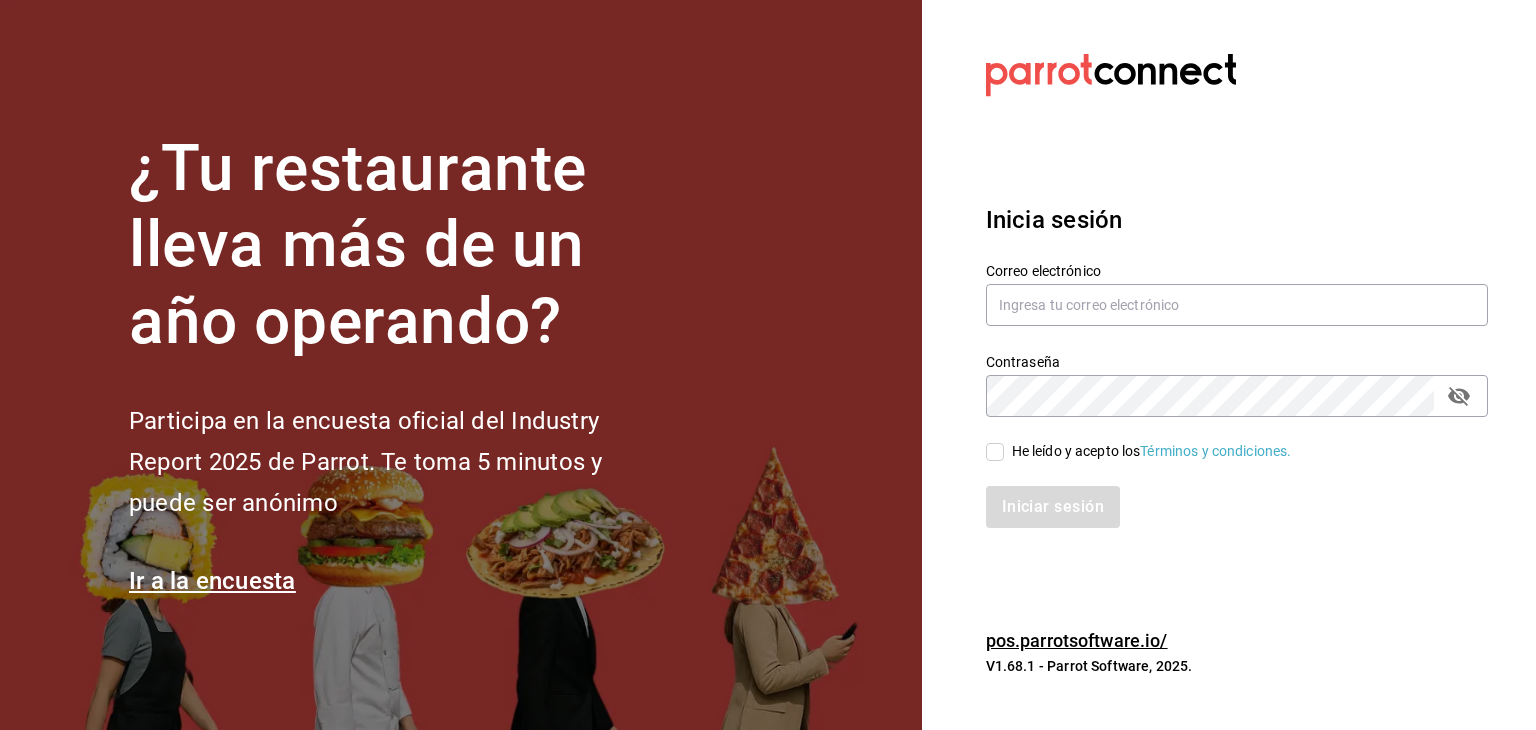 scroll, scrollTop: 0, scrollLeft: 0, axis: both 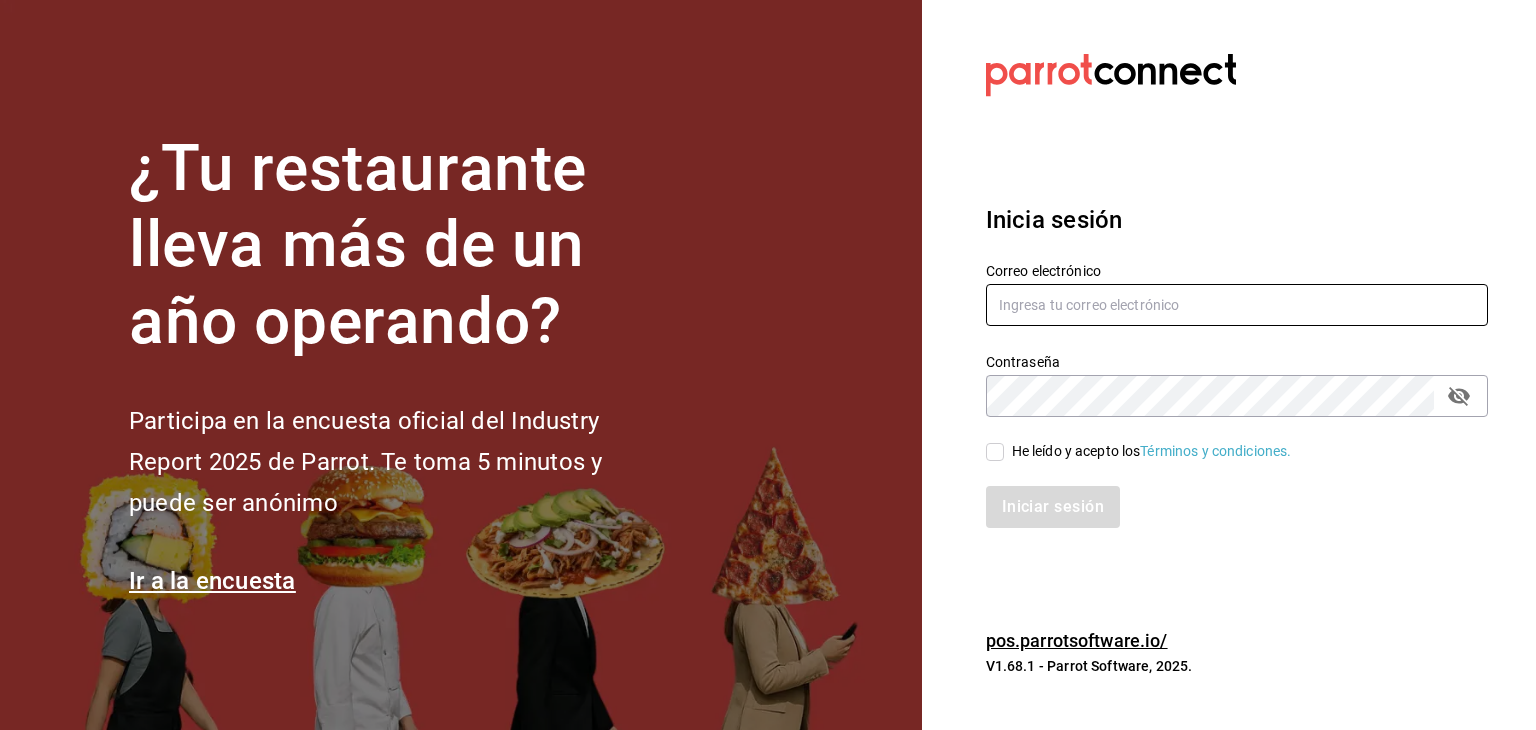 click at bounding box center (1237, 305) 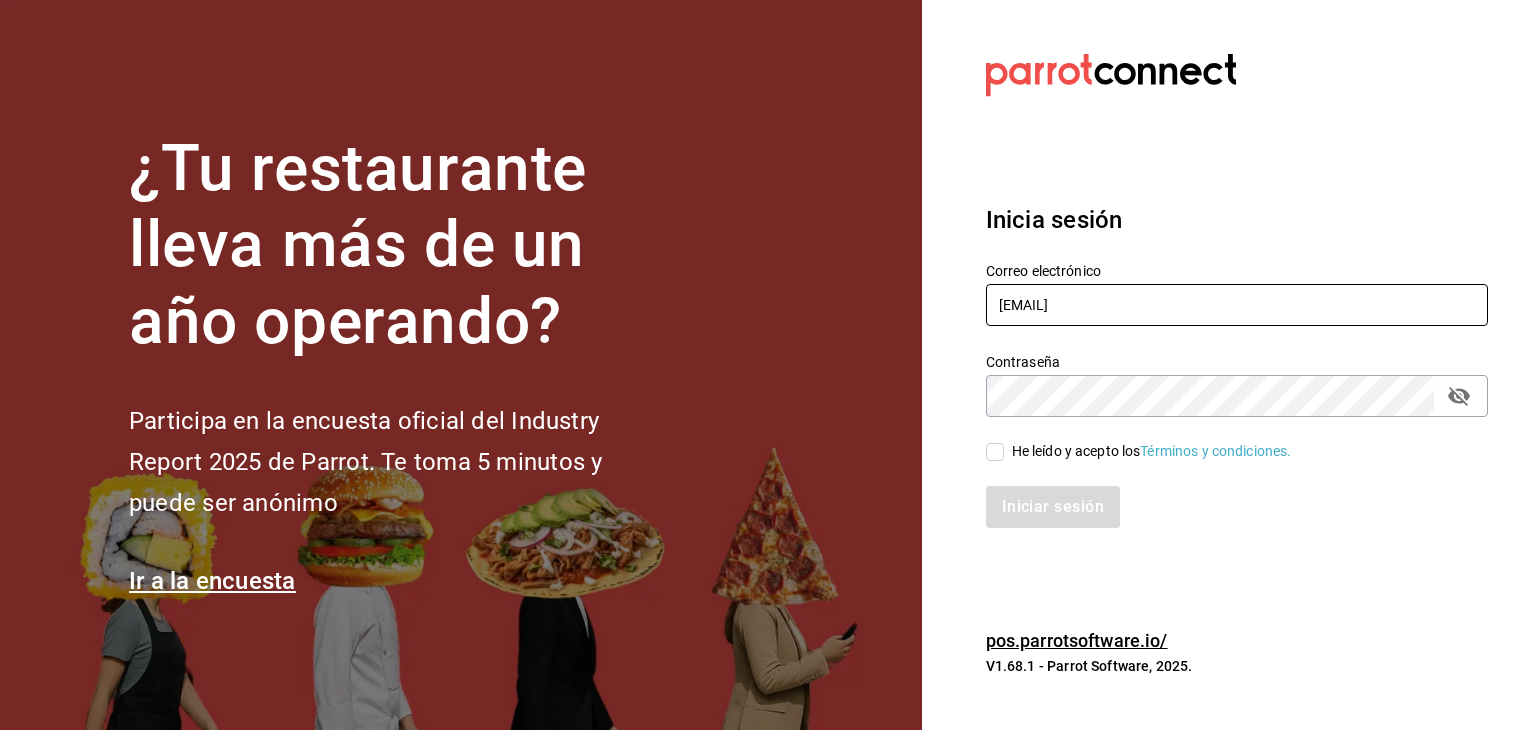 type on "[EMAIL]" 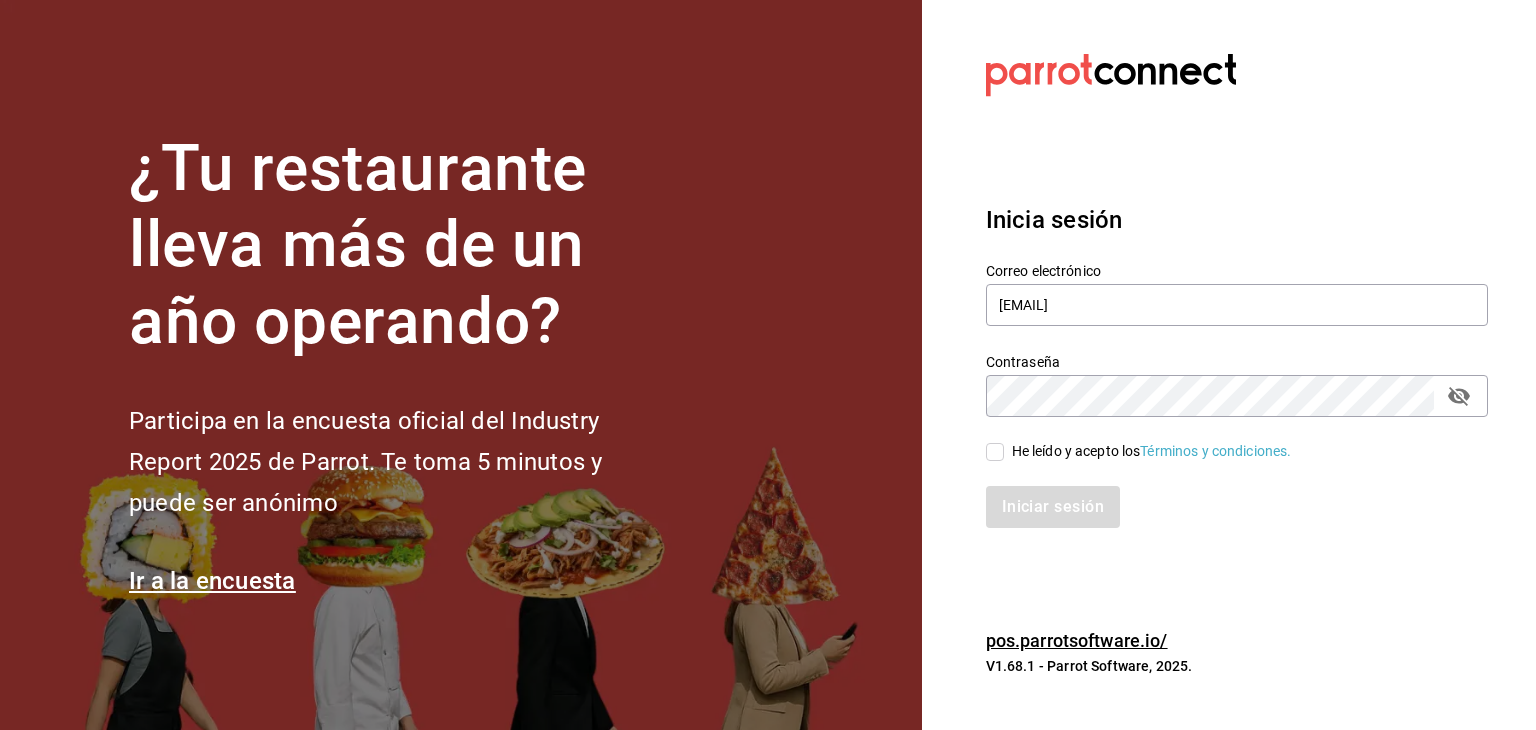 click on "He leído y acepto los  Términos y condiciones." at bounding box center [1225, 440] 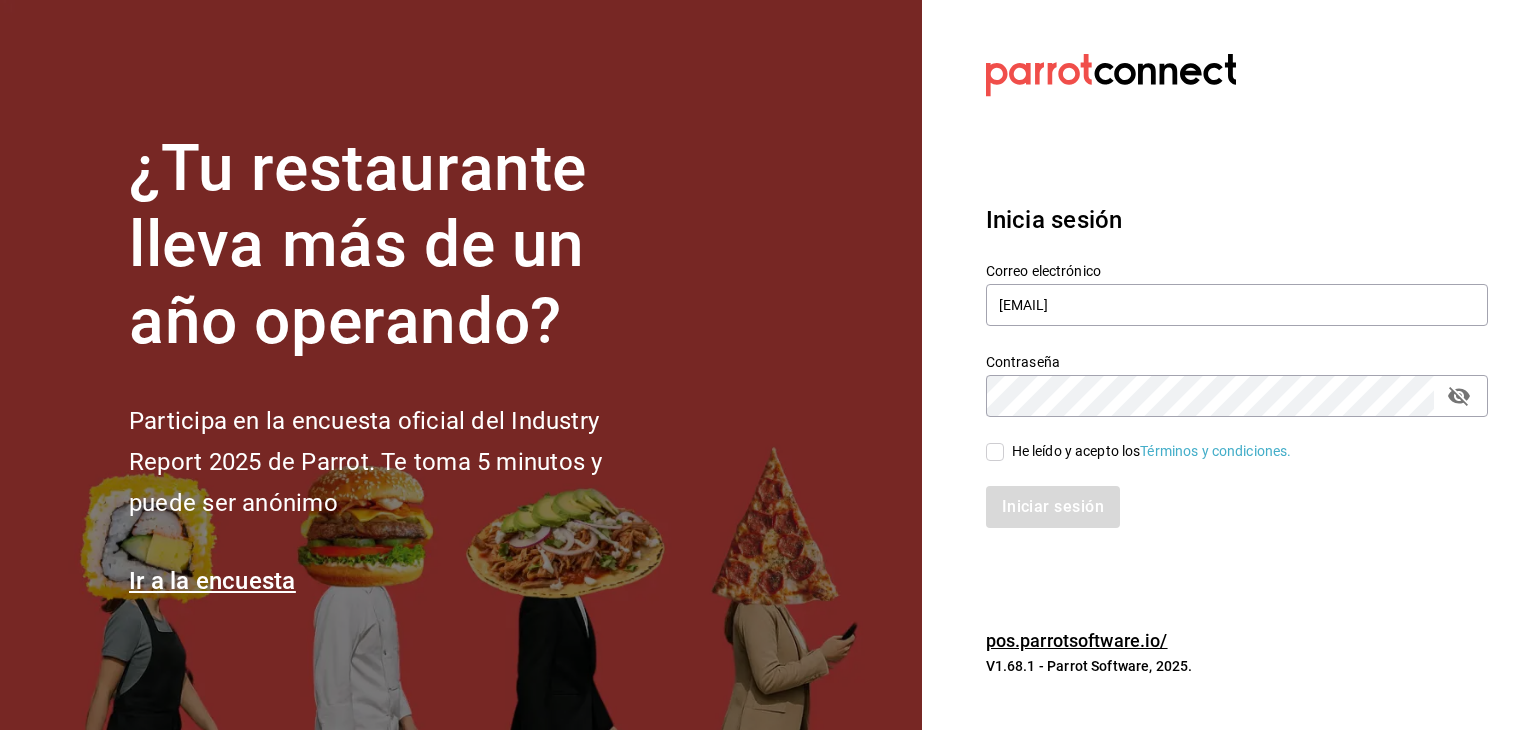 checkbox on "true" 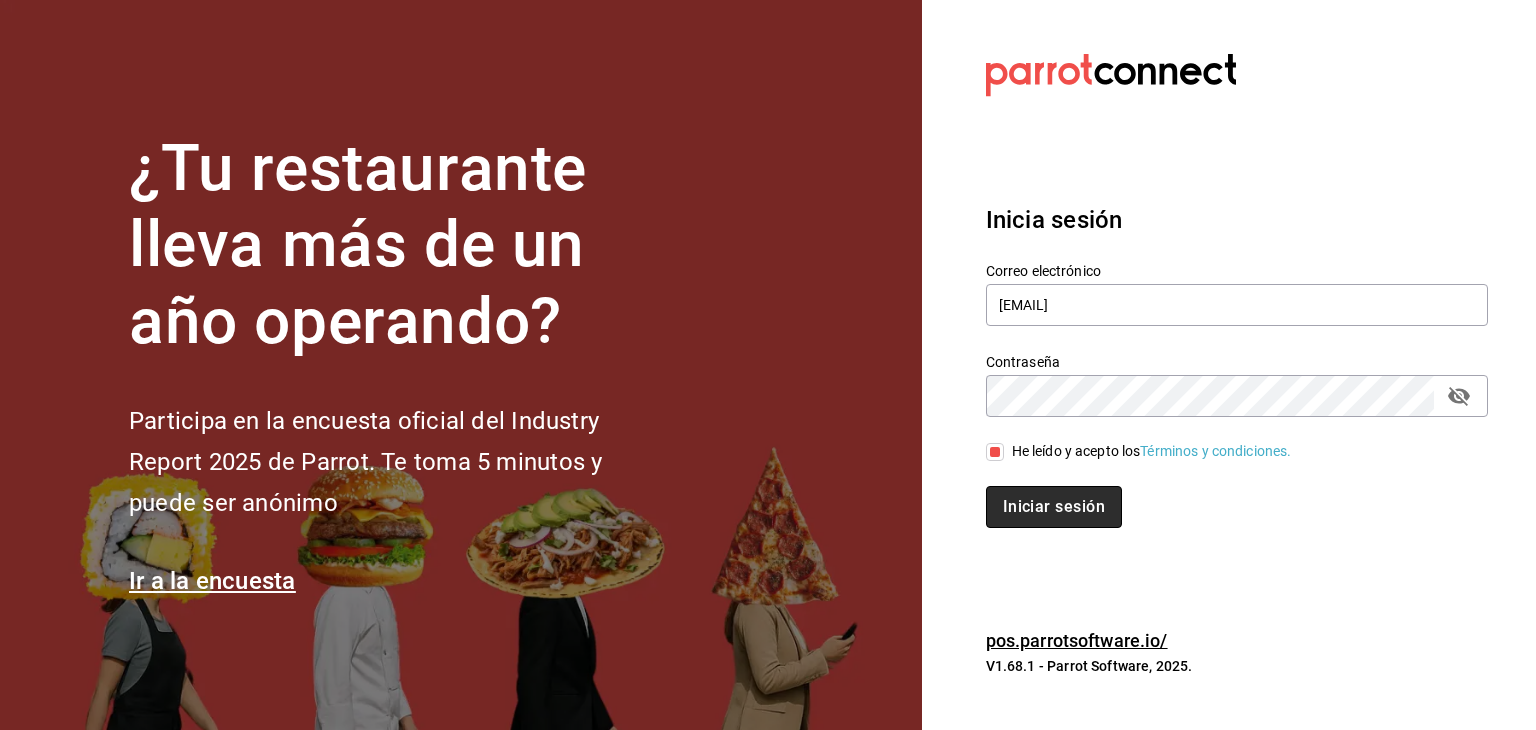 click on "Iniciar sesión" at bounding box center [1054, 507] 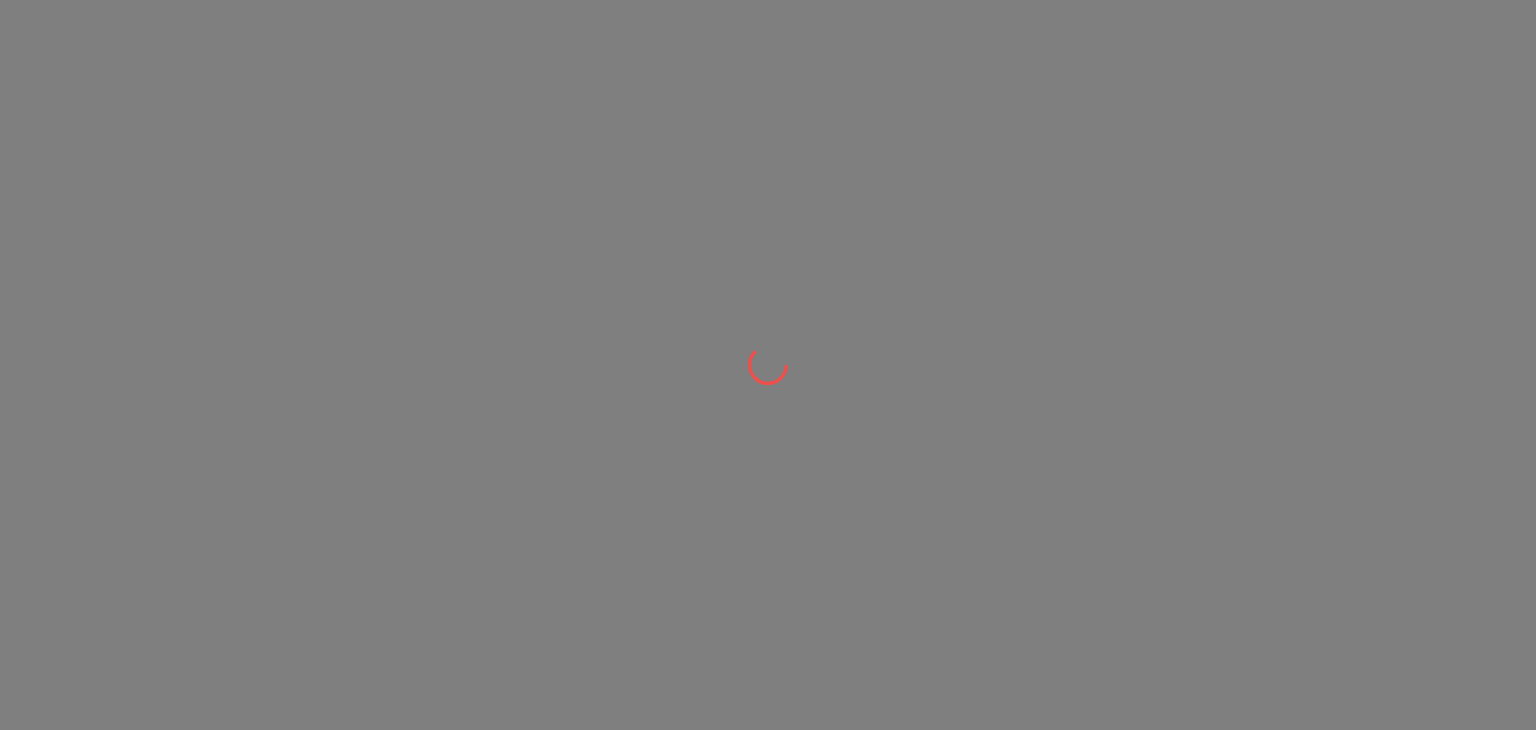 scroll, scrollTop: 0, scrollLeft: 0, axis: both 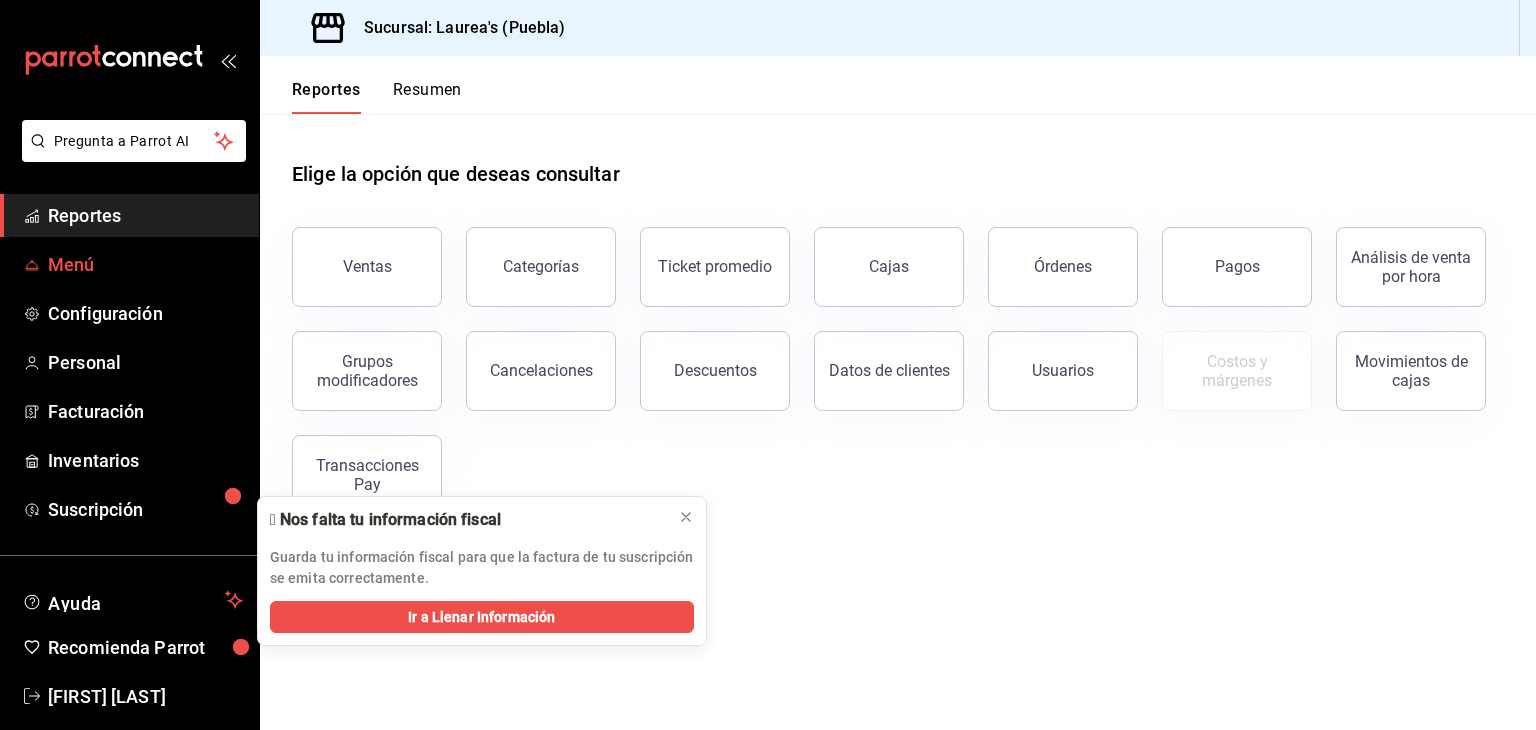 click on "Menú" at bounding box center (145, 264) 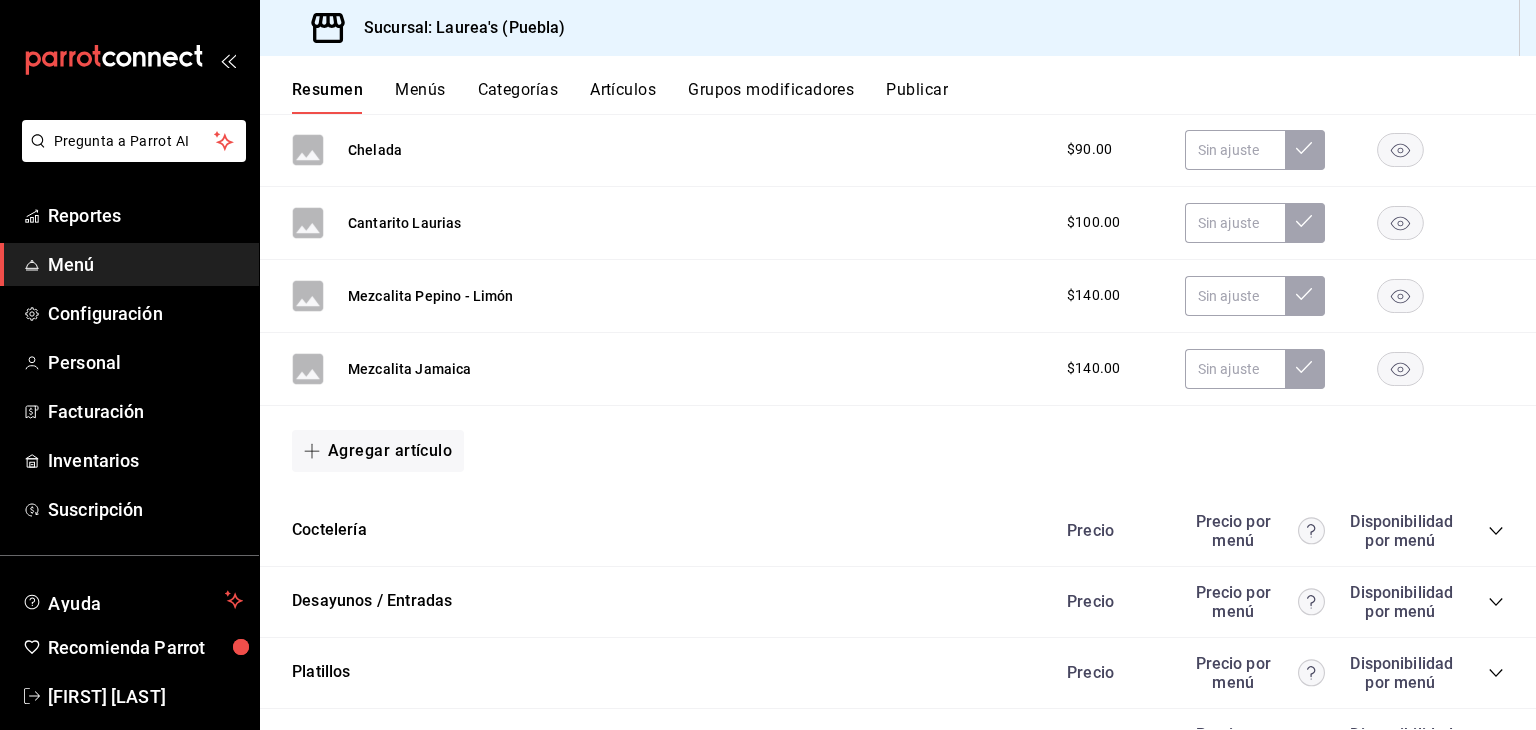 scroll, scrollTop: 2351, scrollLeft: 0, axis: vertical 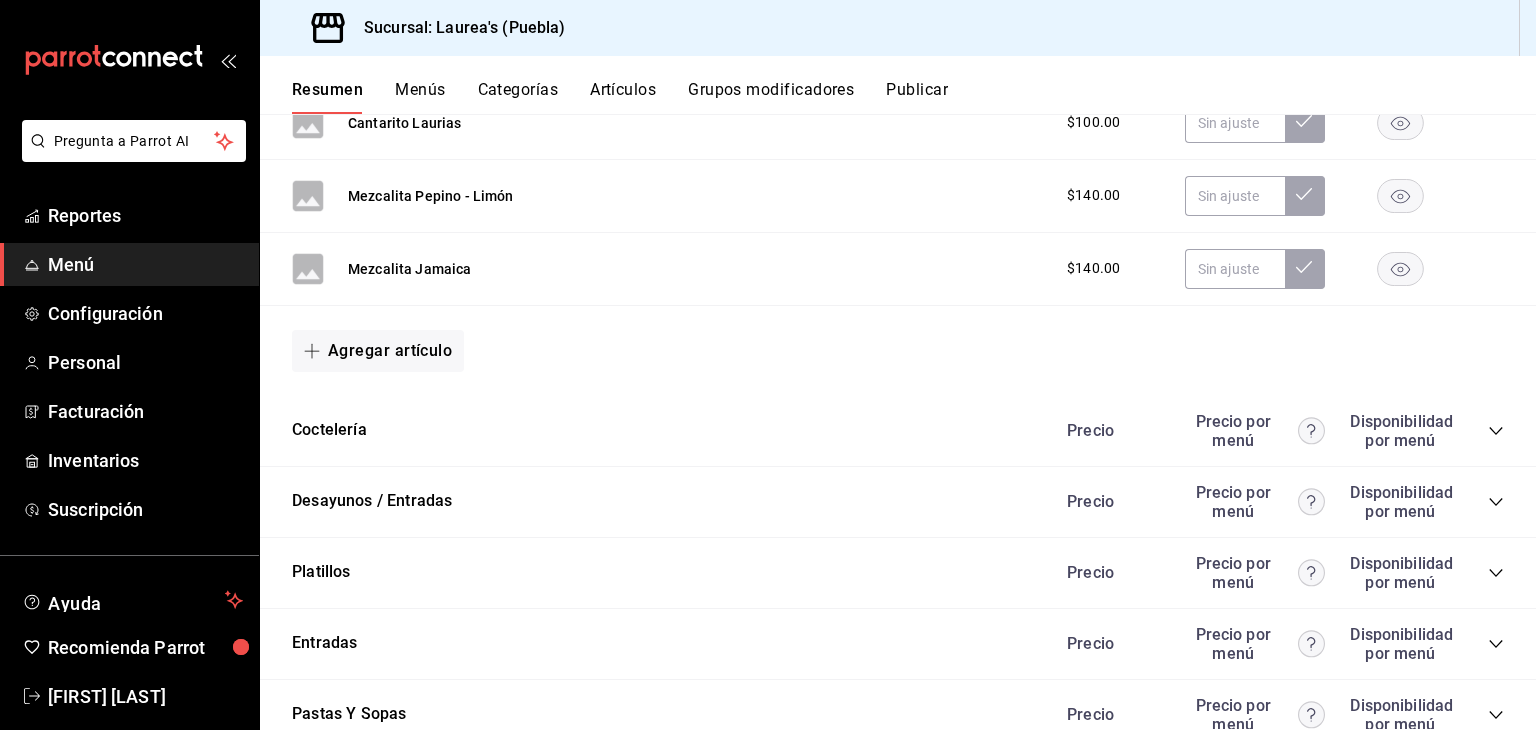 click 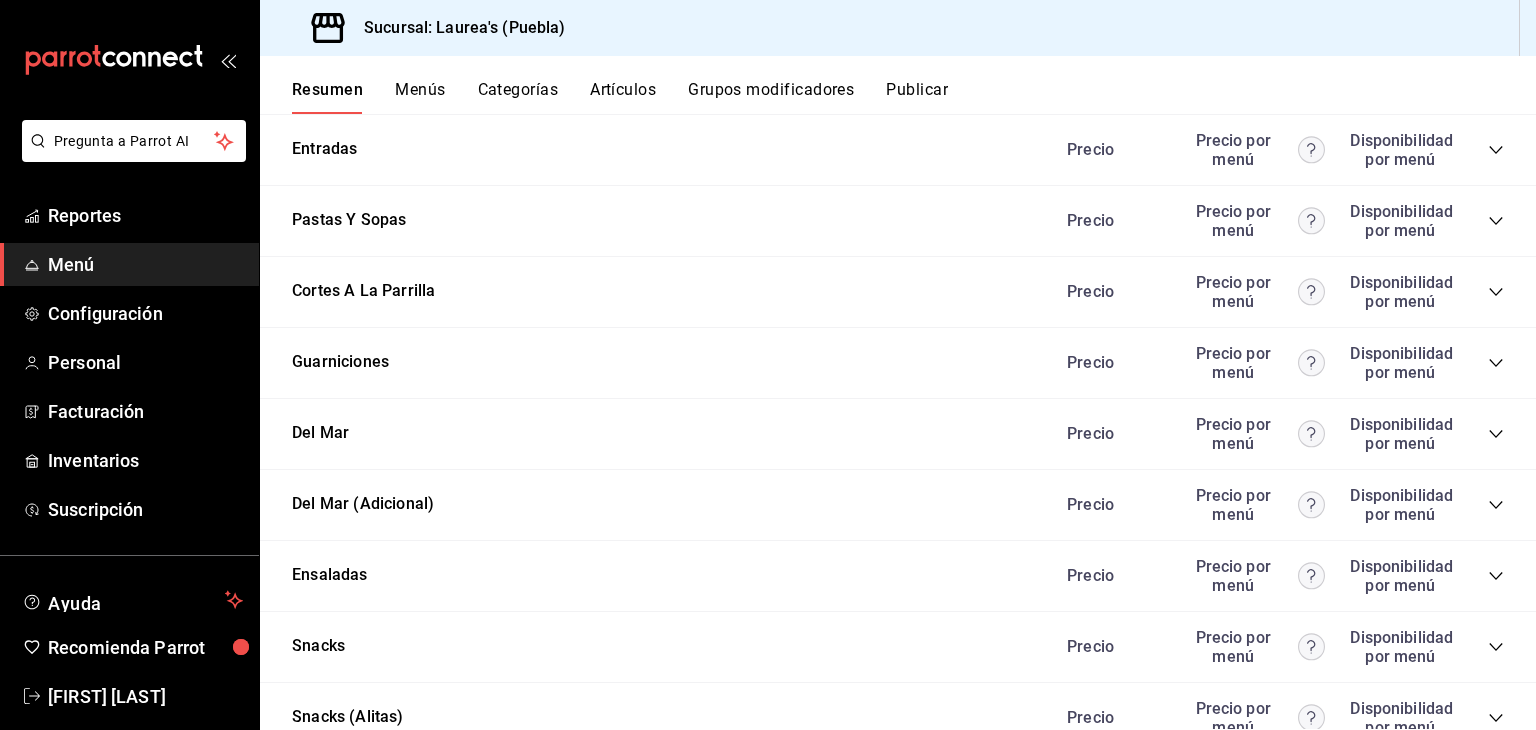 scroll, scrollTop: 4551, scrollLeft: 0, axis: vertical 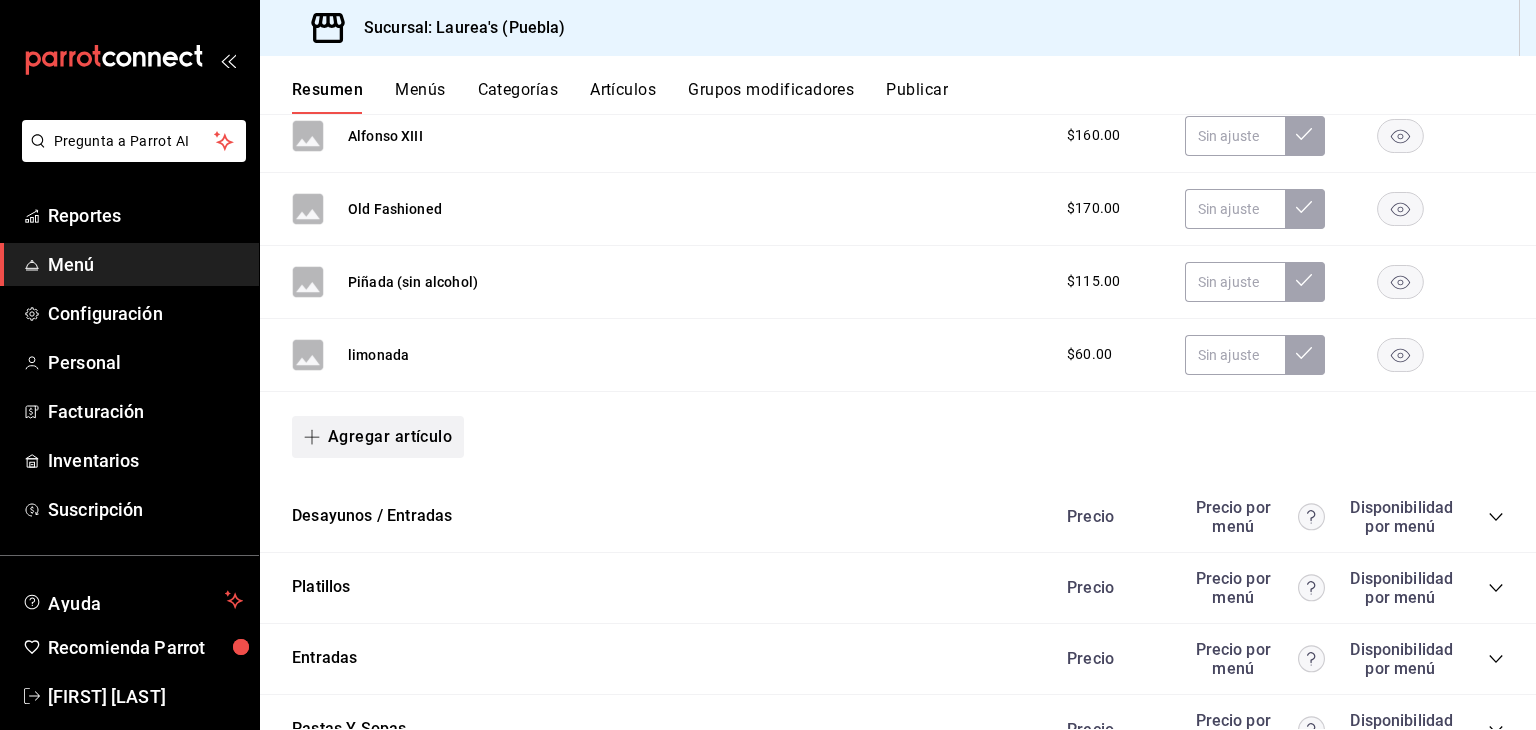 click on "Agregar artículo" at bounding box center [378, 437] 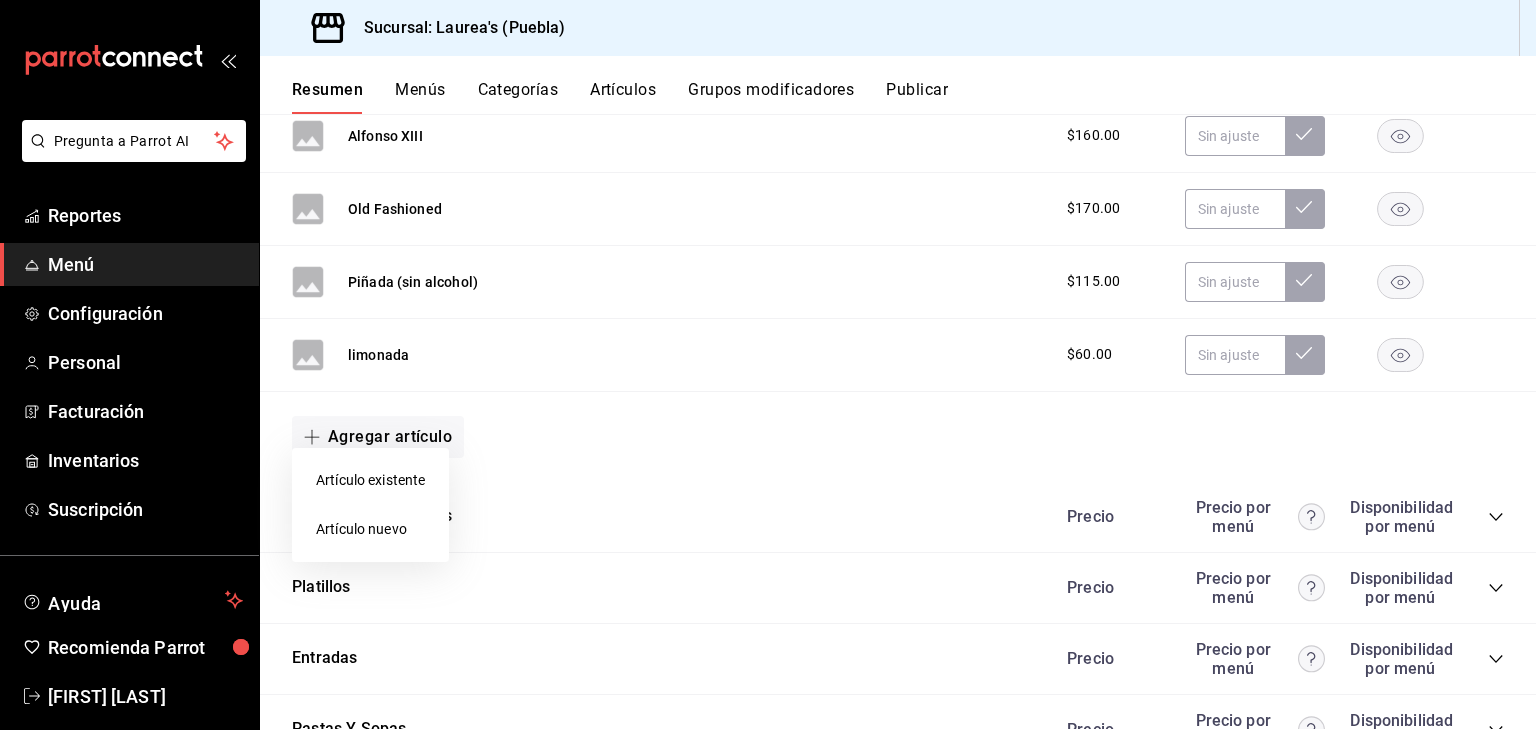 click on "Artículo nuevo" at bounding box center (370, 529) 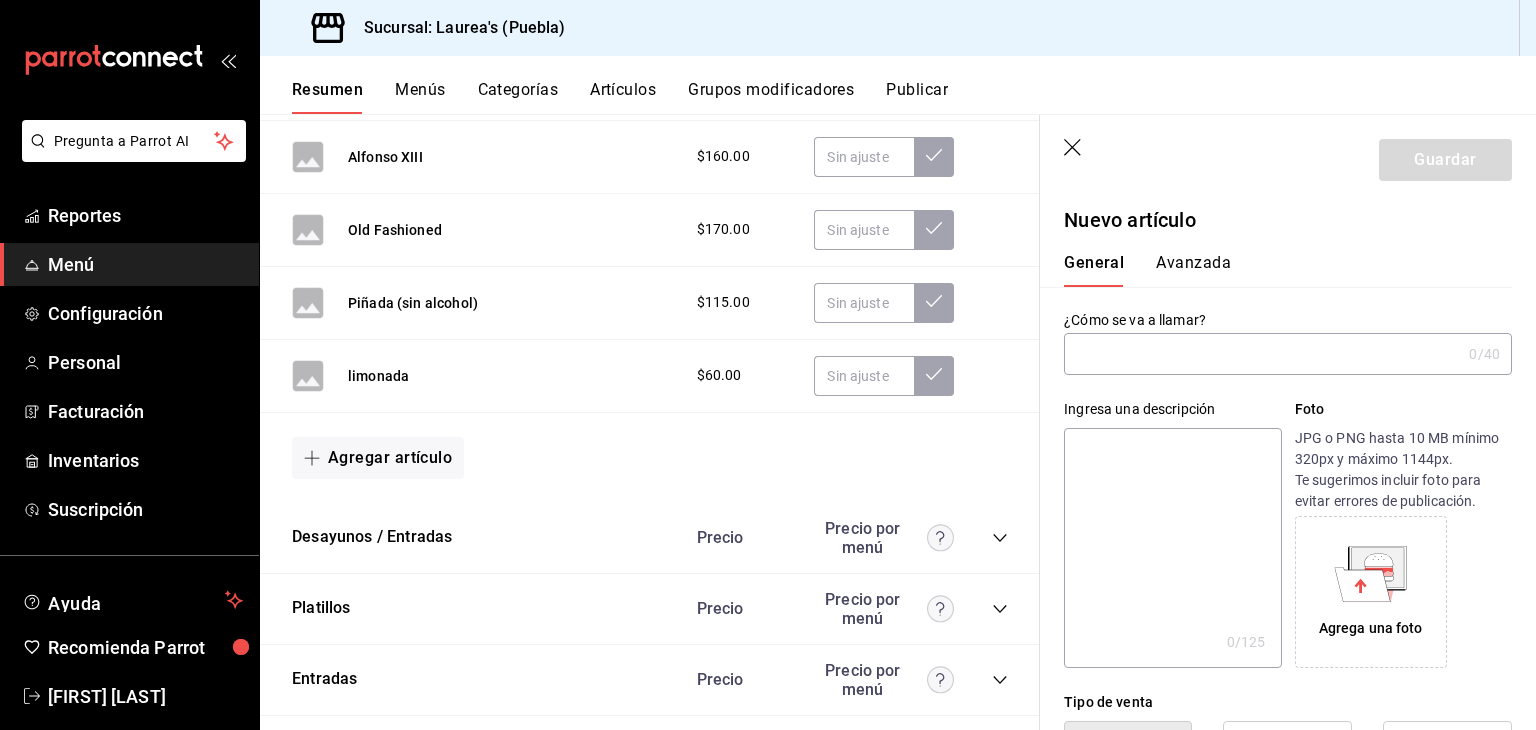 paste on "café americano" 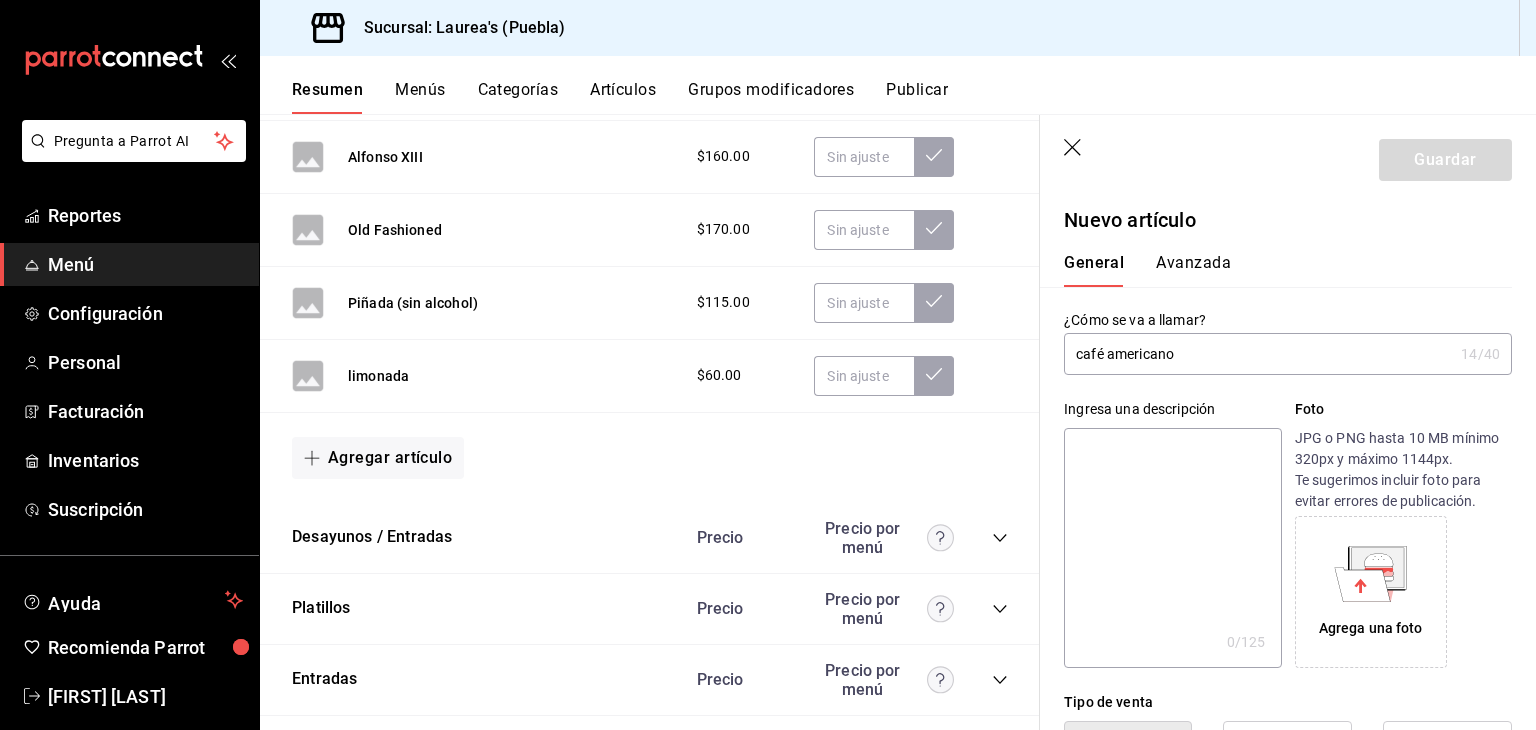 drag, startPoint x: 1084, startPoint y: 352, endPoint x: 1068, endPoint y: 352, distance: 16 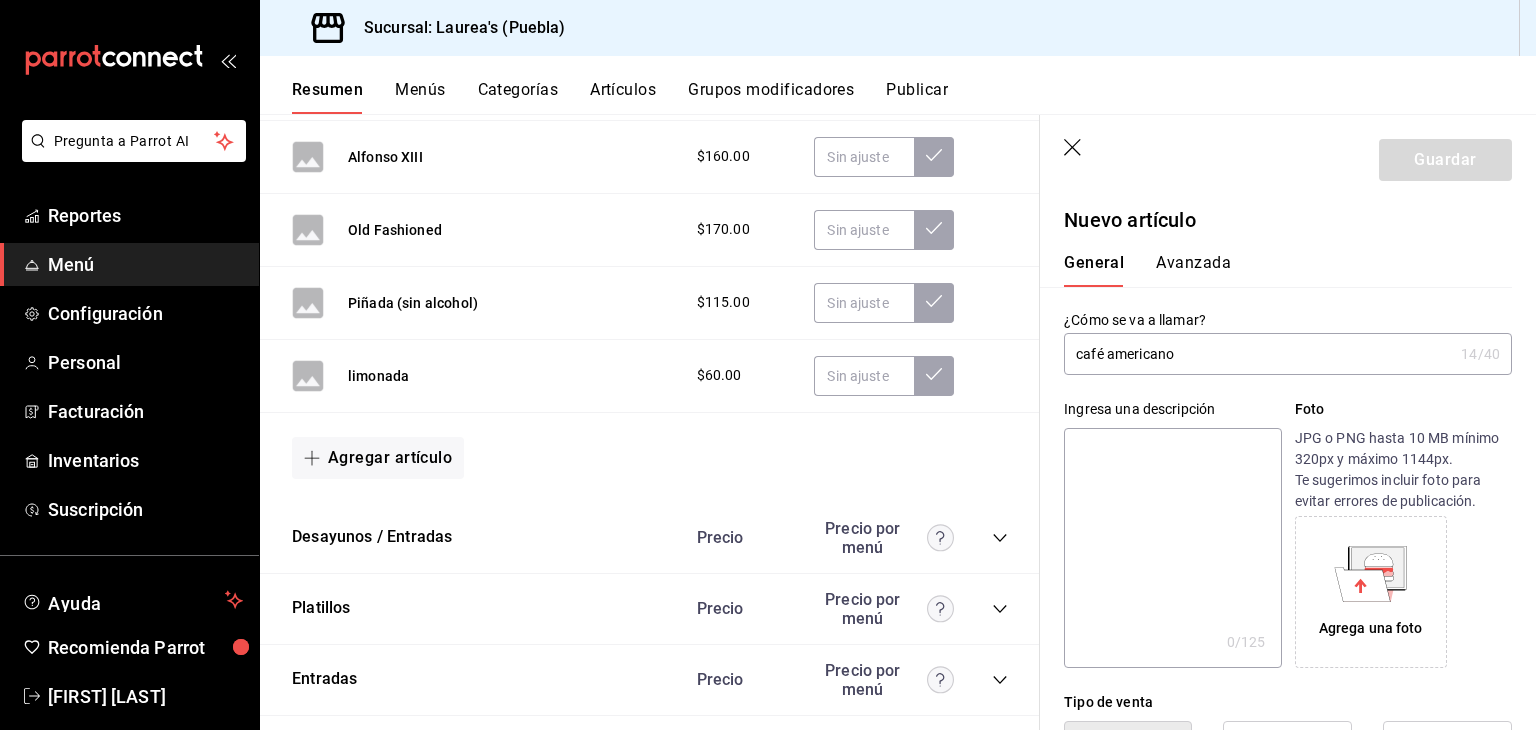 click on "café americano" at bounding box center [1258, 354] 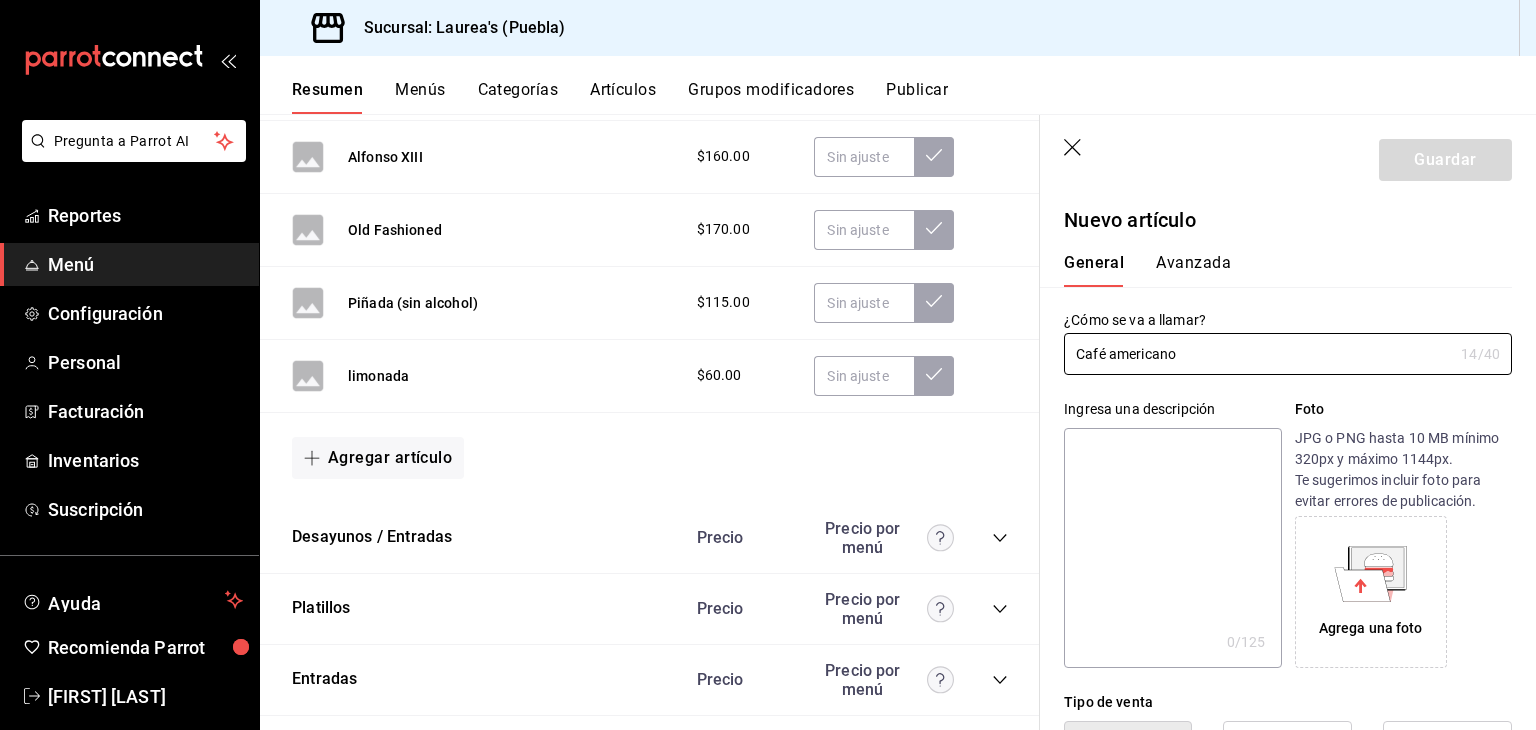 drag, startPoint x: 1184, startPoint y: 349, endPoint x: 1035, endPoint y: 340, distance: 149.27156 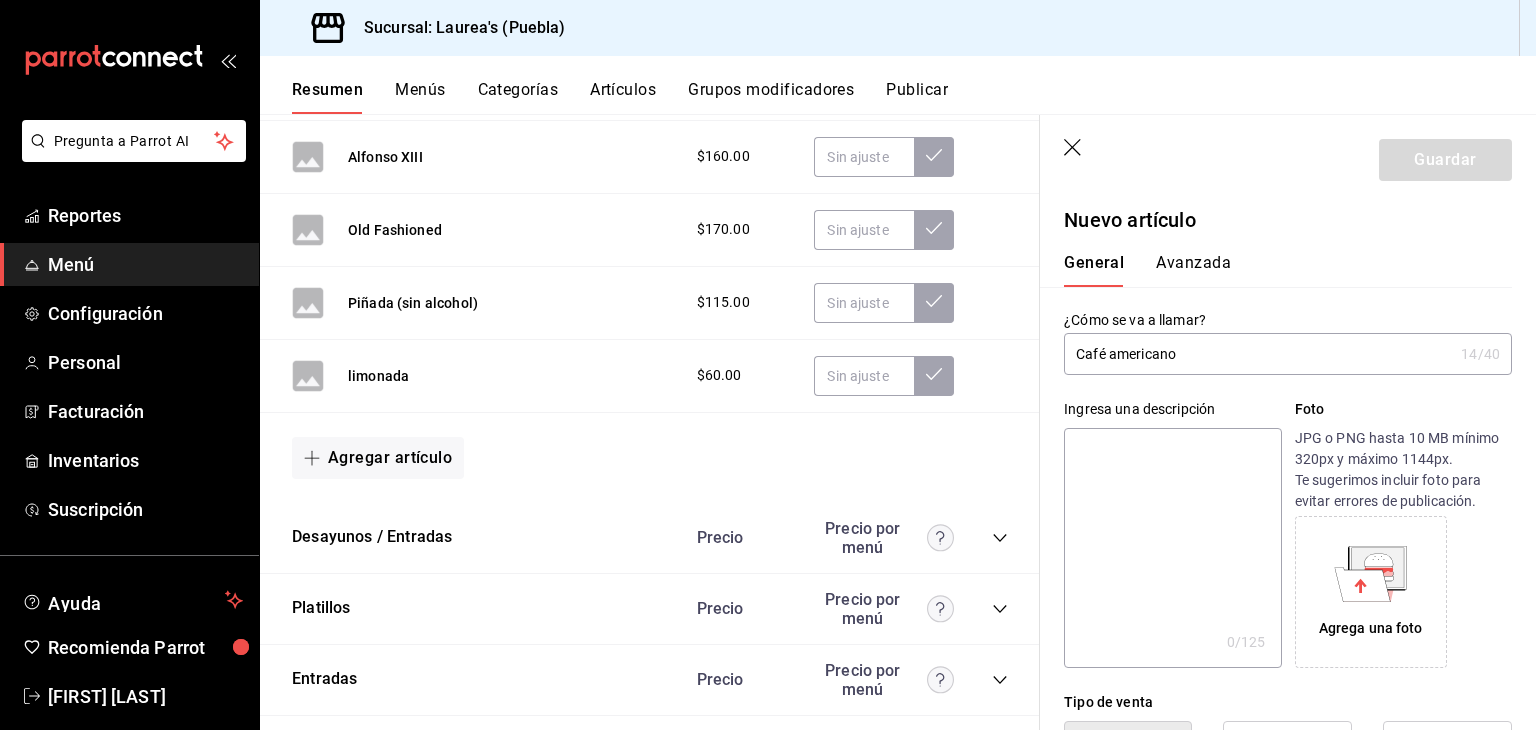 click at bounding box center [1172, 548] 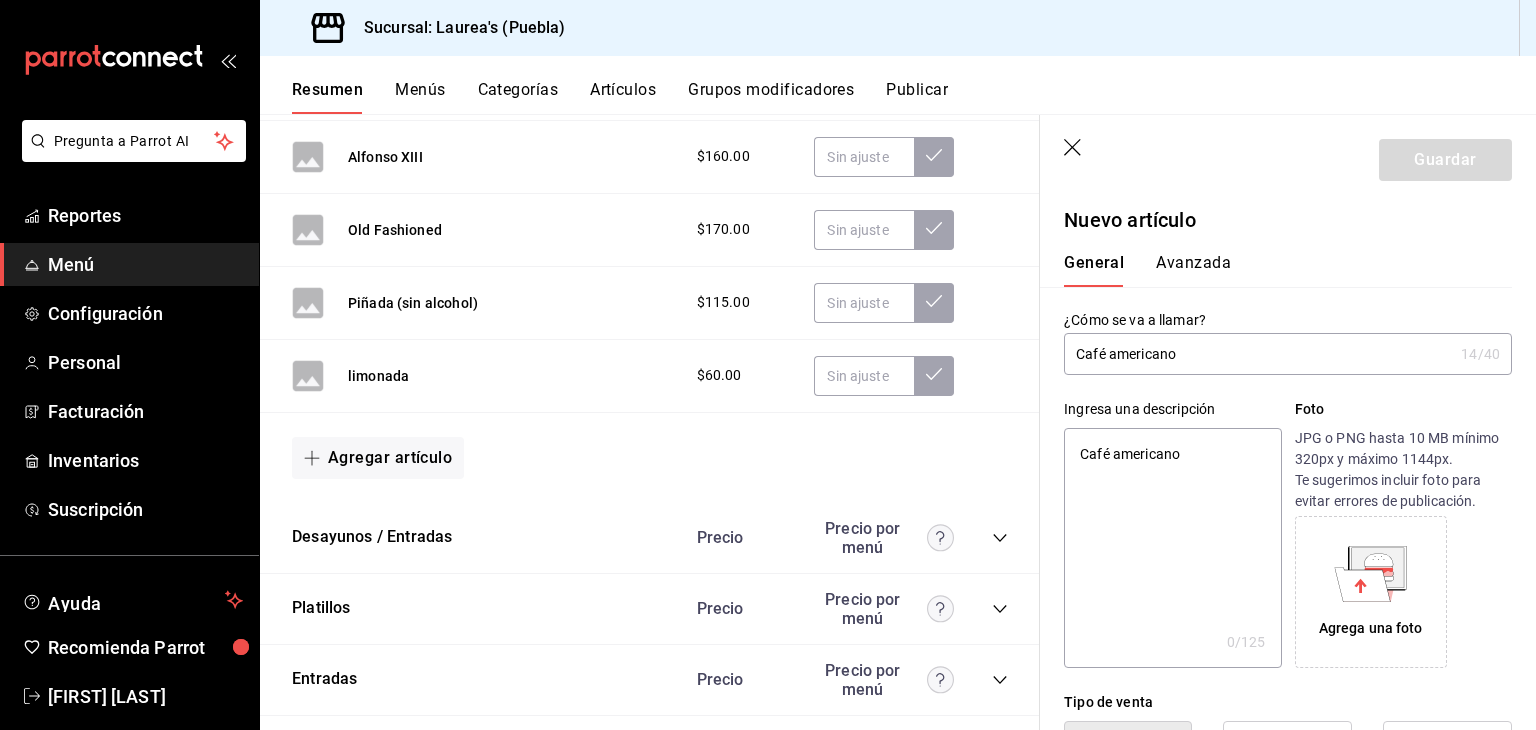 type on "x" 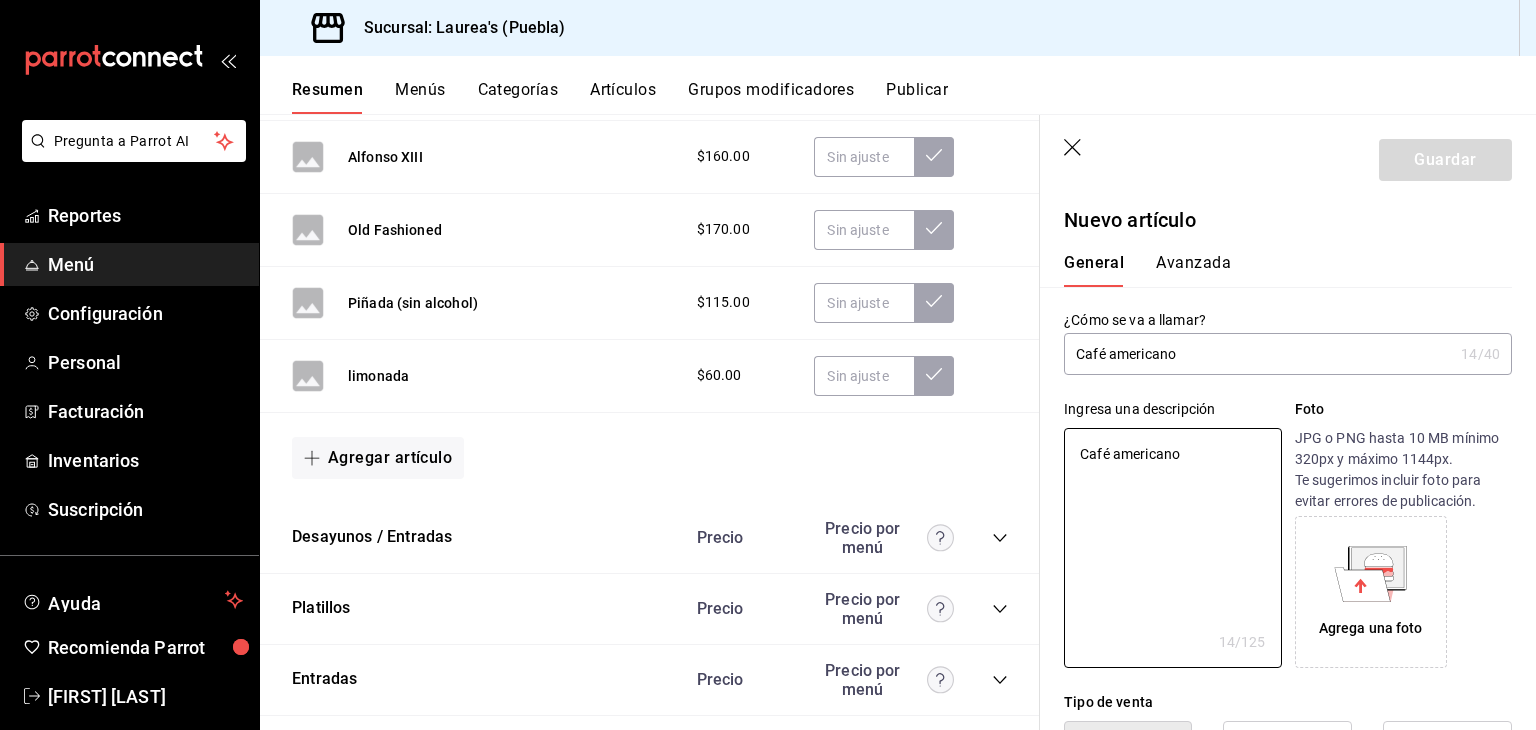 type on "Café americano" 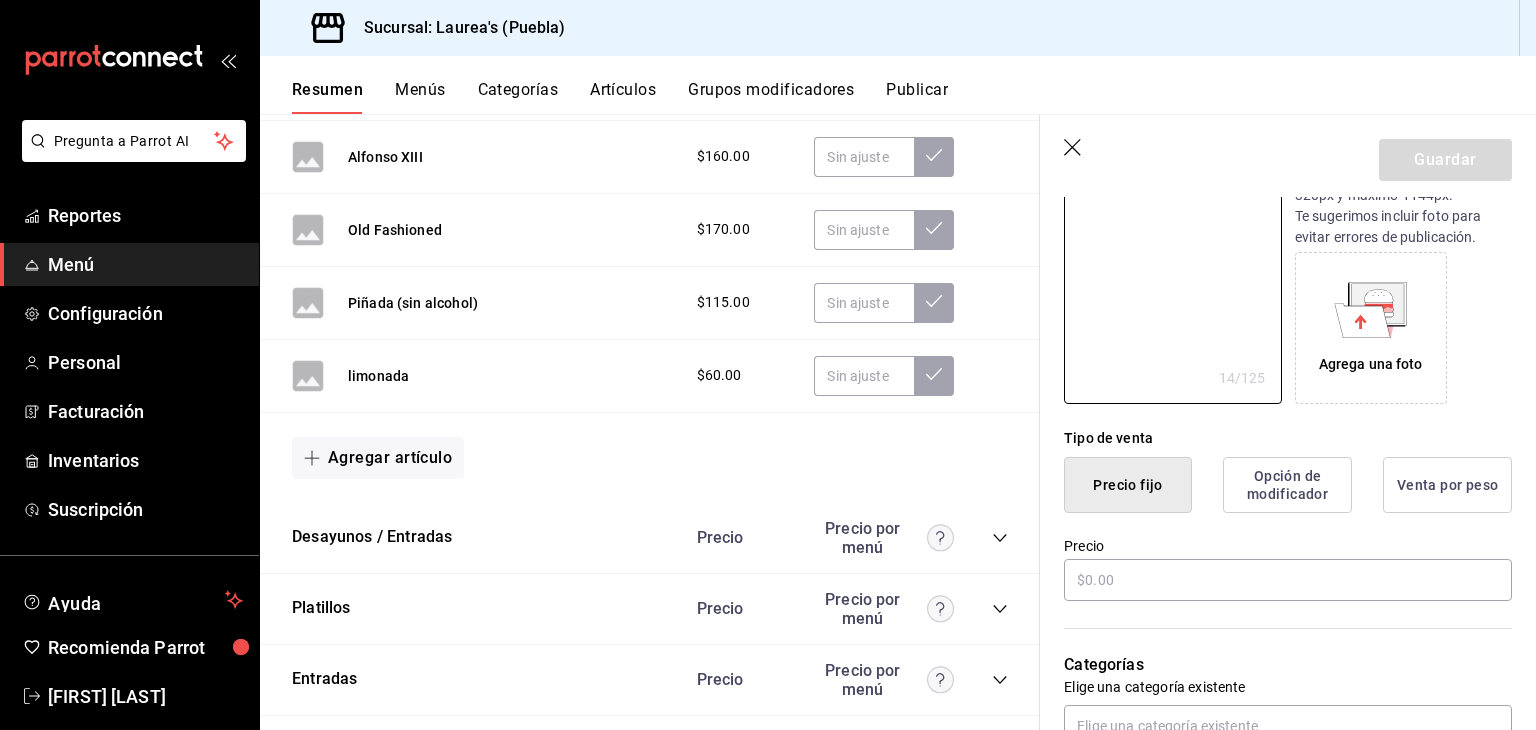 scroll, scrollTop: 400, scrollLeft: 0, axis: vertical 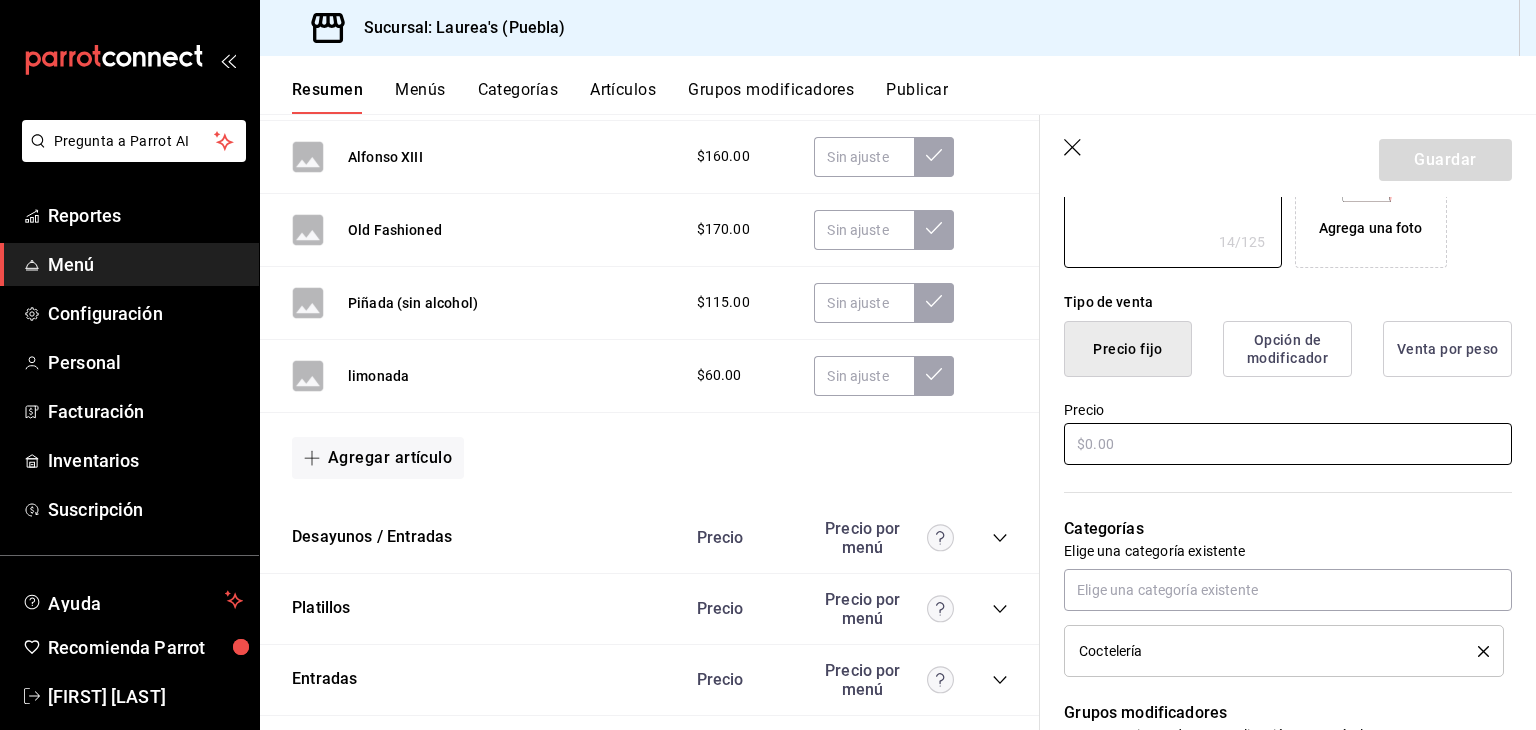 type on "x" 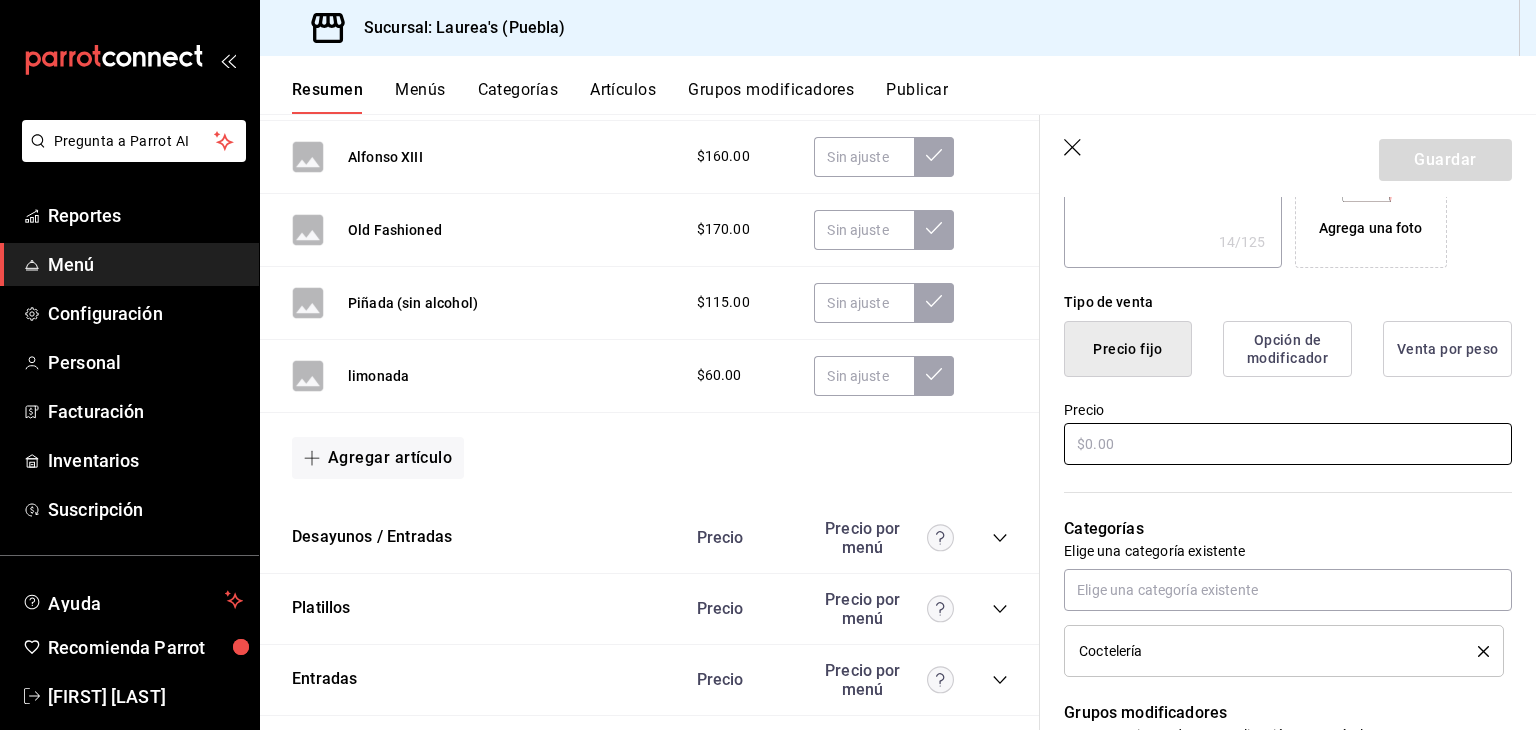 type on "$3.00" 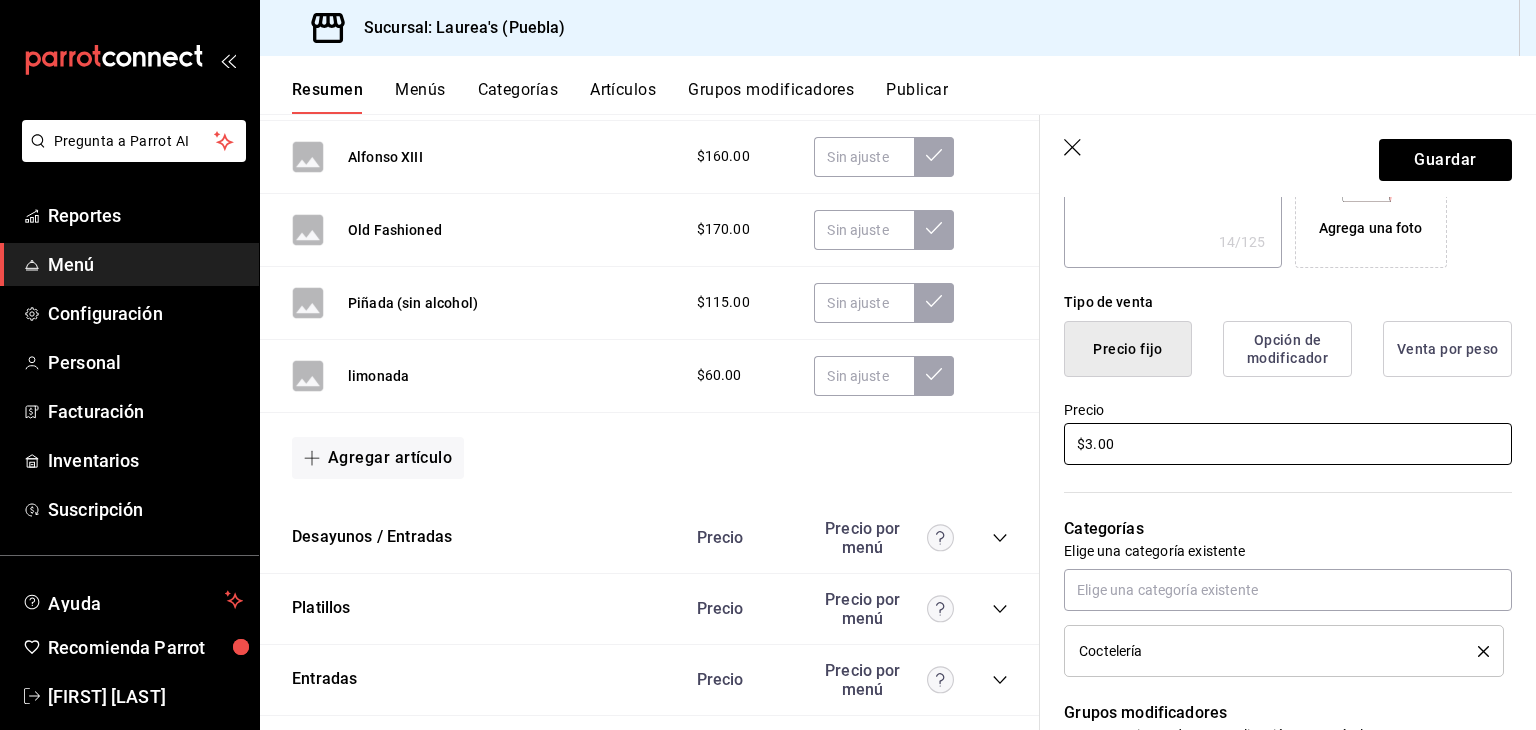 type on "x" 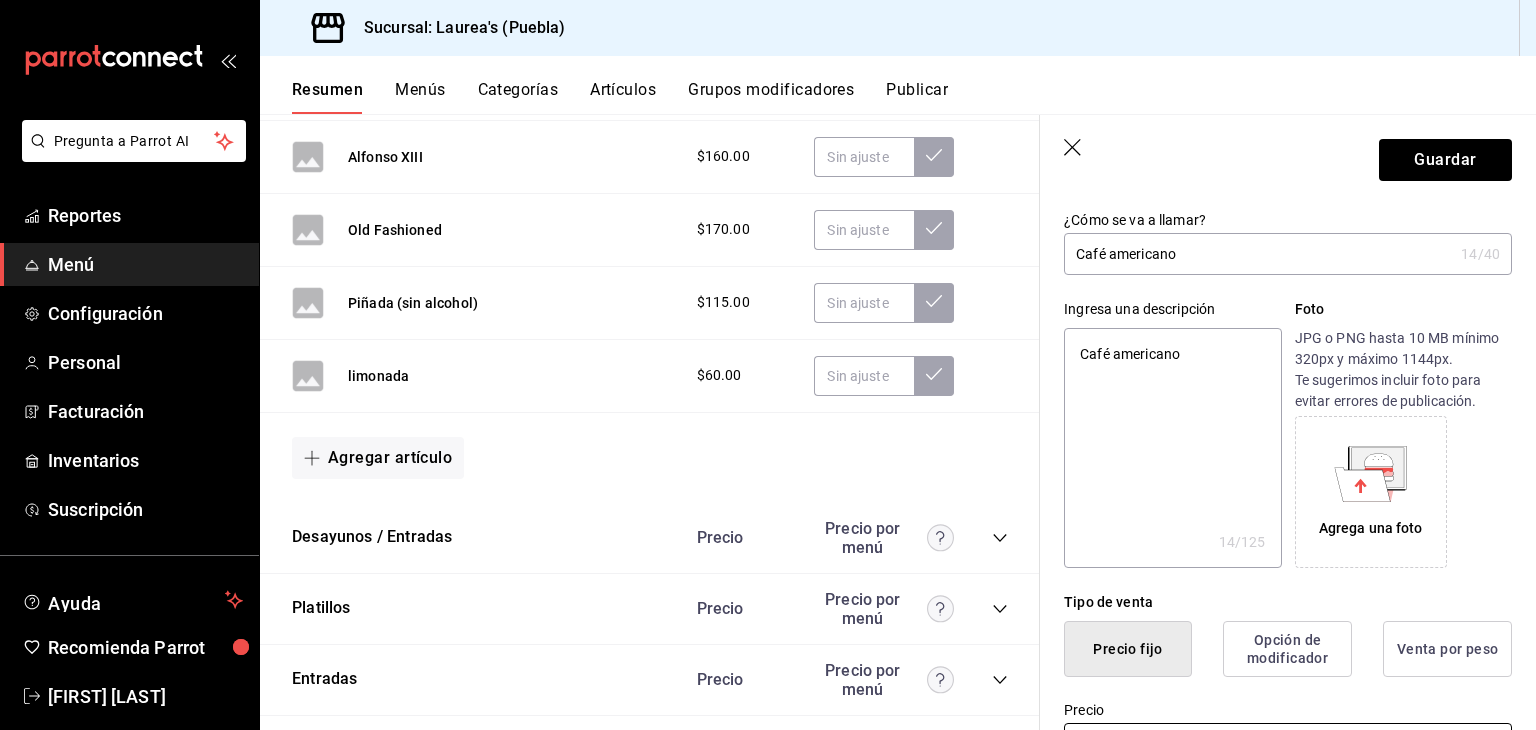 scroll, scrollTop: 0, scrollLeft: 0, axis: both 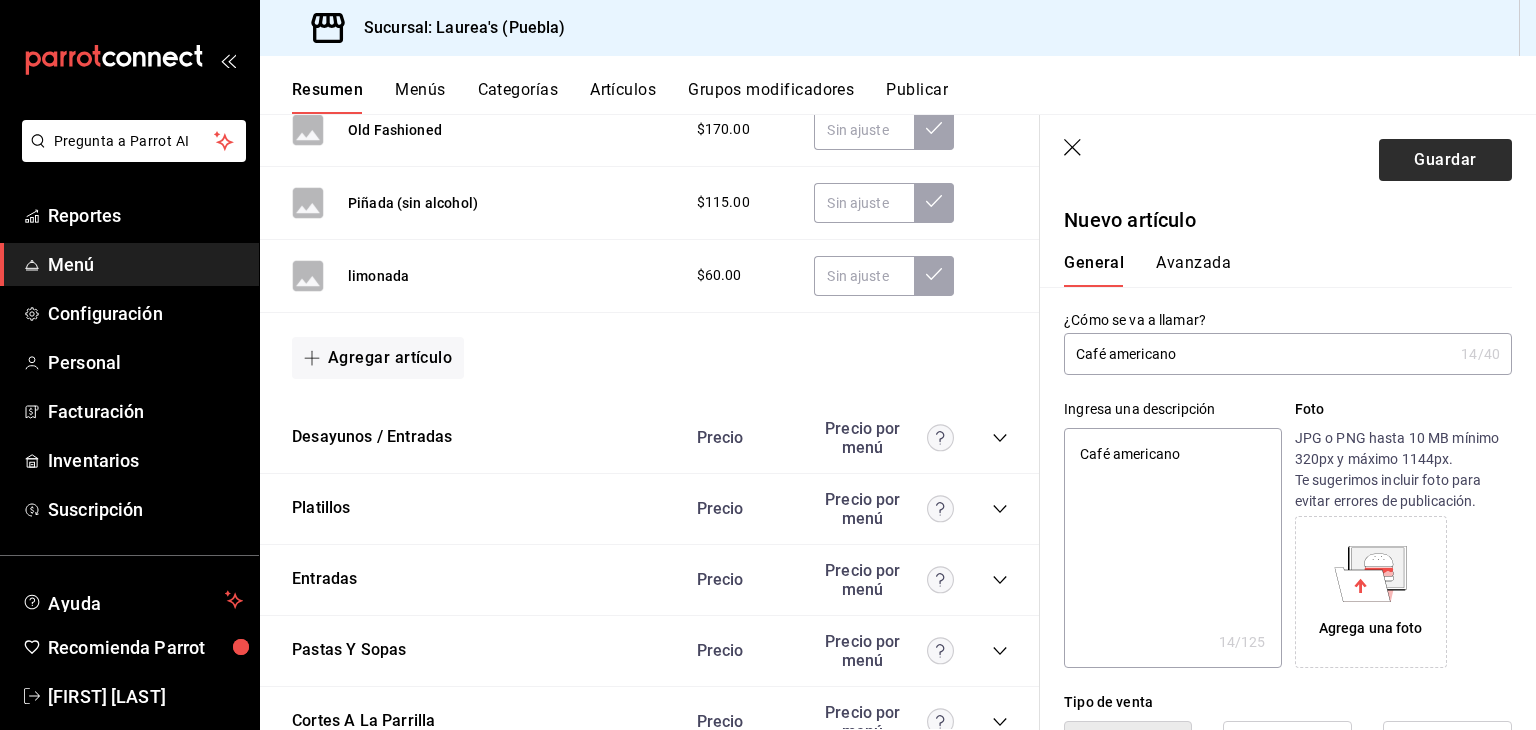 type on "$39.00" 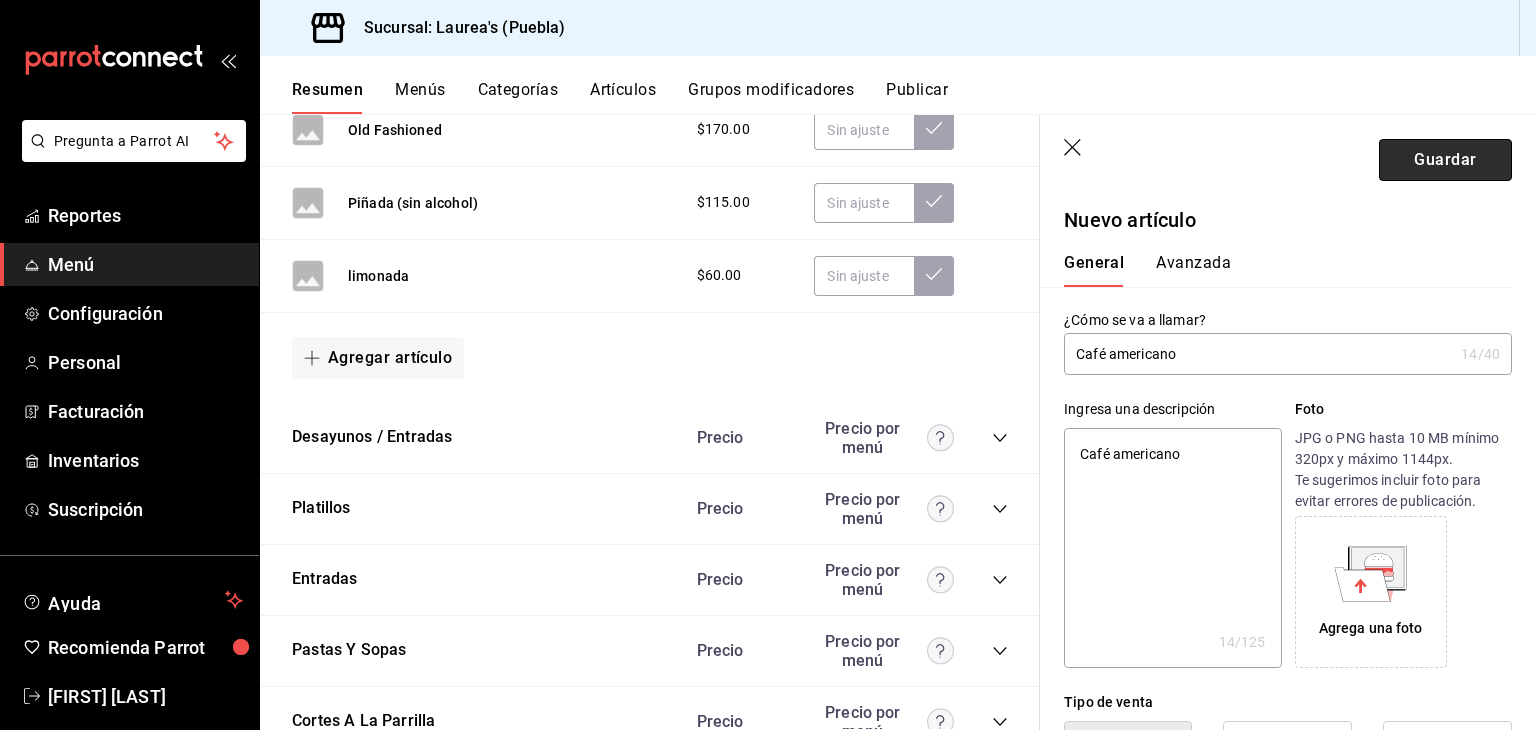 click on "Guardar" at bounding box center (1445, 160) 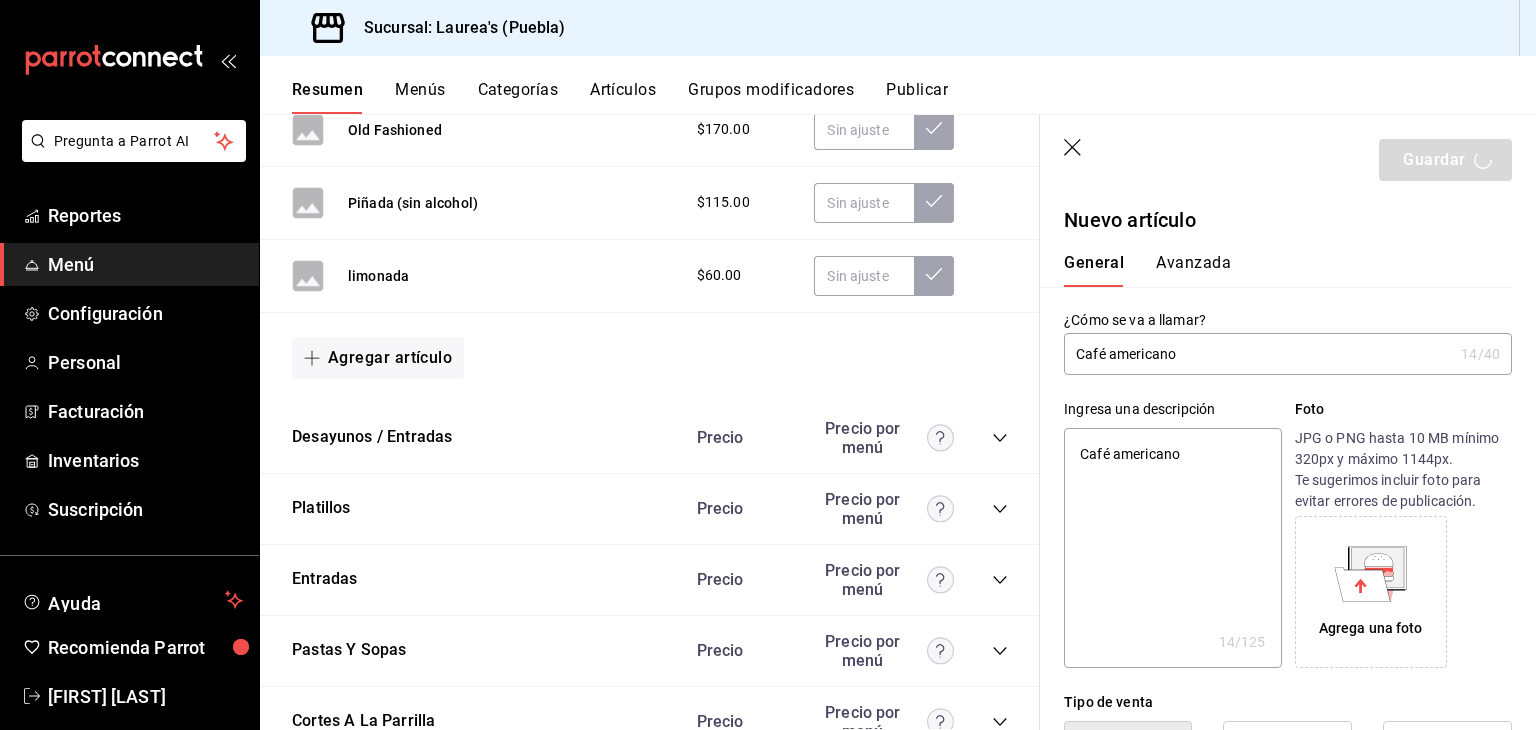 type on "x" 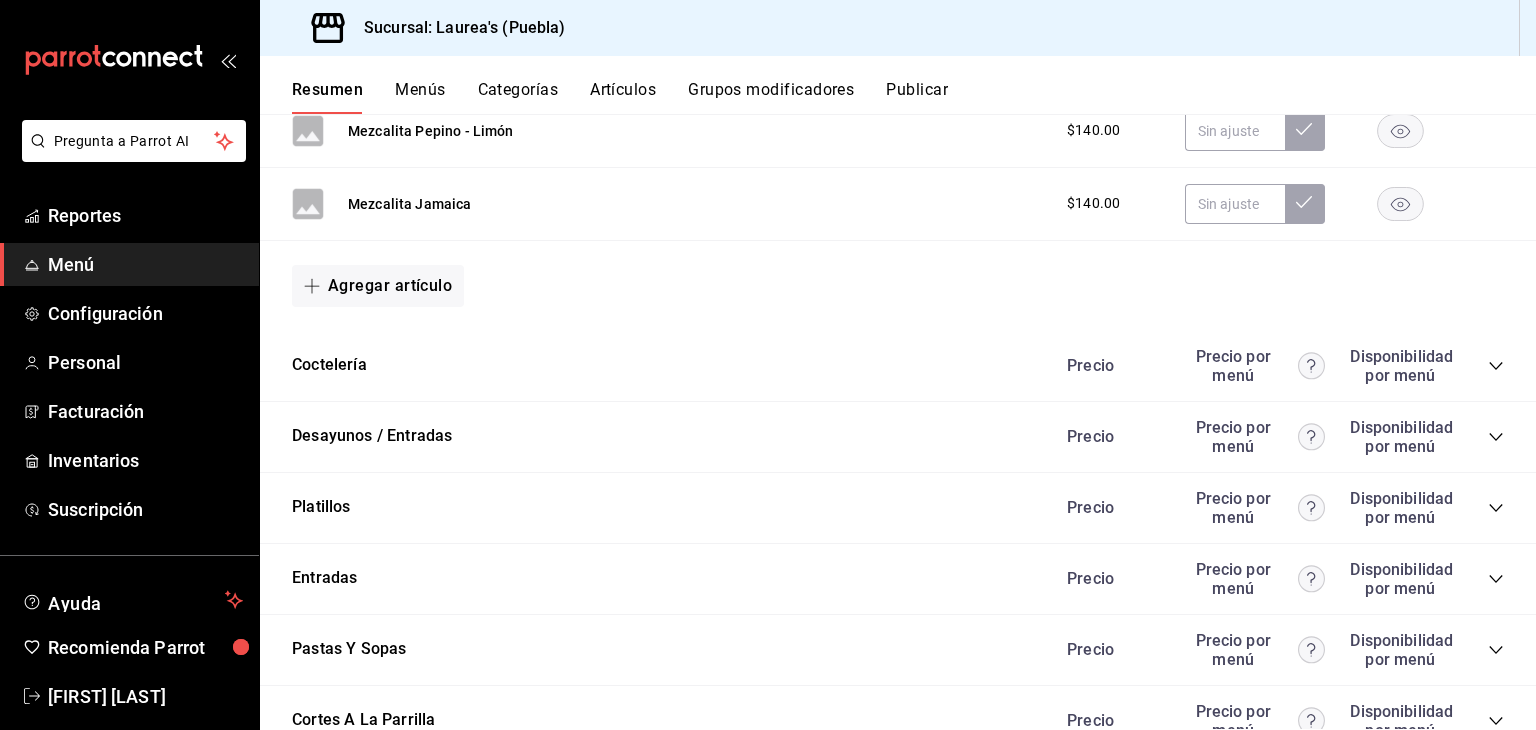 scroll, scrollTop: 2412, scrollLeft: 0, axis: vertical 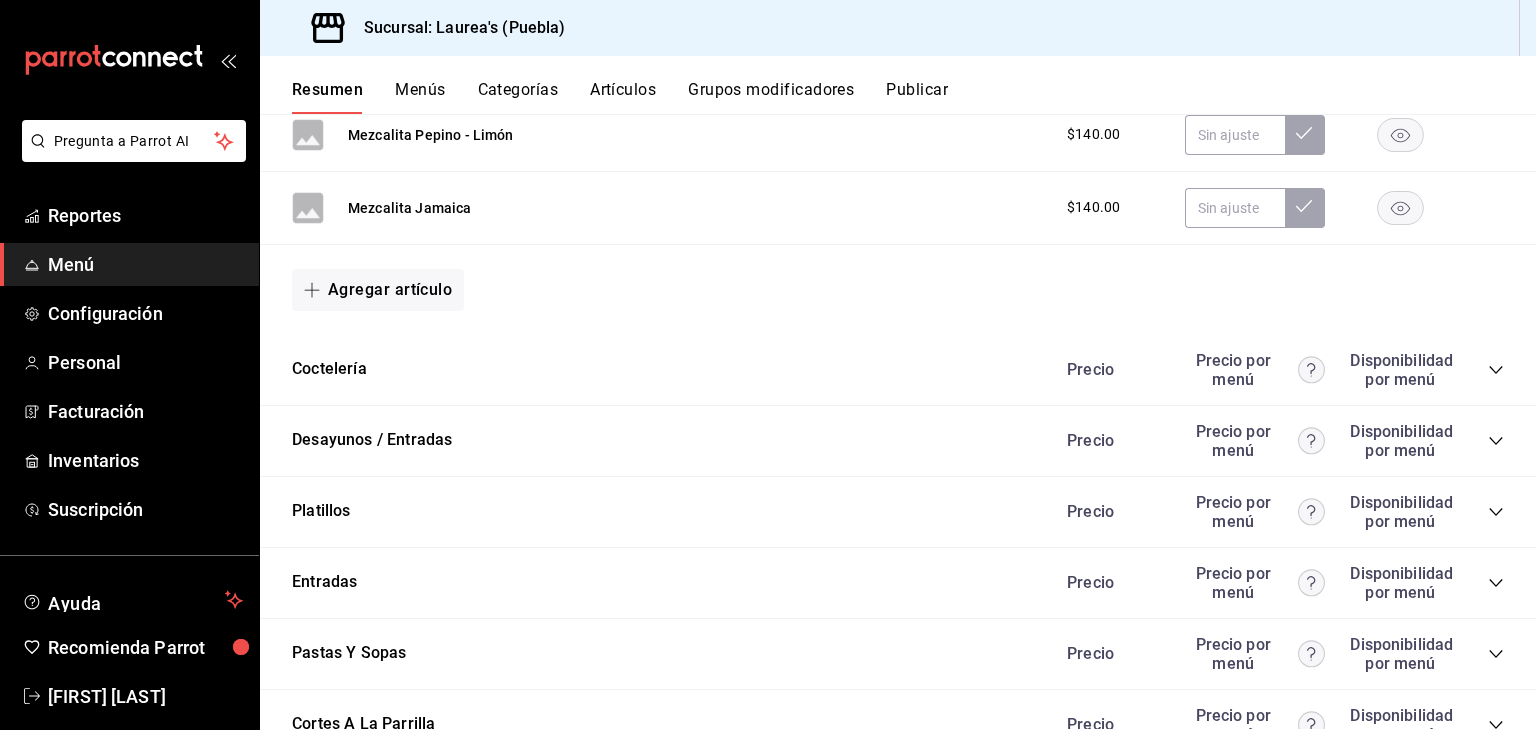 click on "Coctelería Precio Precio por menú   Disponibilidad por menú" at bounding box center [898, 370] 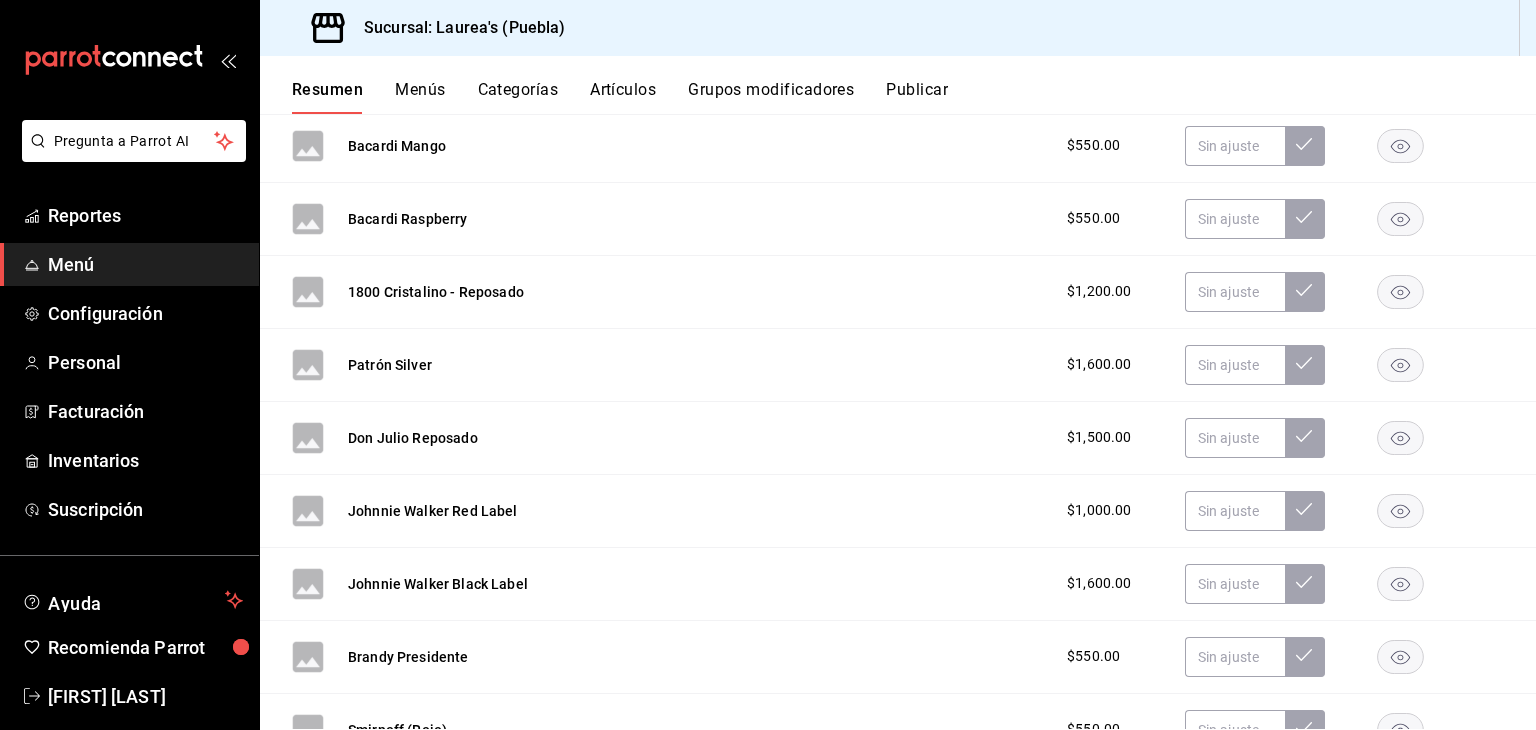 scroll, scrollTop: 0, scrollLeft: 0, axis: both 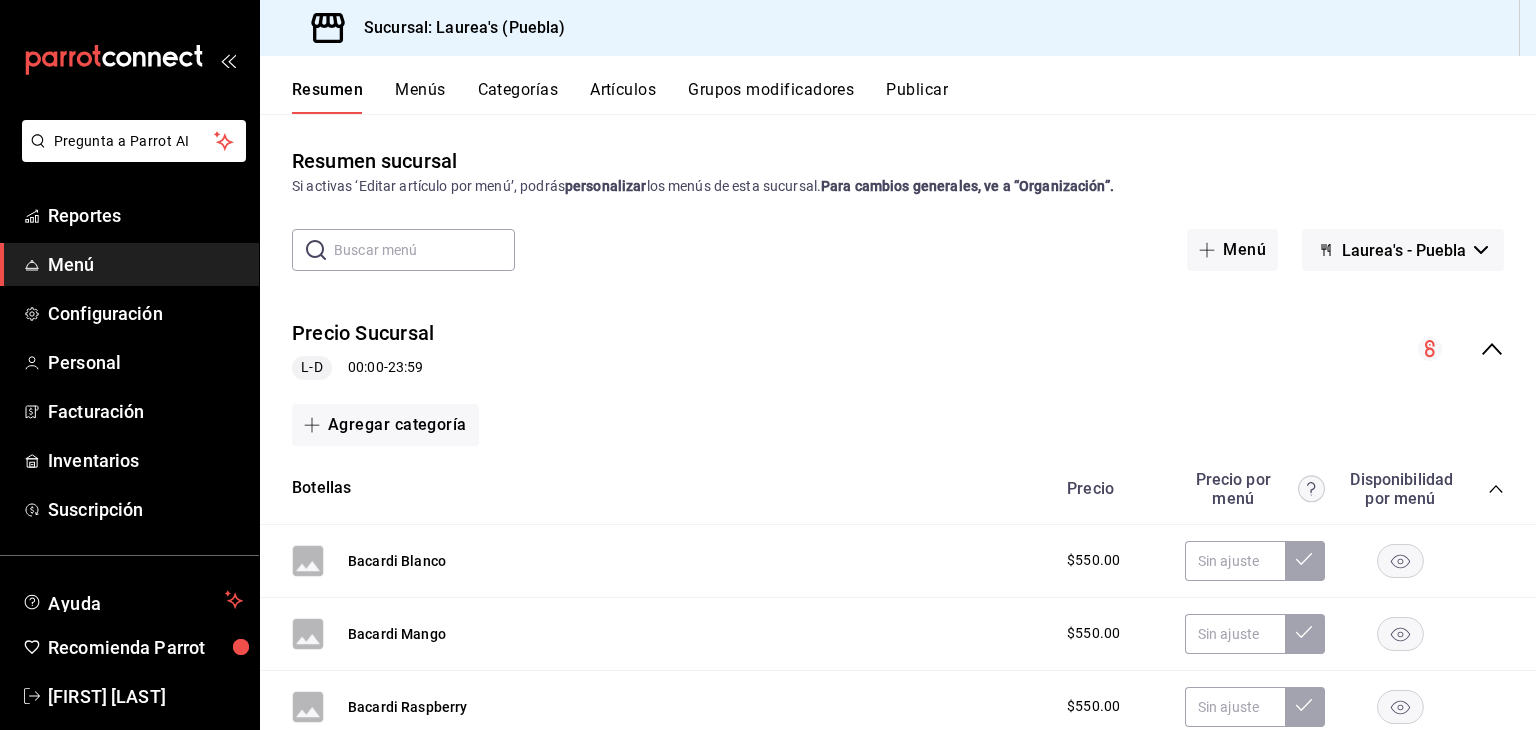 click on "Publicar" at bounding box center [917, 97] 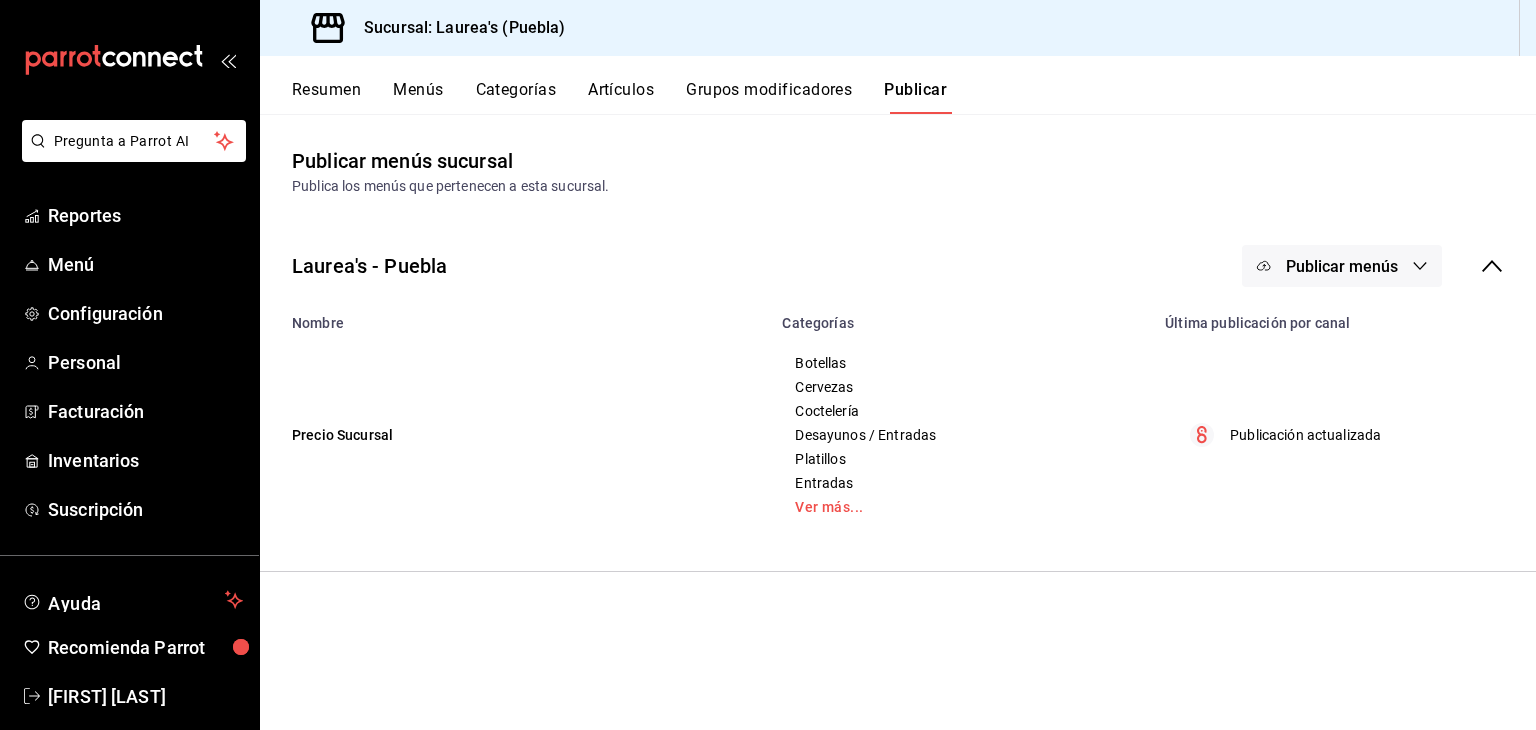 click on "Publicar menús" at bounding box center [1342, 266] 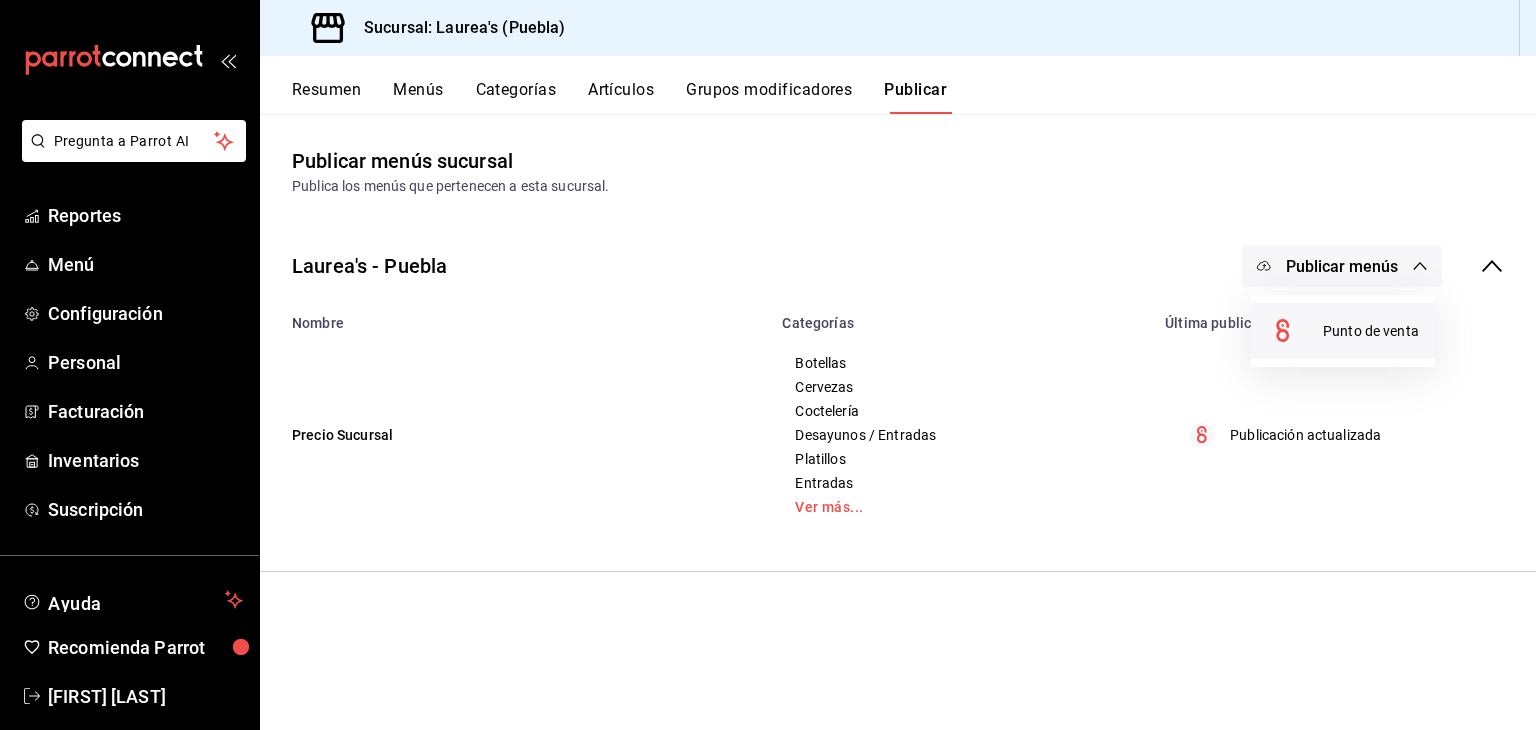 click on "Punto de venta" at bounding box center (1371, 331) 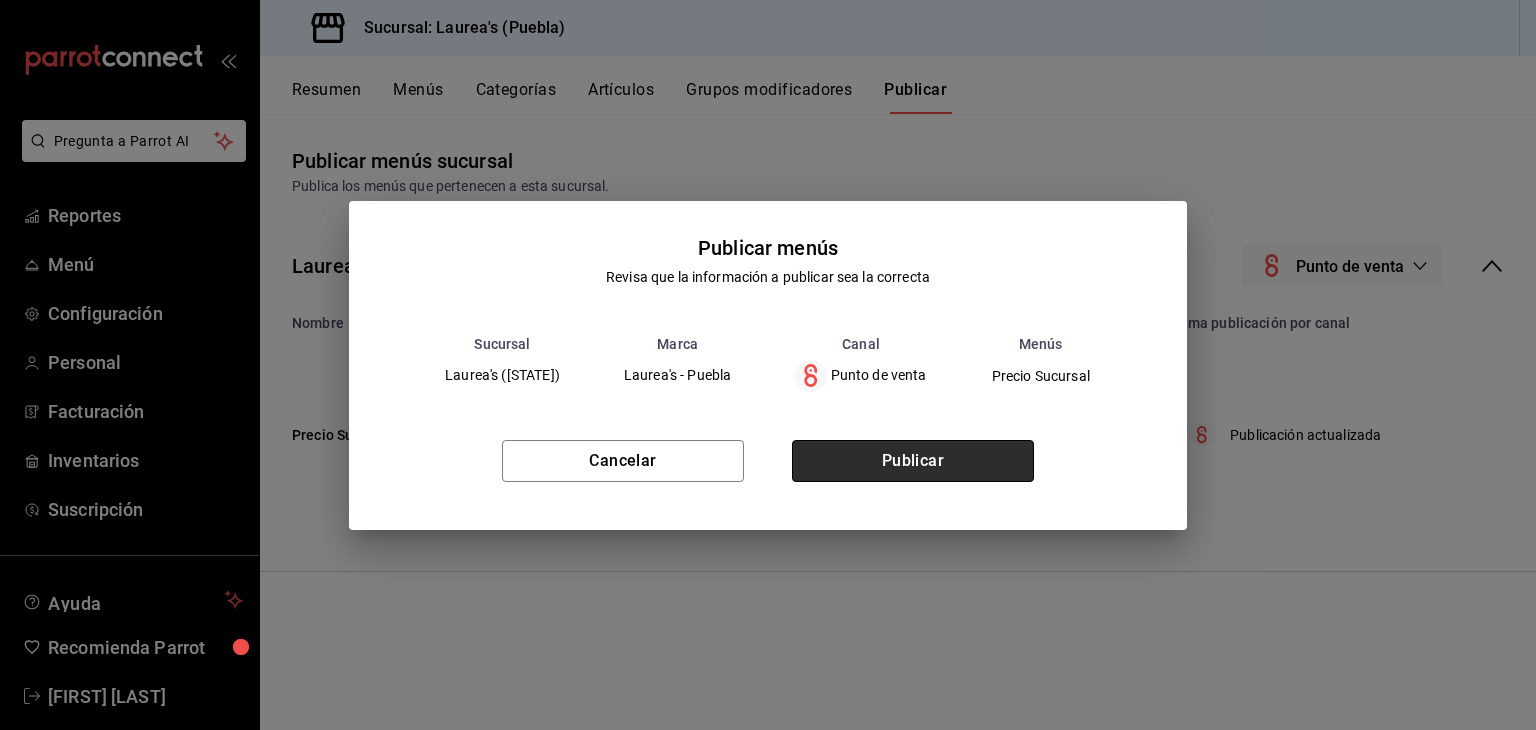 click on "Publicar" at bounding box center (913, 461) 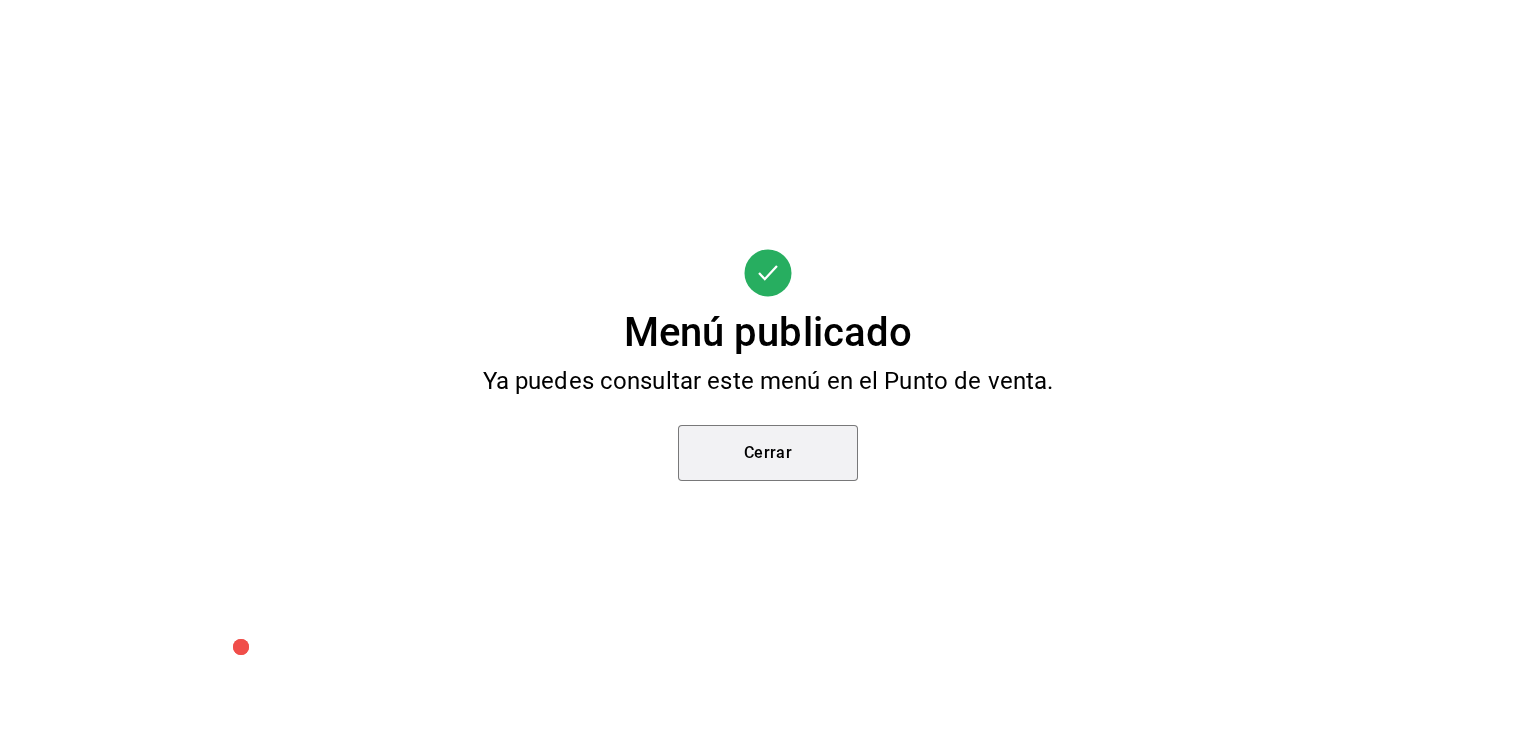 click on "Cerrar" at bounding box center (768, 453) 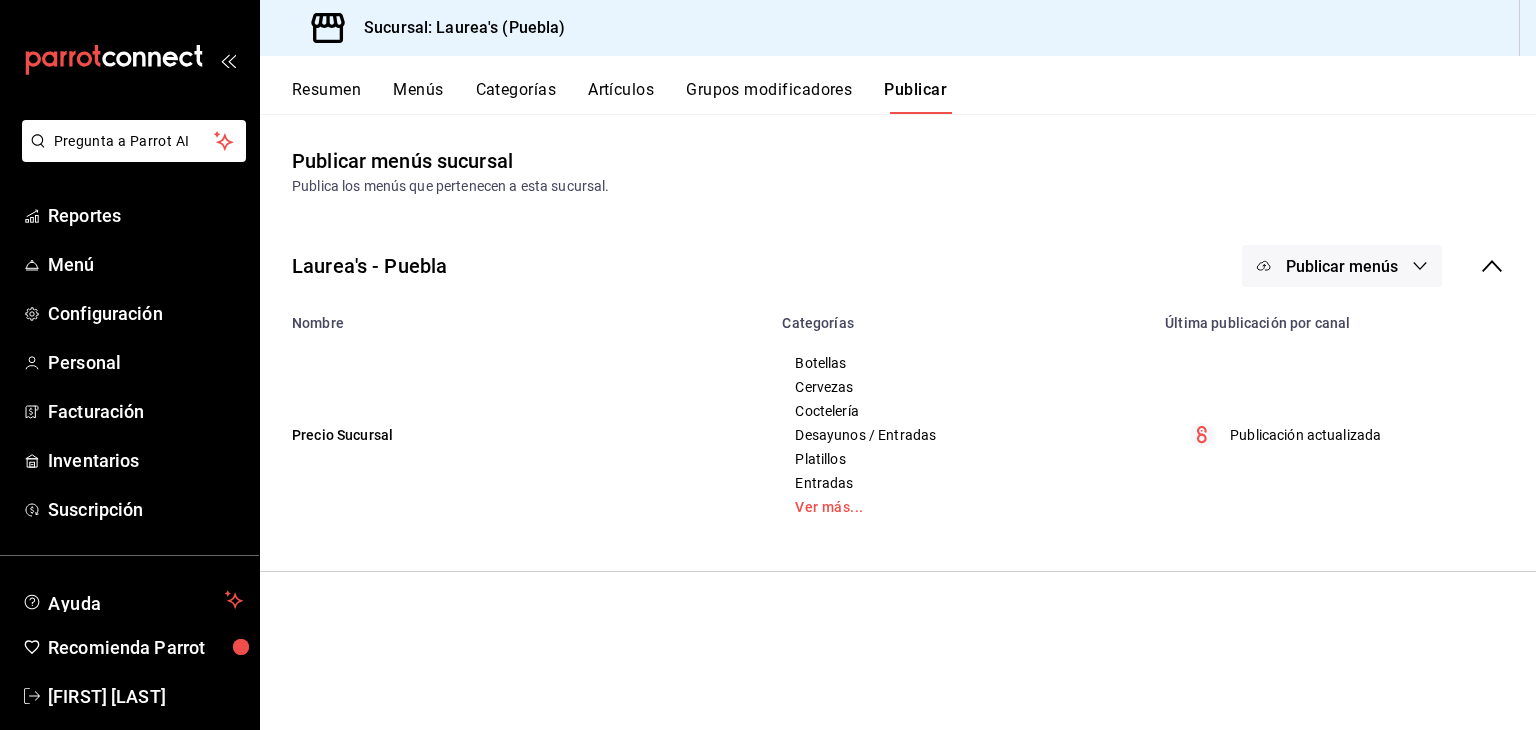 click on "Resumen" at bounding box center (326, 97) 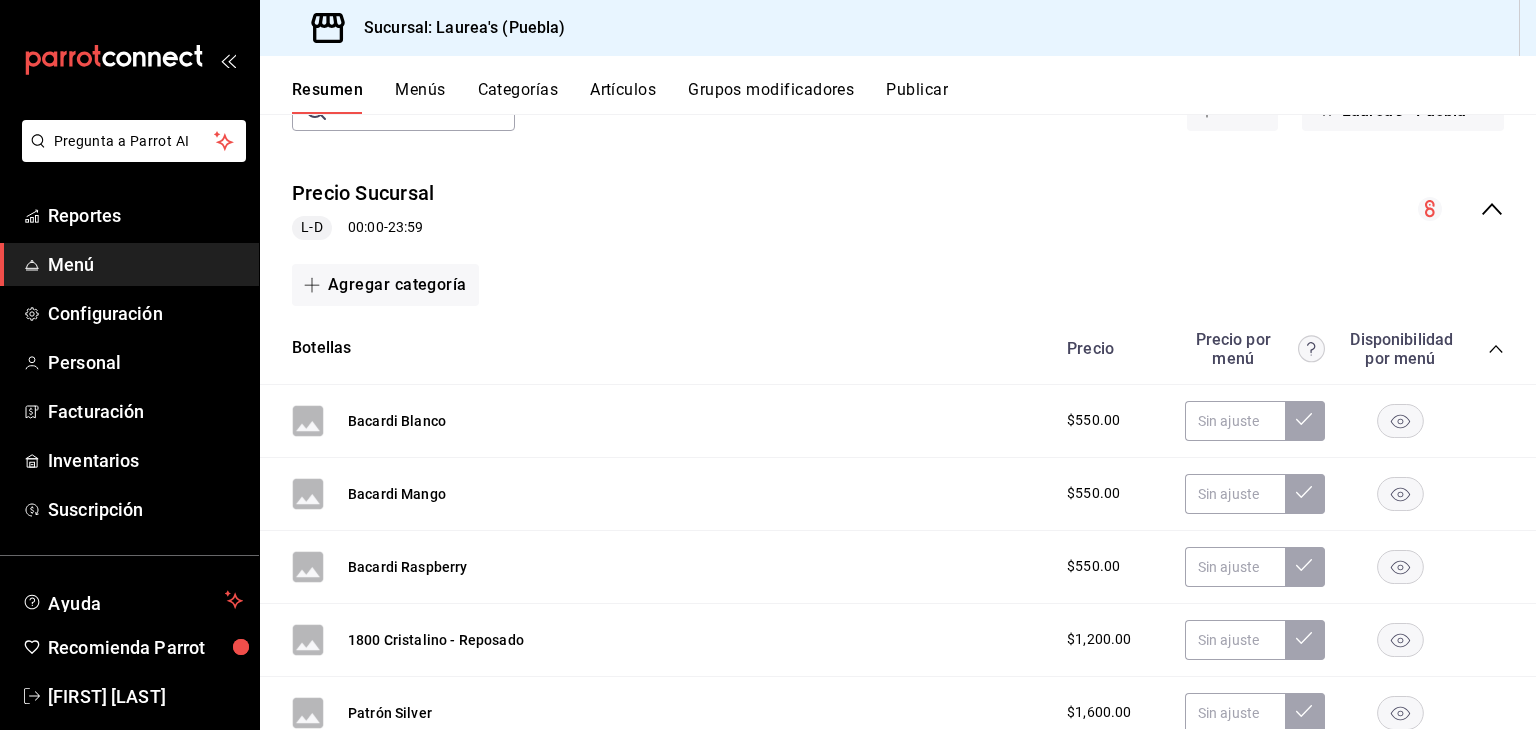scroll, scrollTop: 100, scrollLeft: 0, axis: vertical 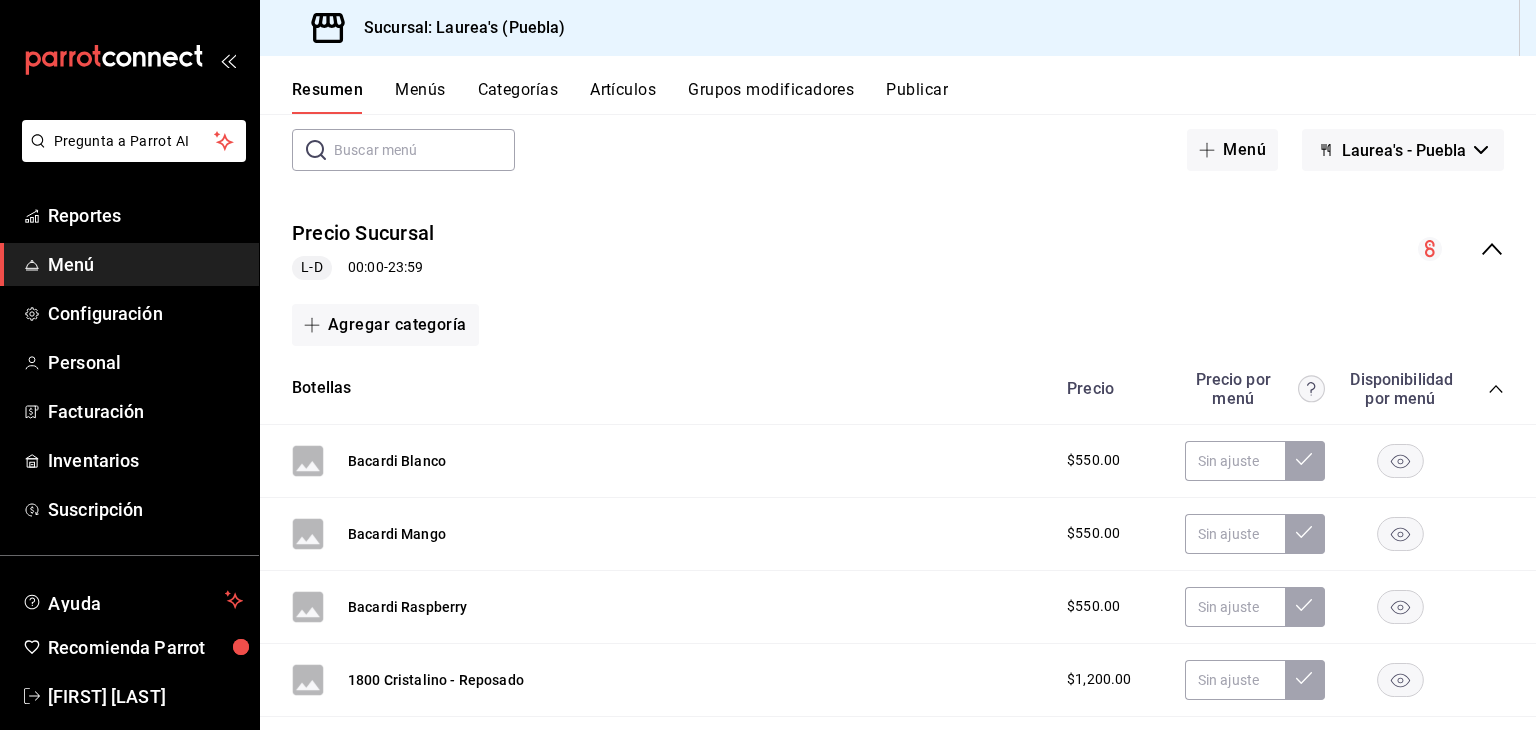 click on "Precio Precio por menú   Disponibilidad por menú" at bounding box center [1275, 389] 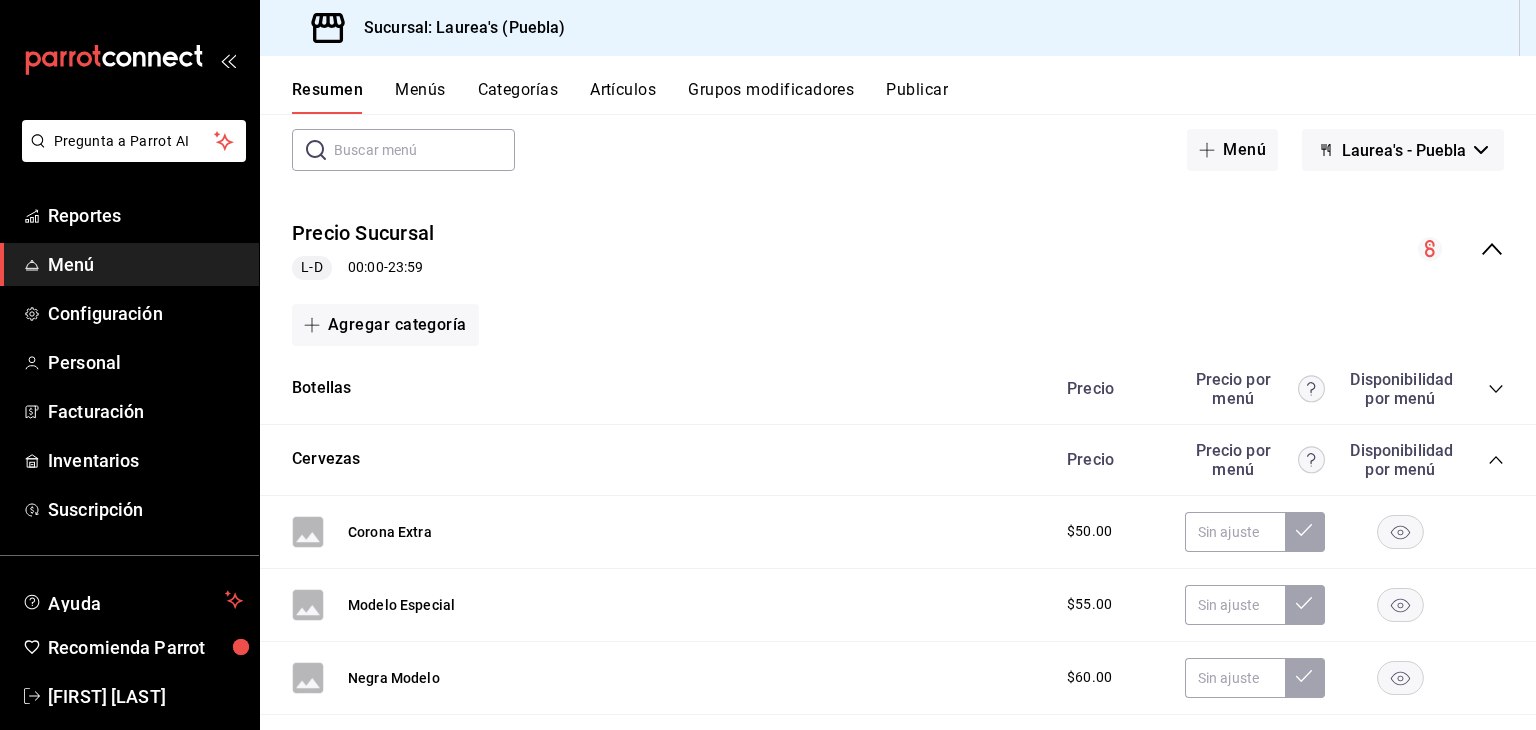 click 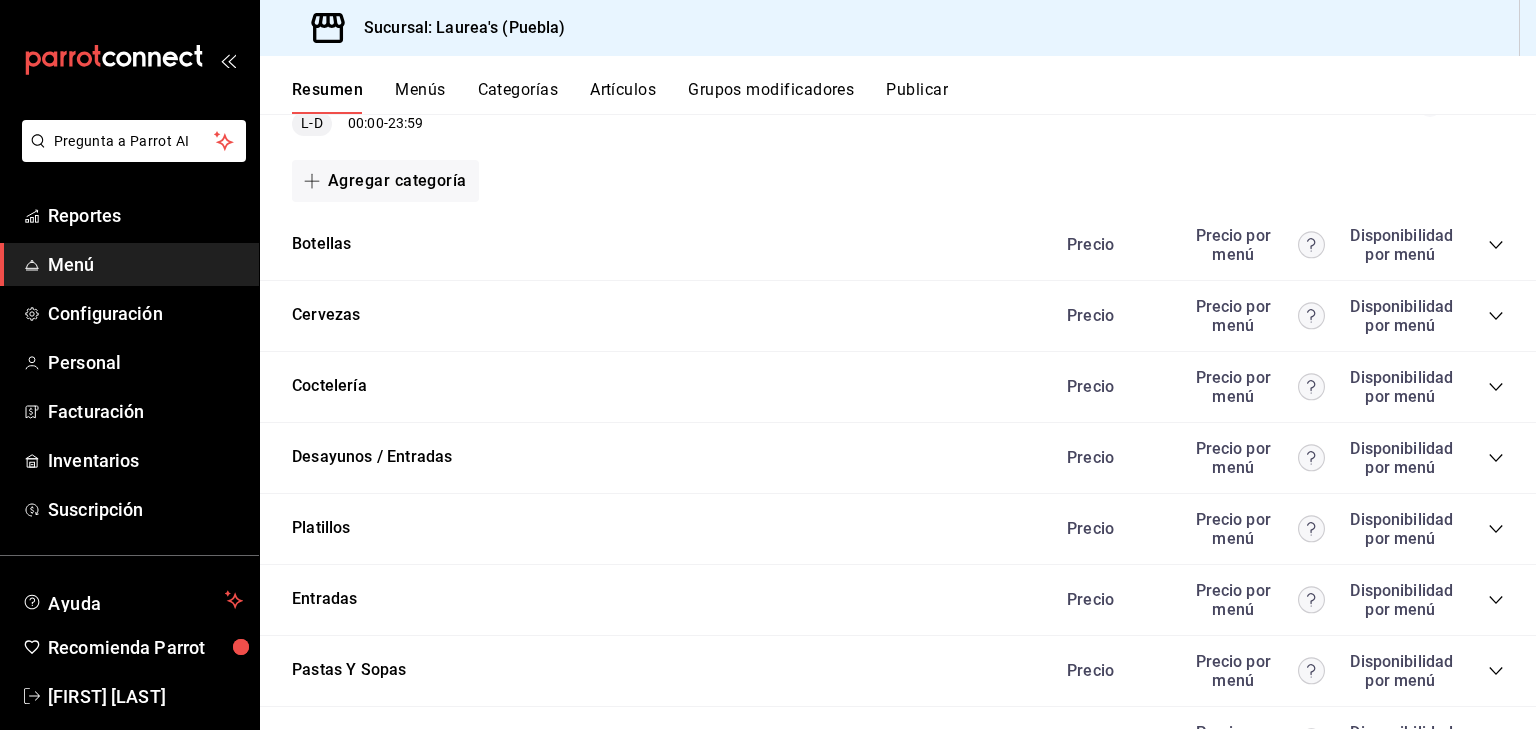 scroll, scrollTop: 300, scrollLeft: 0, axis: vertical 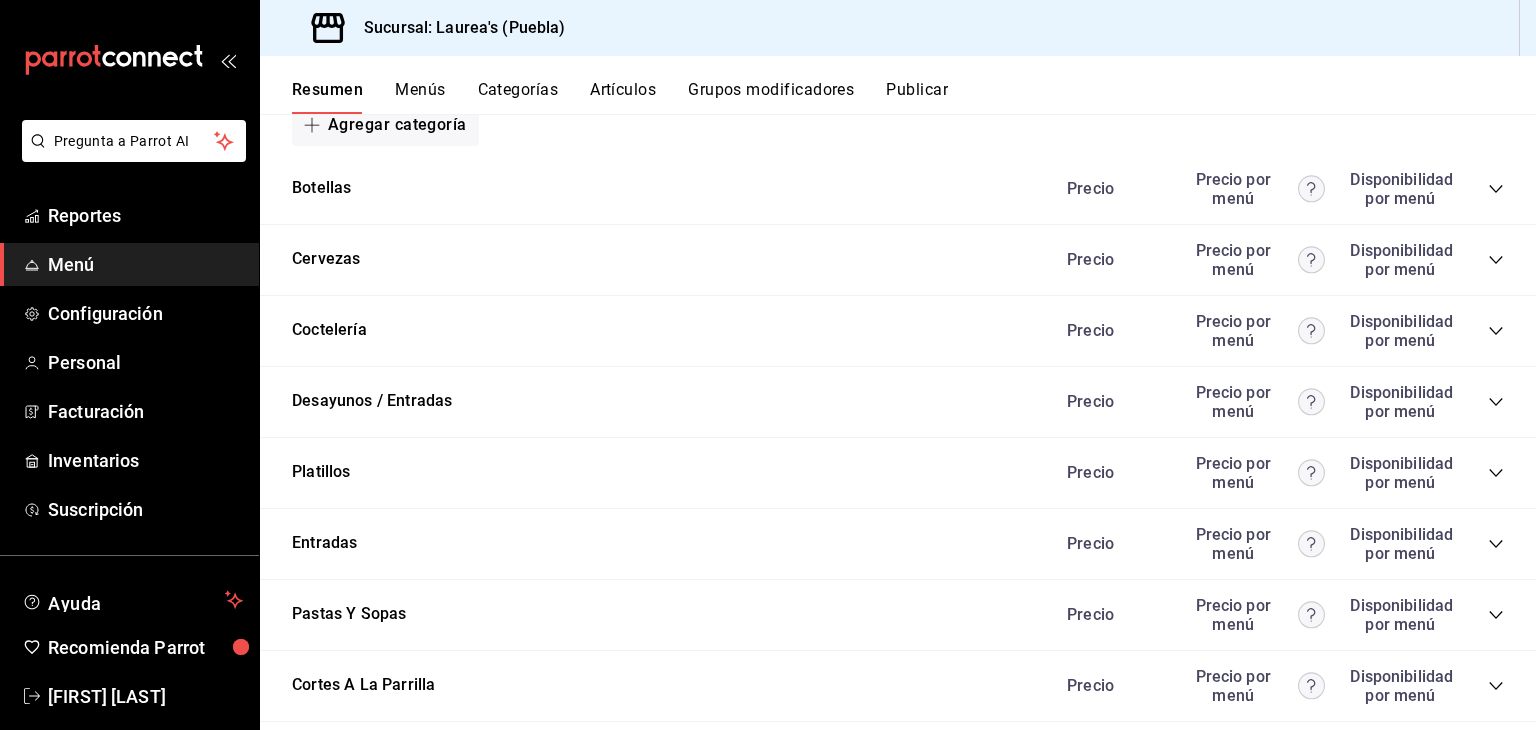 click 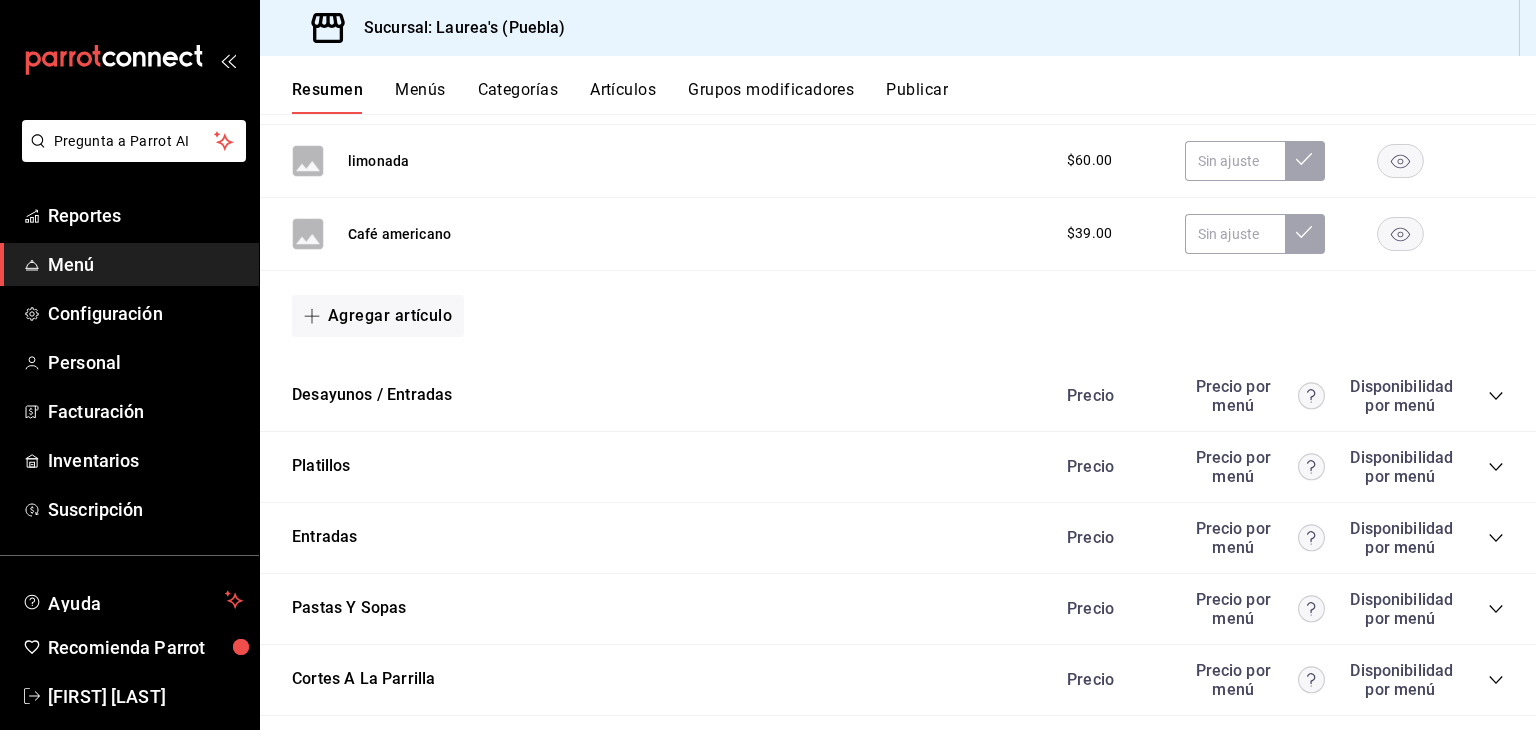 scroll, scrollTop: 2300, scrollLeft: 0, axis: vertical 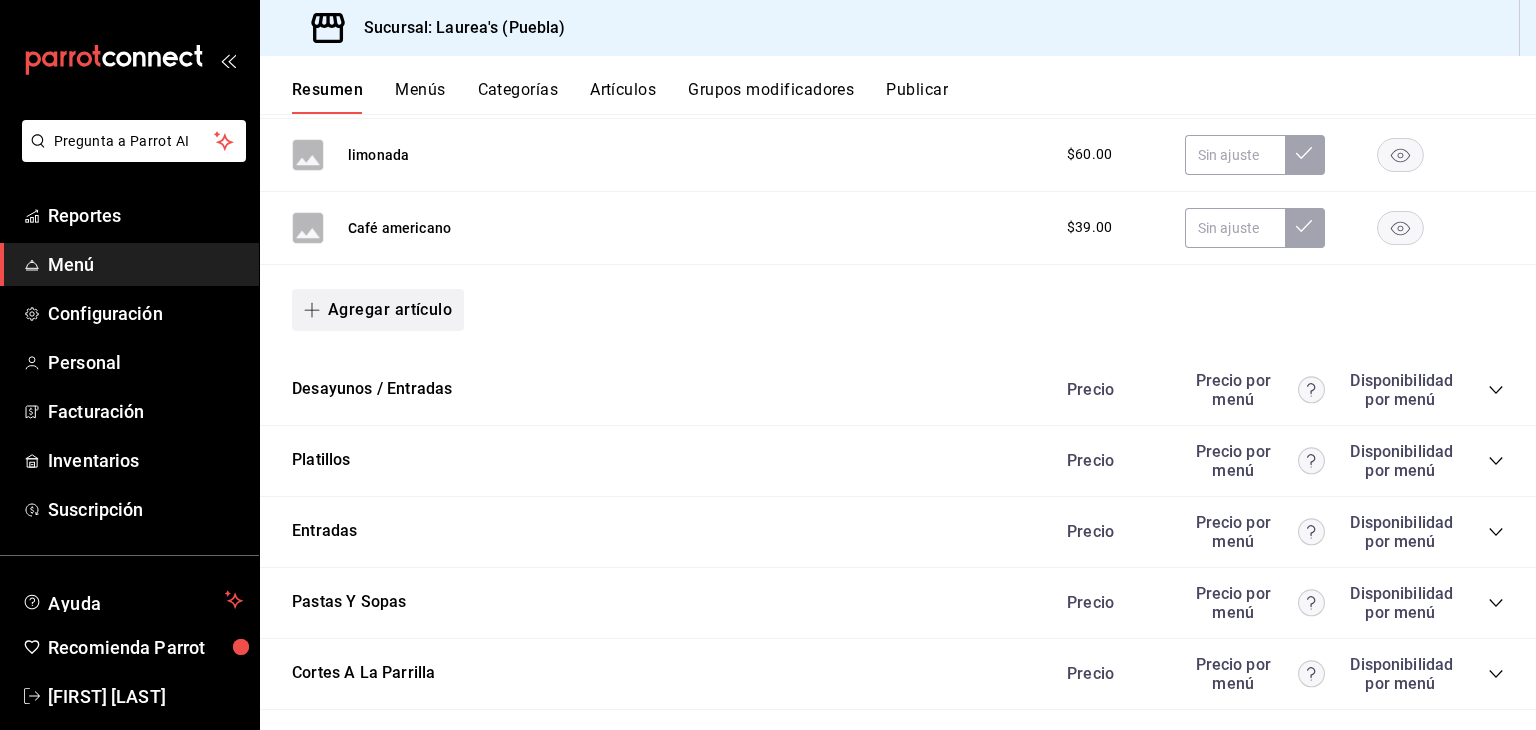 click on "Agregar artículo" at bounding box center [378, 310] 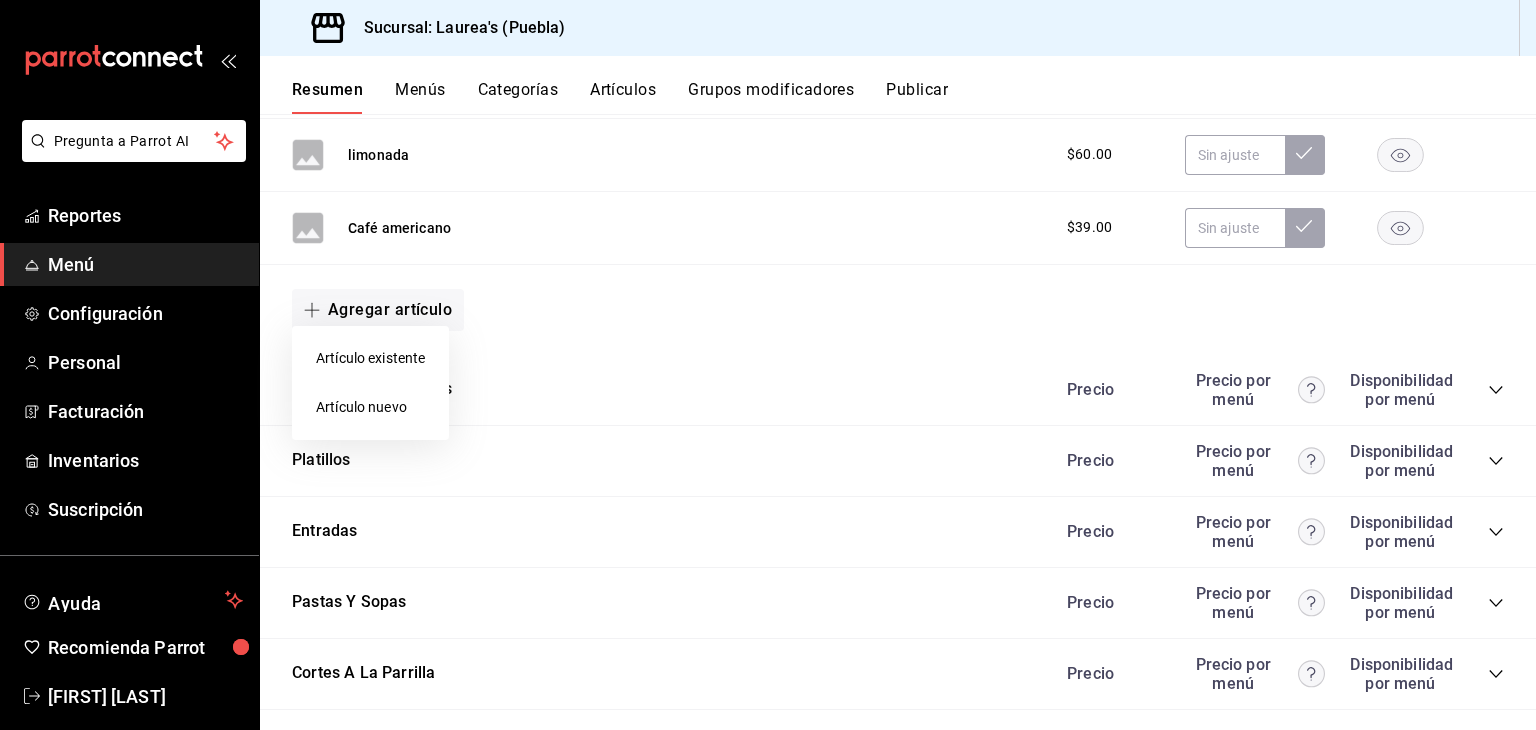 click on "Artículo nuevo" at bounding box center (370, 407) 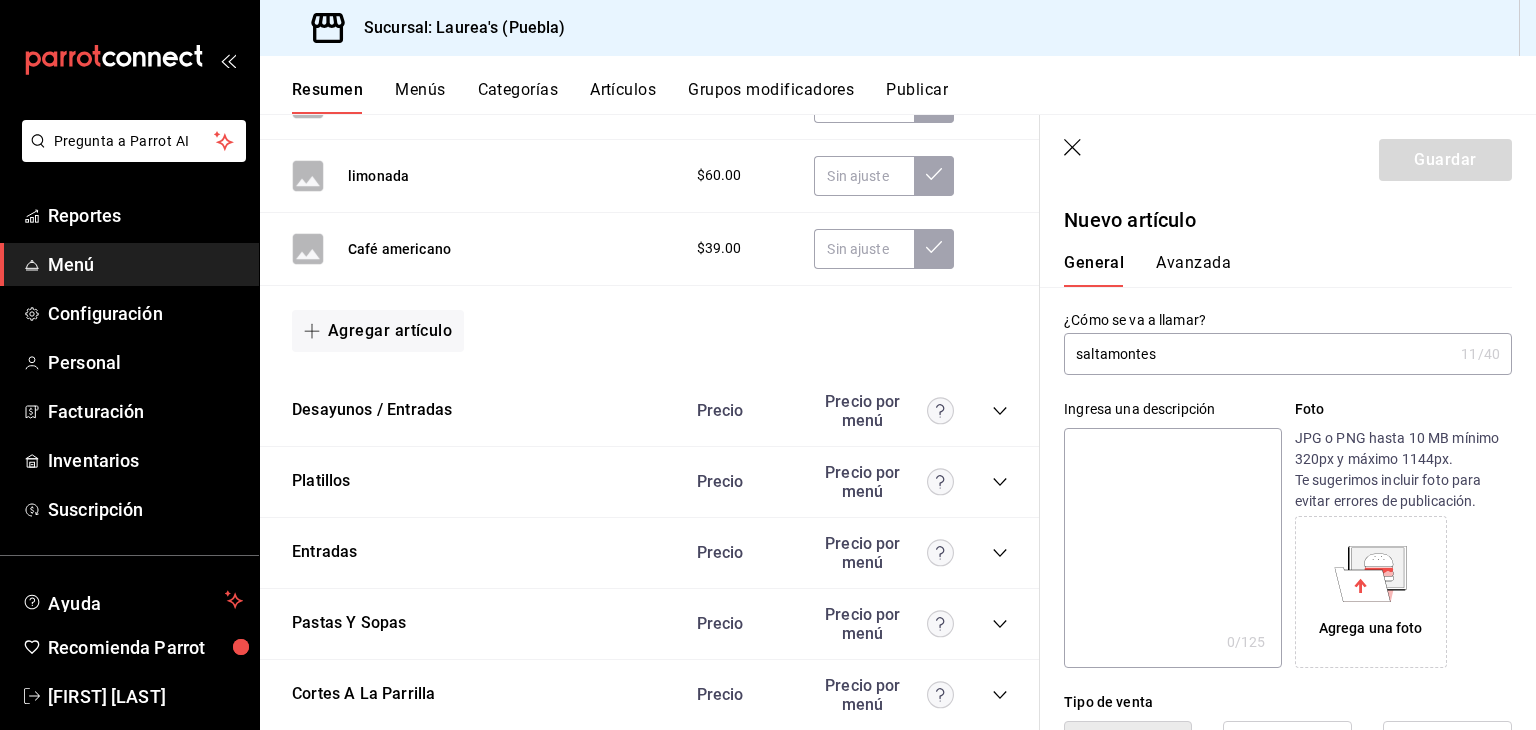 click on "saltamontes" at bounding box center (1258, 354) 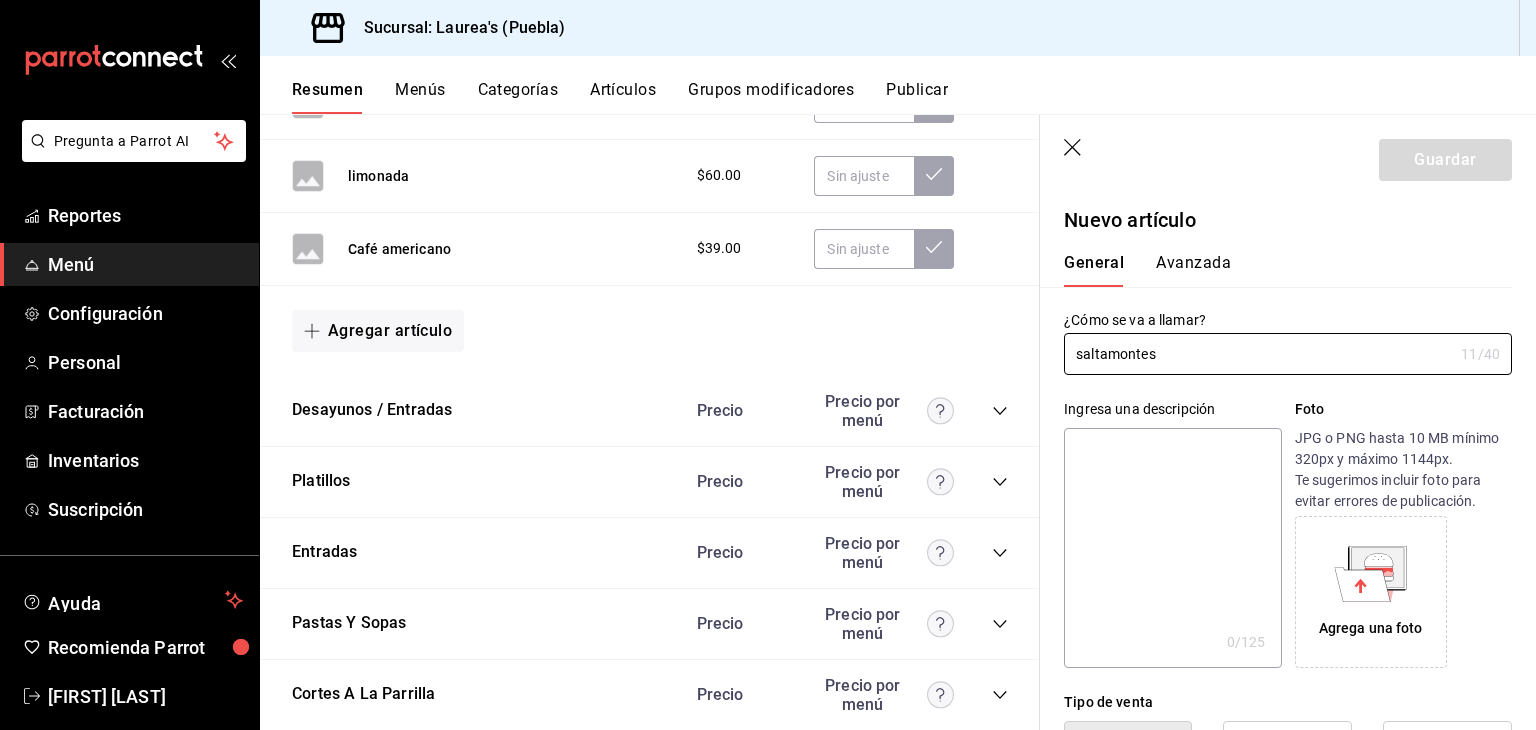 drag, startPoint x: 1080, startPoint y: 356, endPoint x: 1059, endPoint y: 356, distance: 21 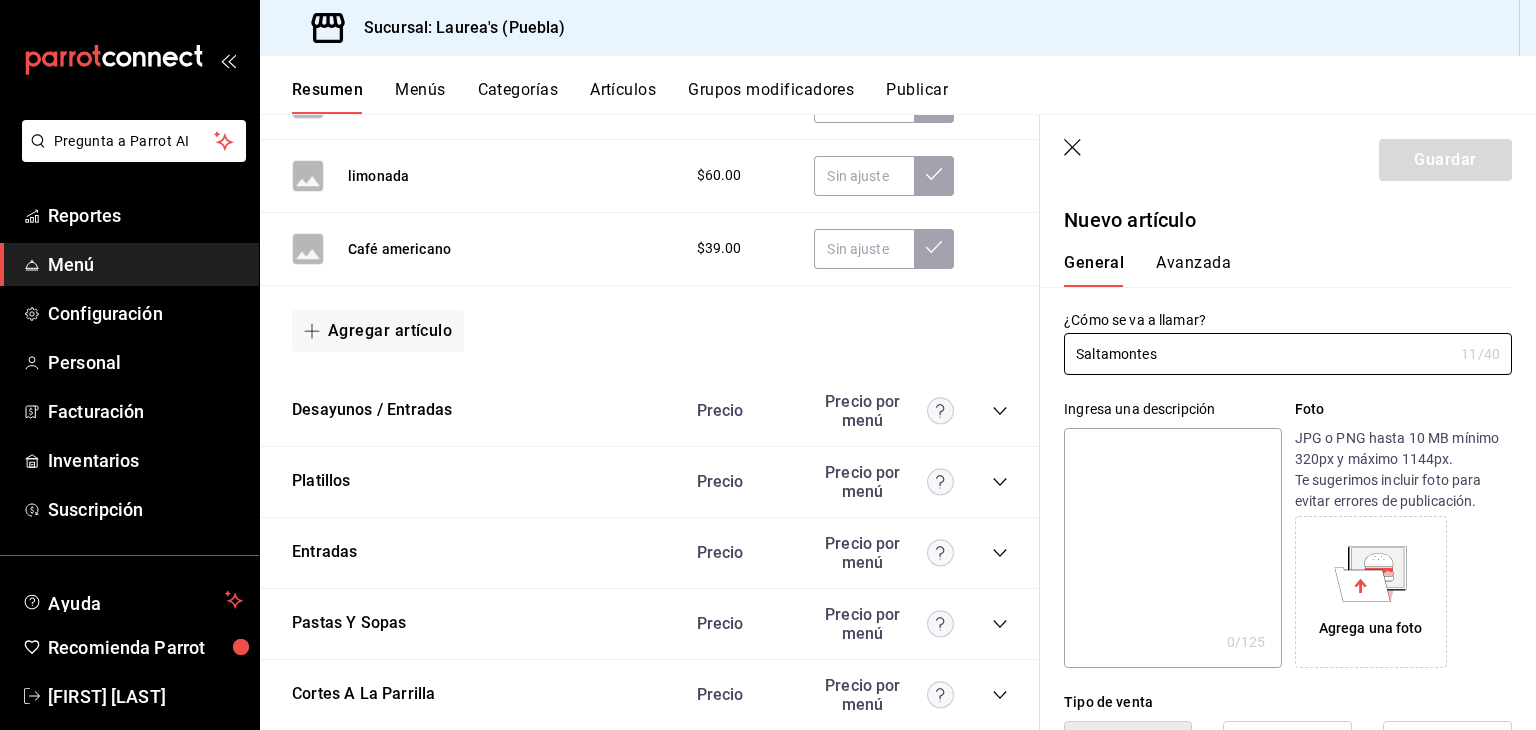 drag, startPoint x: 1159, startPoint y: 354, endPoint x: 1030, endPoint y: 342, distance: 129.55693 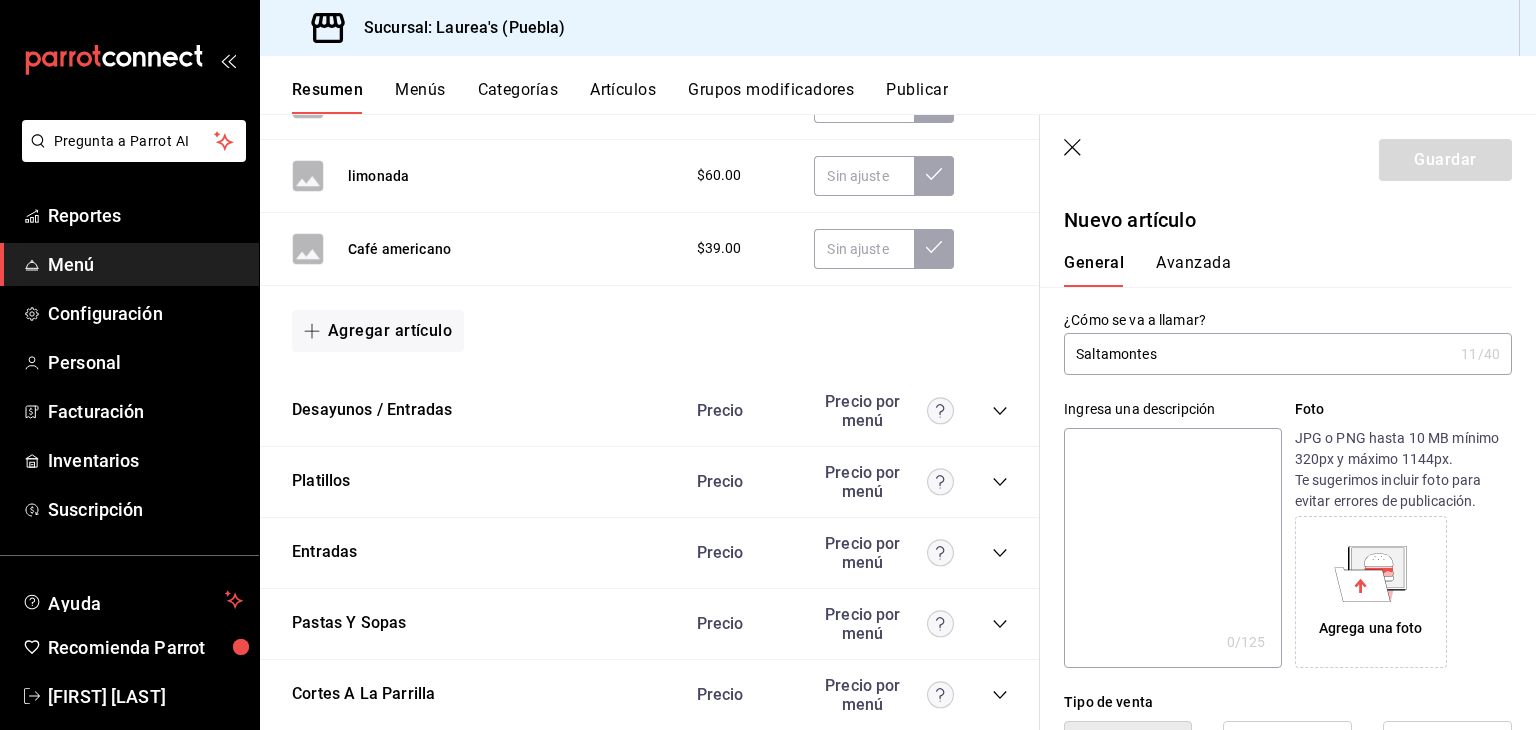 paste on "Saltamontes" 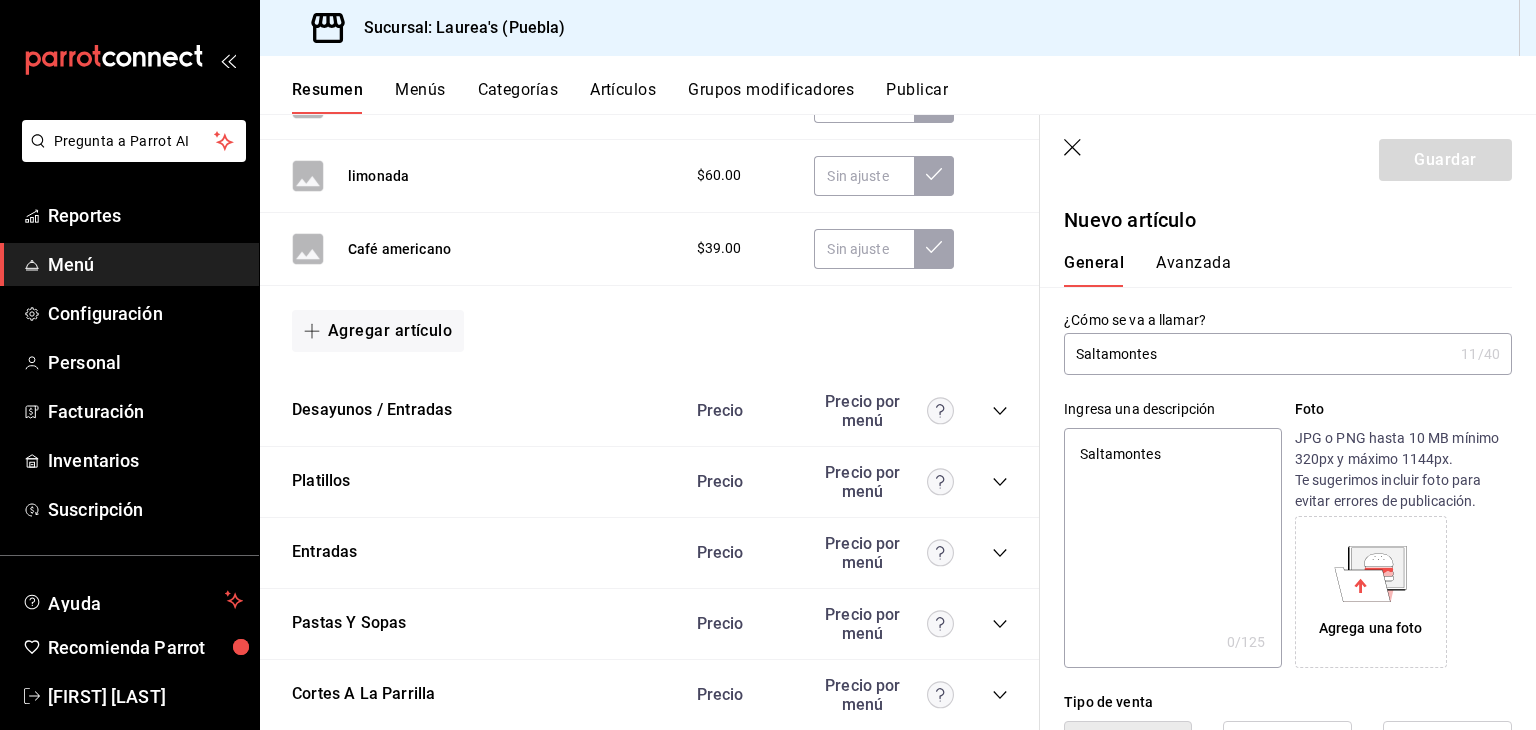 type on "x" 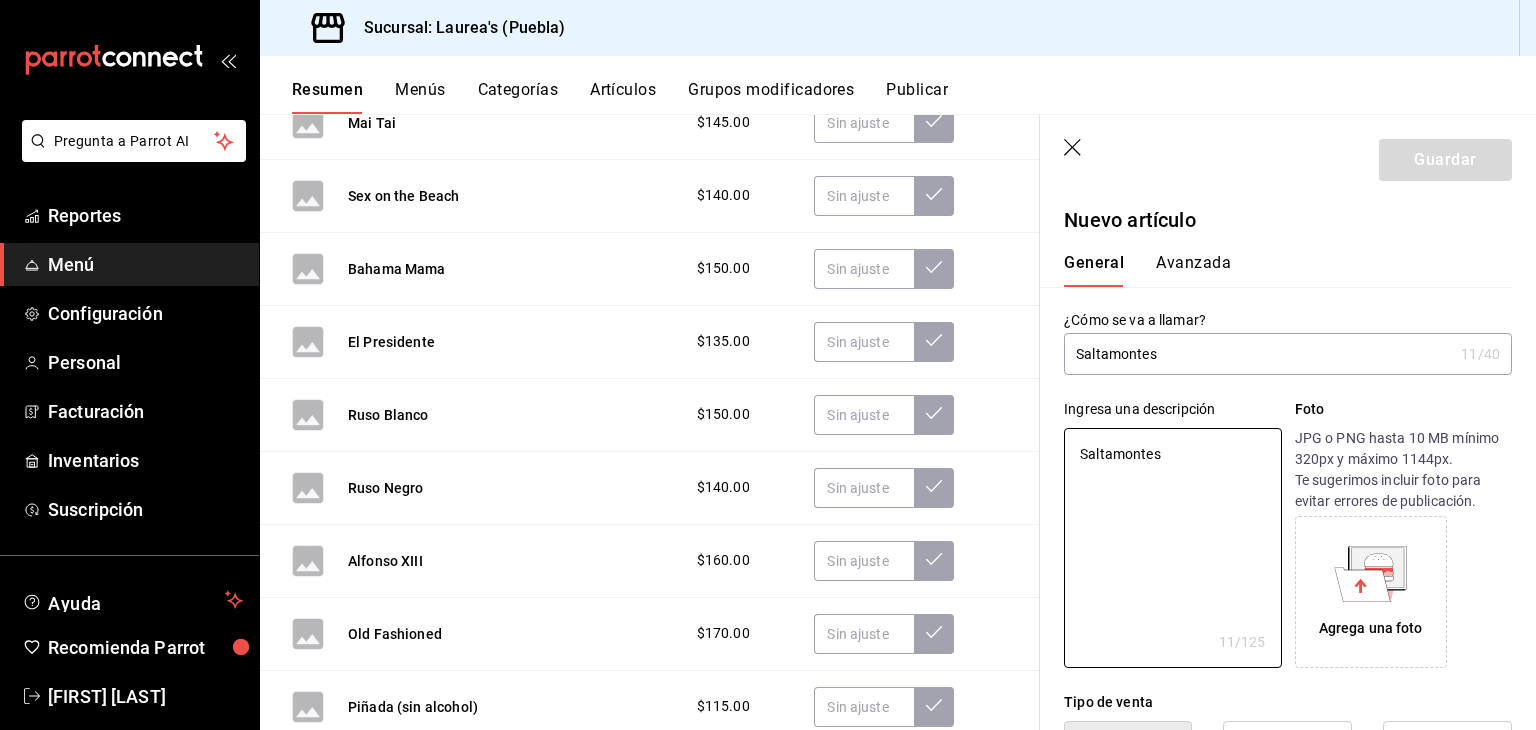scroll, scrollTop: 1700, scrollLeft: 0, axis: vertical 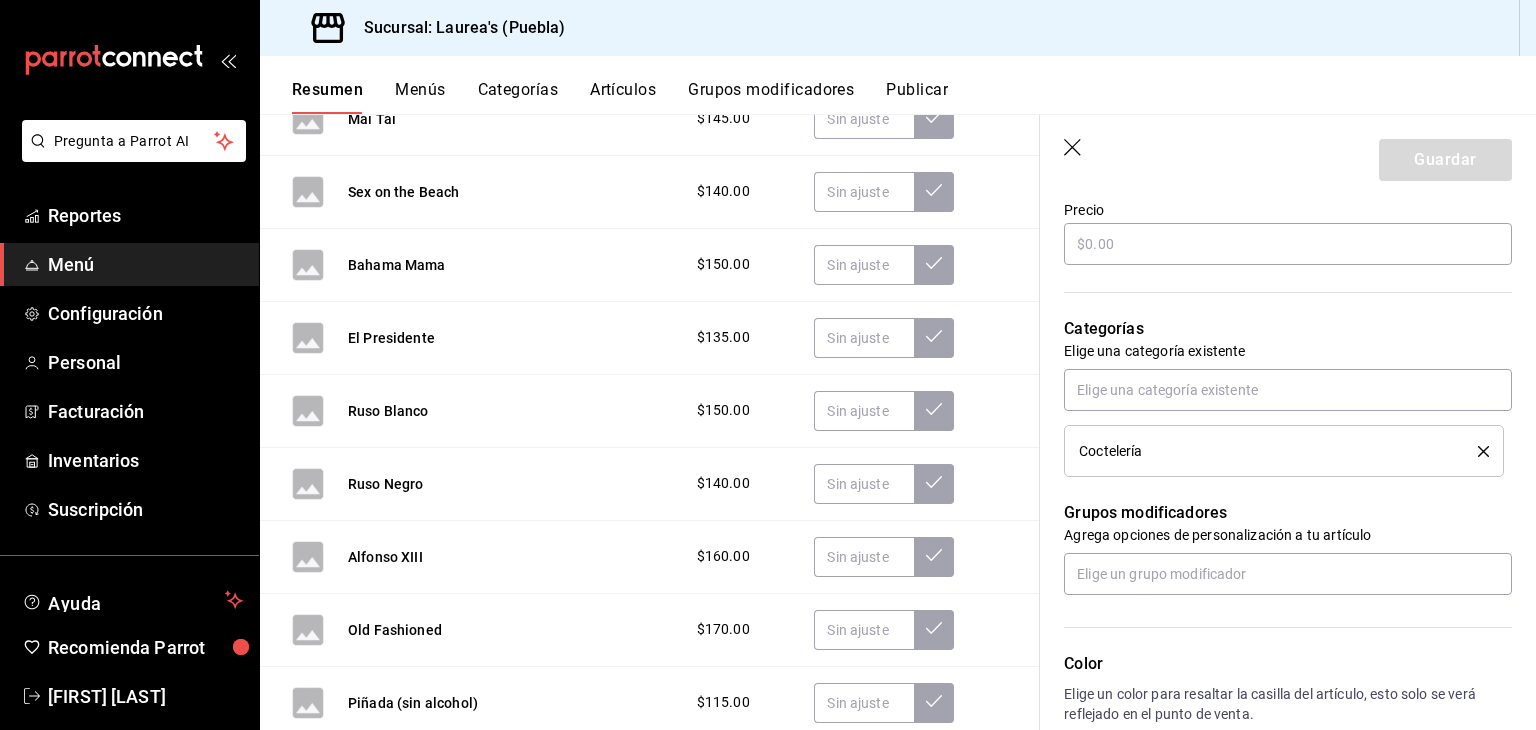 type on "Saltamontes" 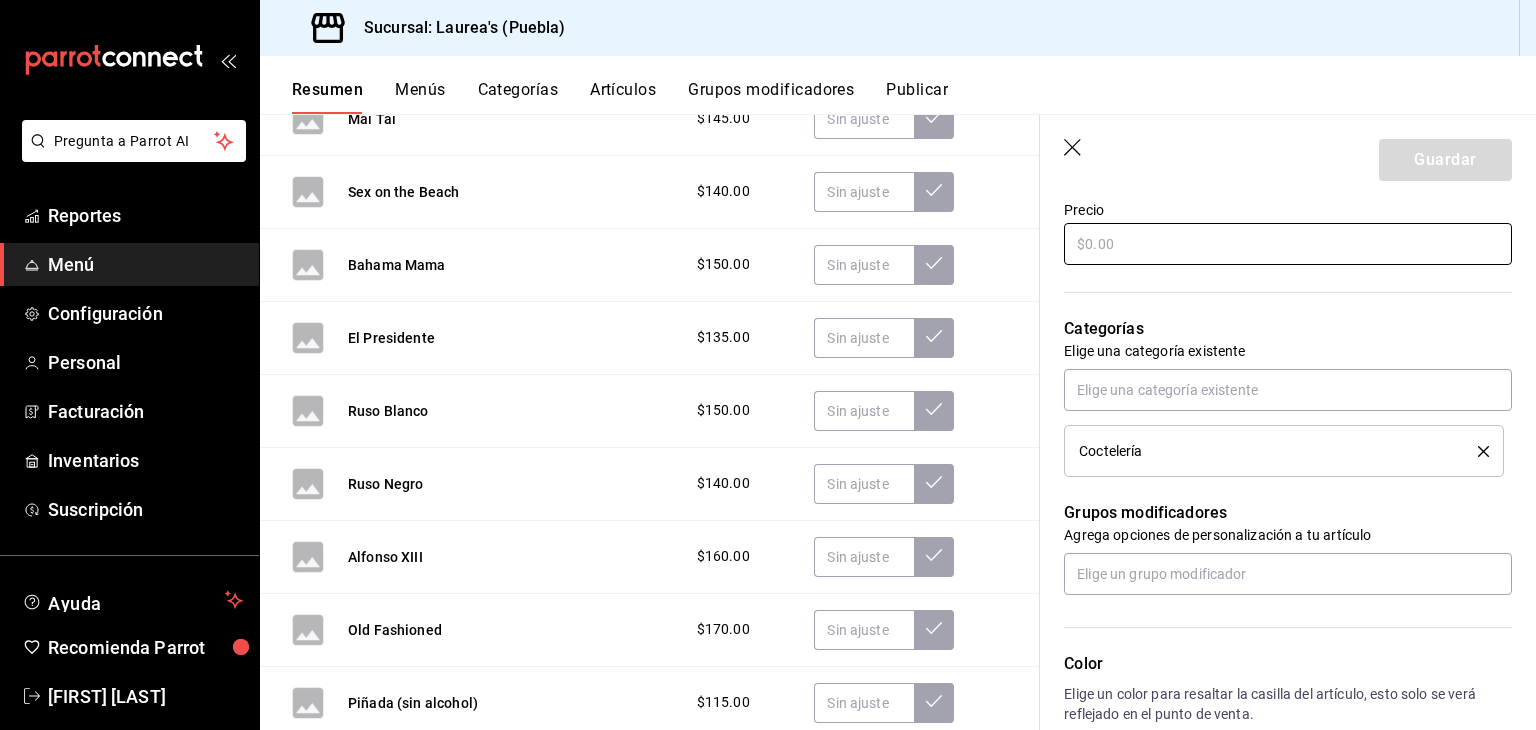 type on "x" 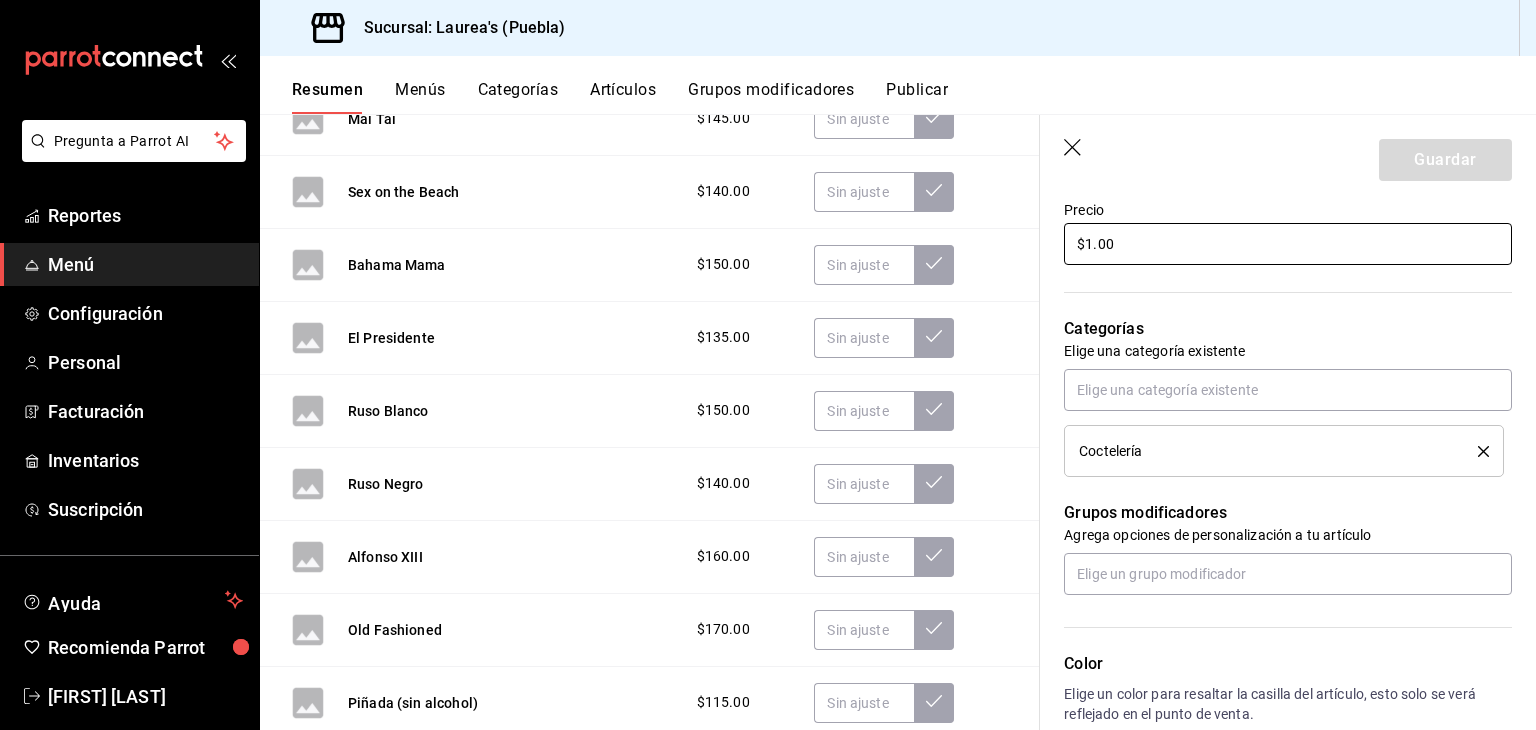 type on "$13.00" 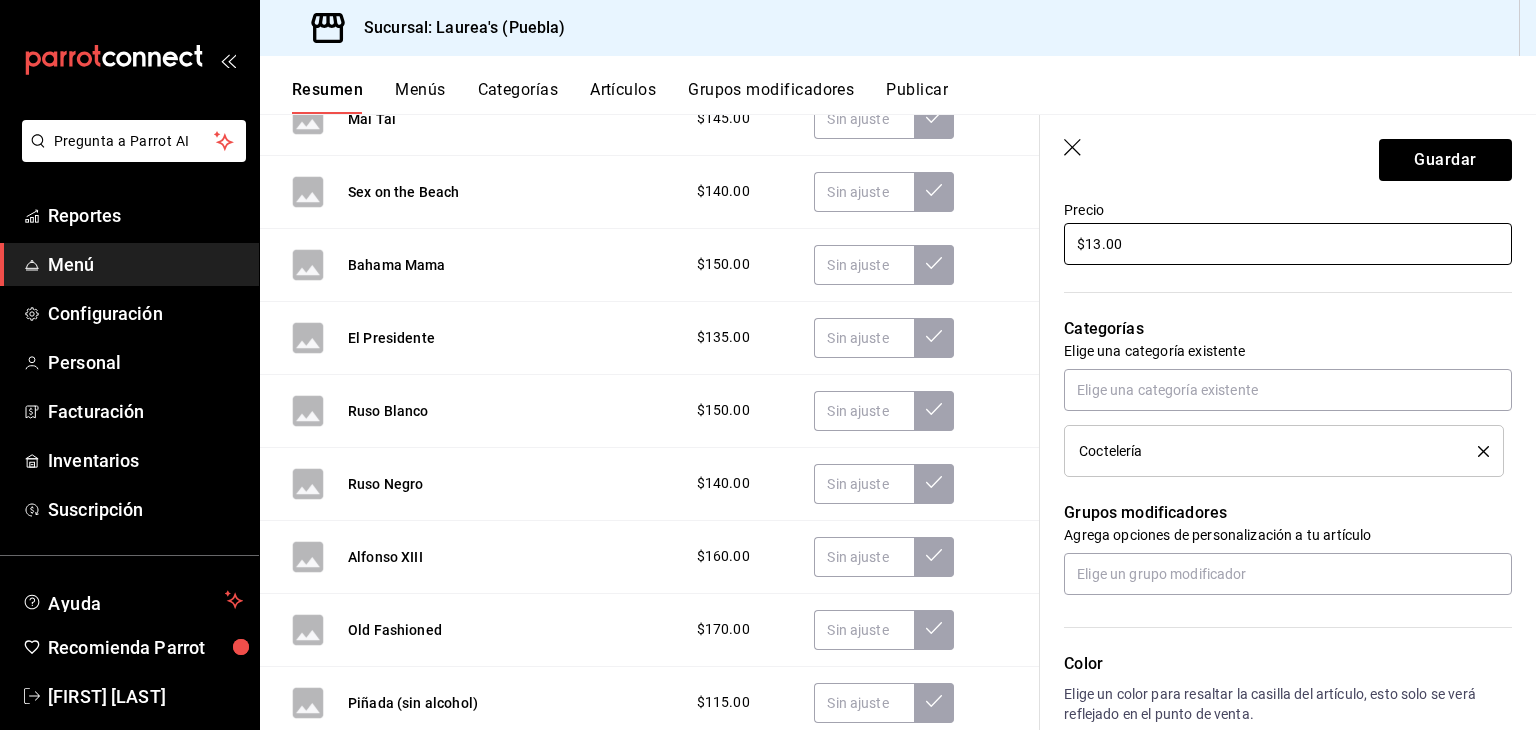 type on "x" 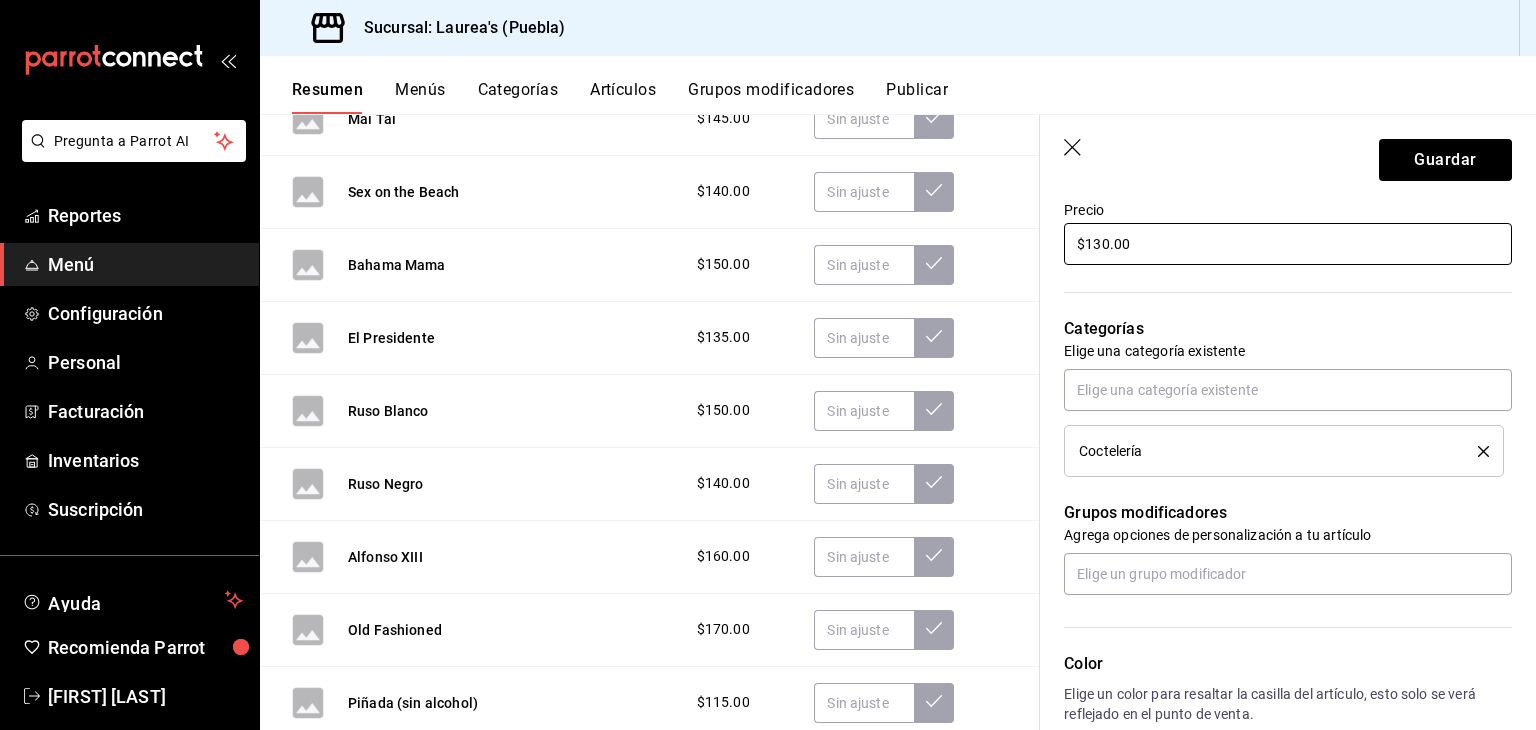 type on "$130.00" 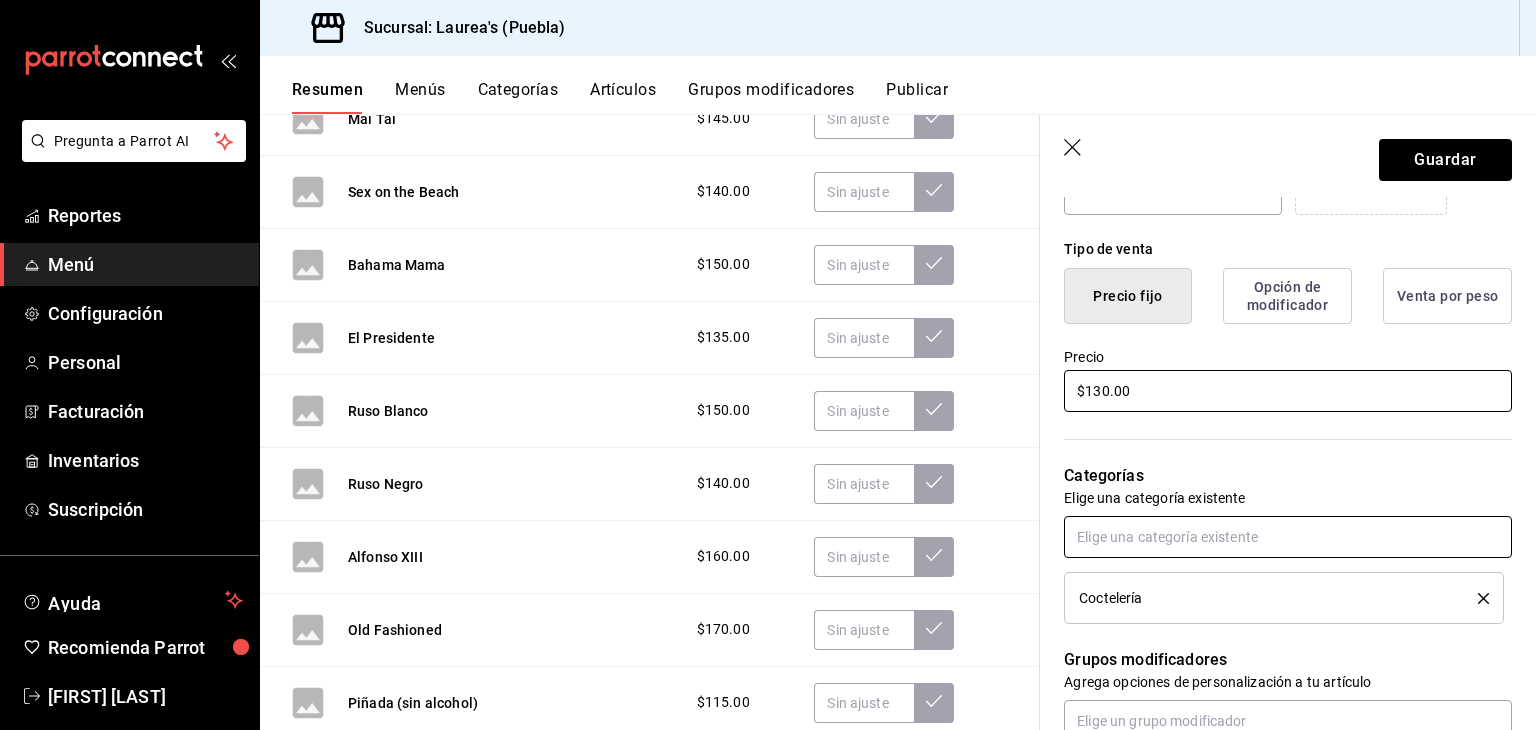 scroll, scrollTop: 434, scrollLeft: 0, axis: vertical 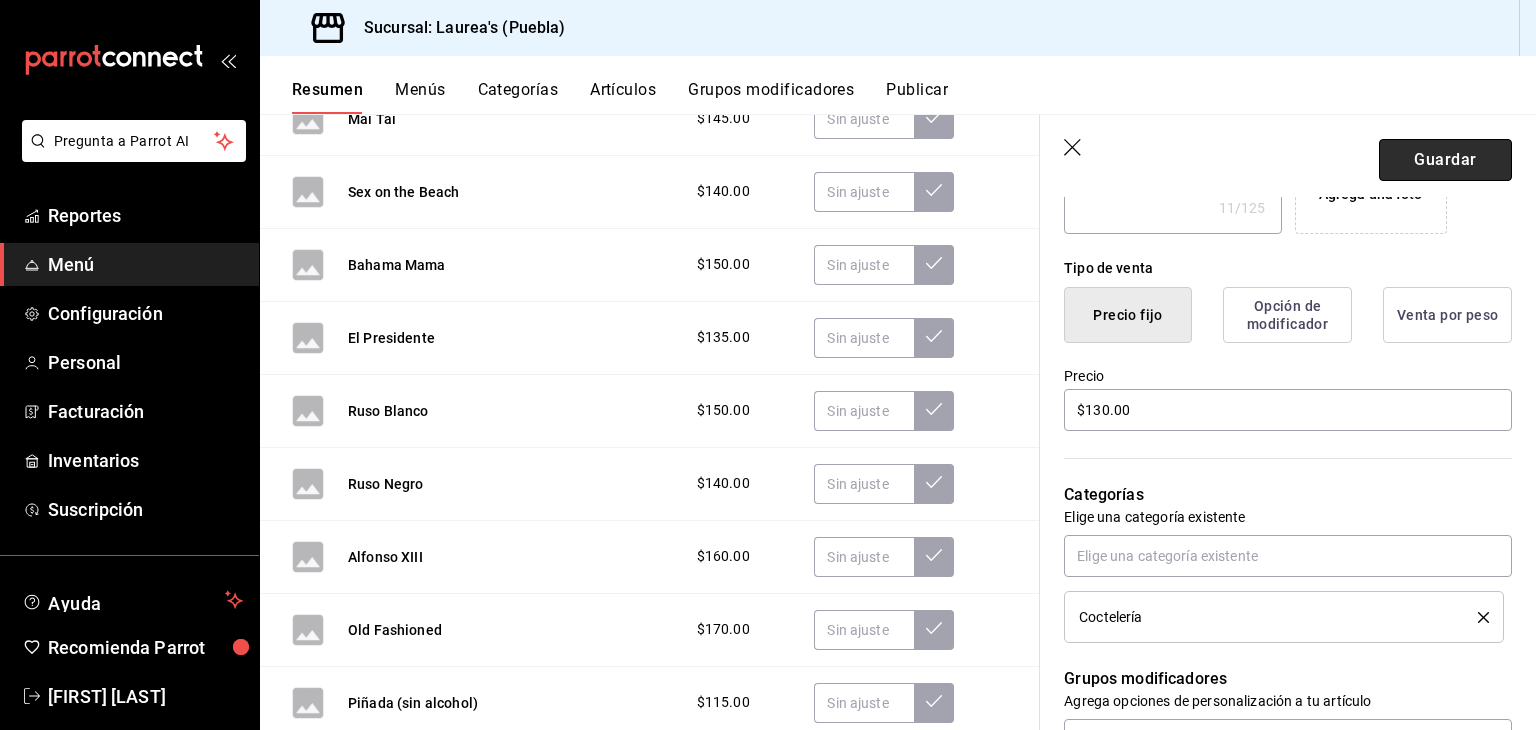 click on "Guardar" at bounding box center (1445, 160) 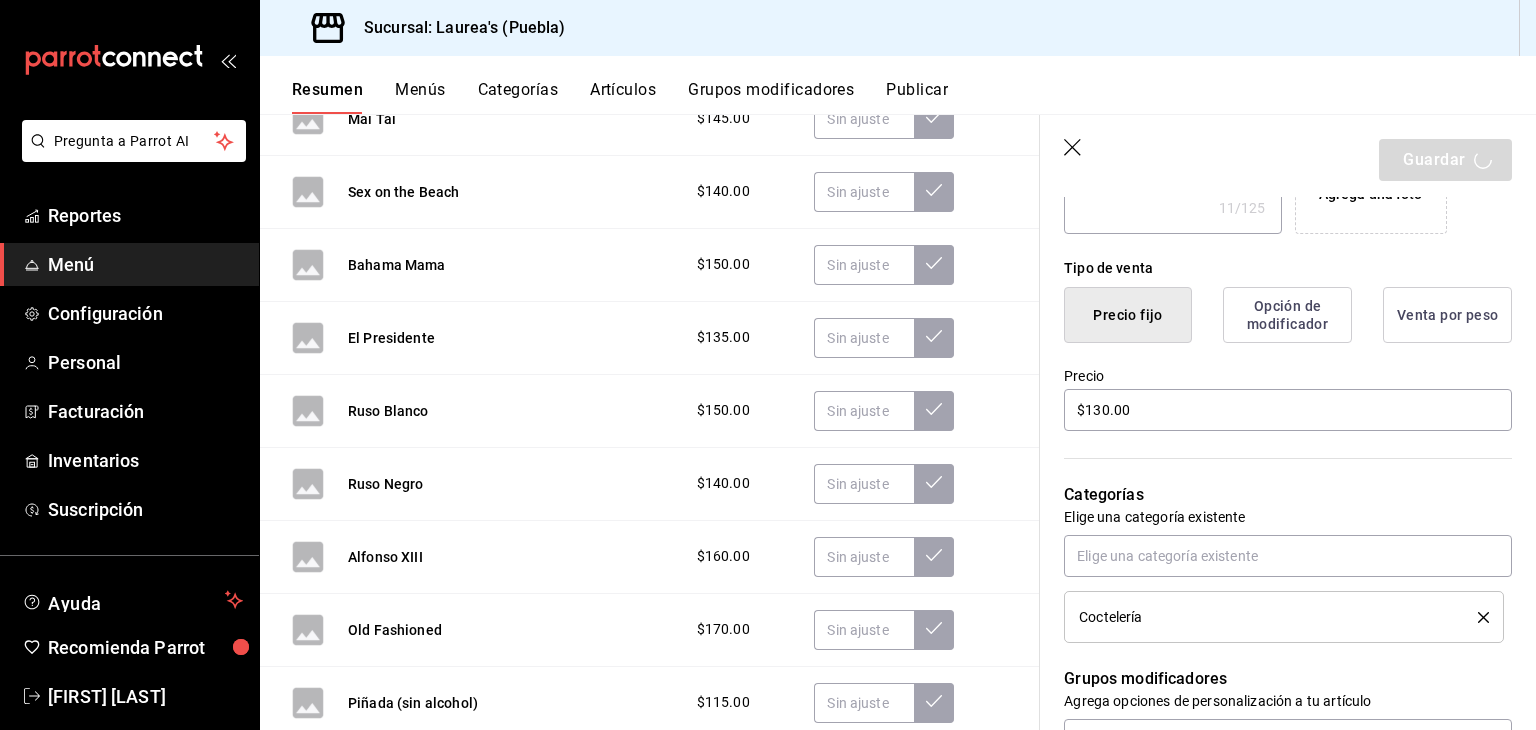 type on "x" 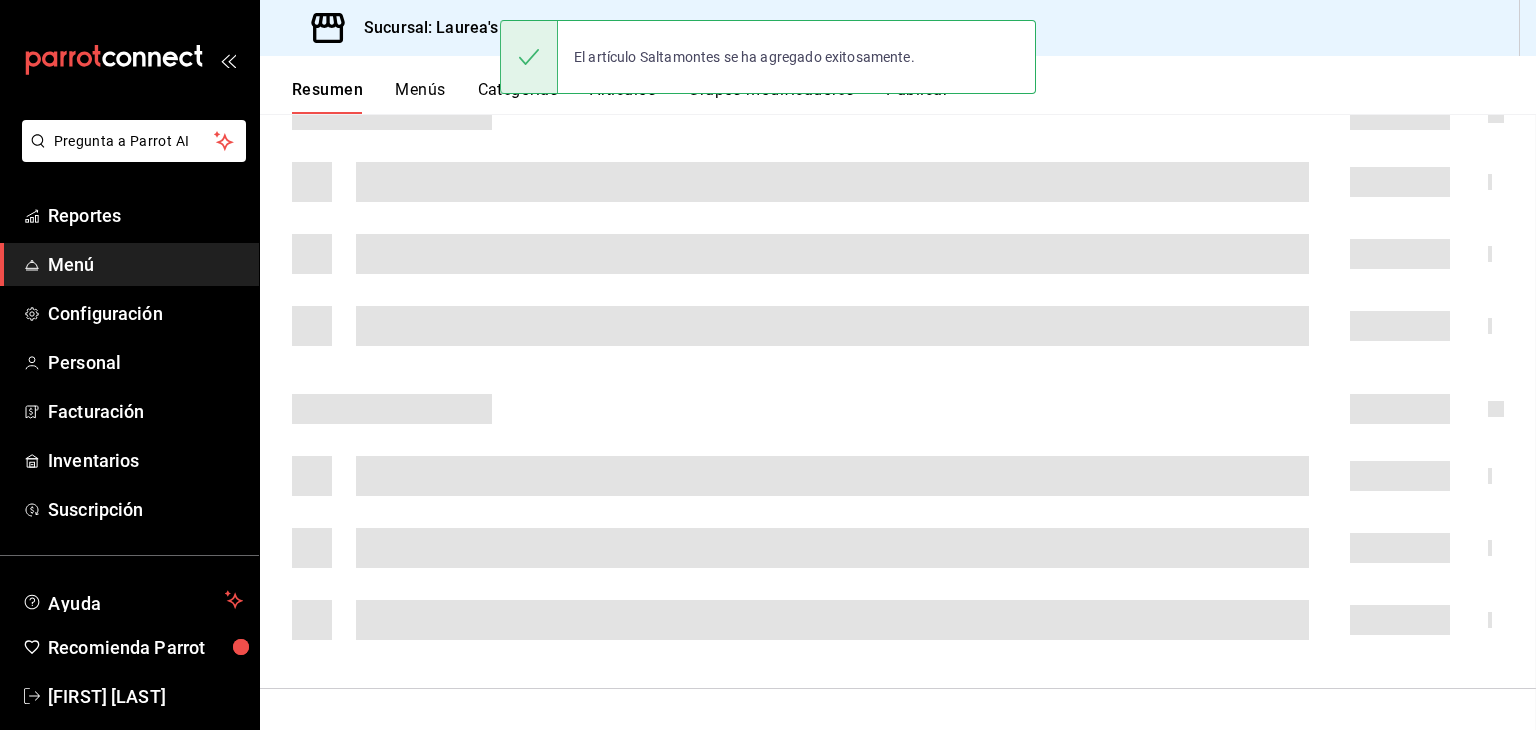 scroll, scrollTop: 0, scrollLeft: 0, axis: both 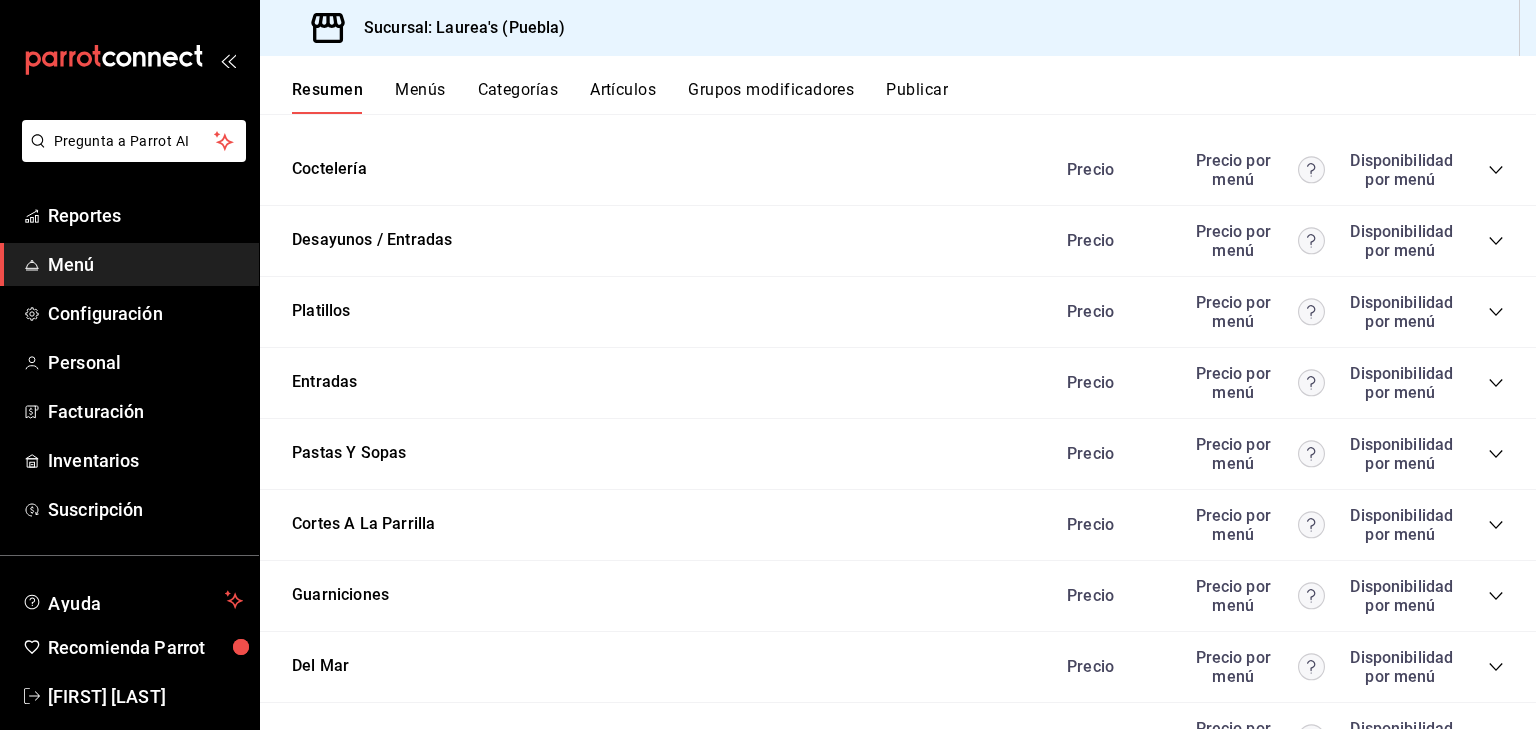 click 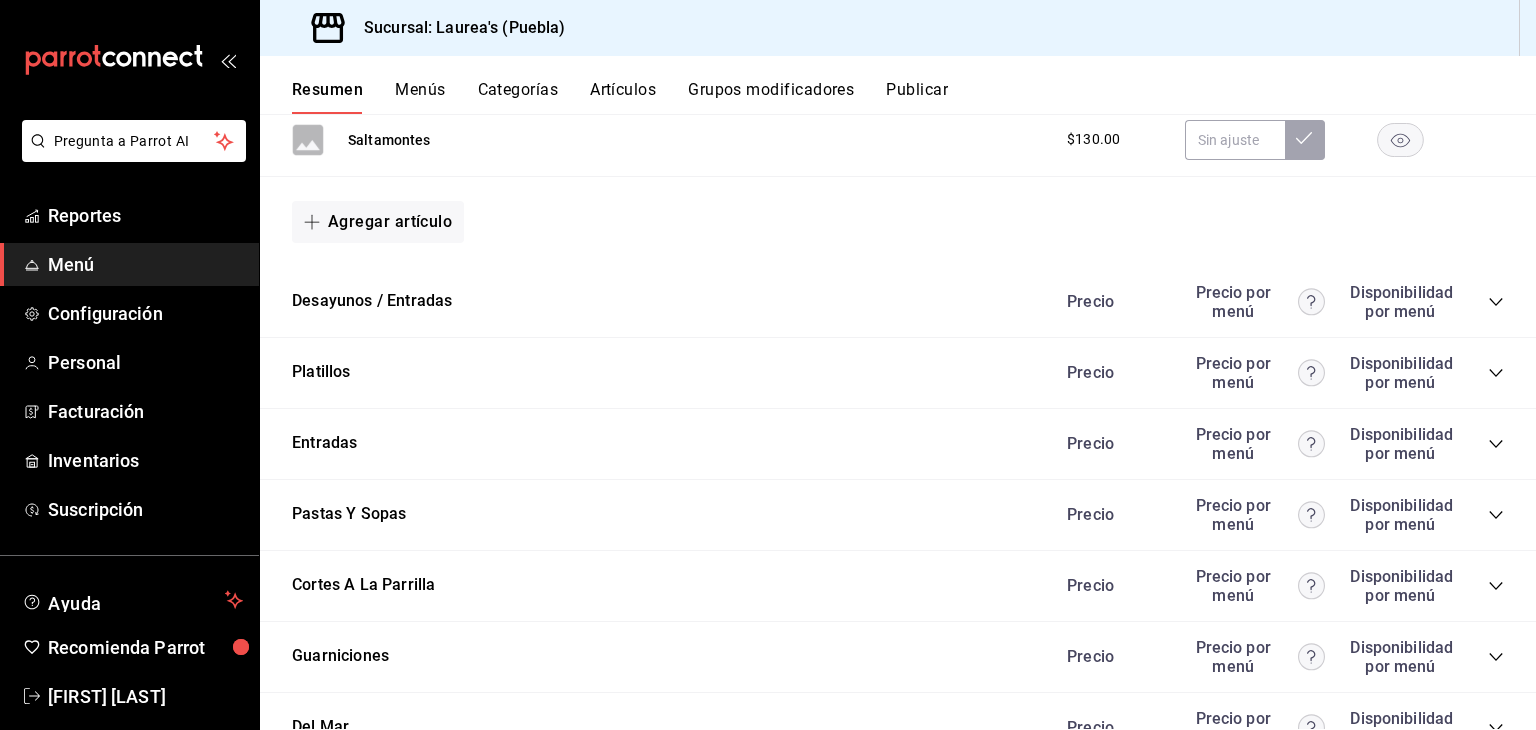 scroll, scrollTop: 4312, scrollLeft: 0, axis: vertical 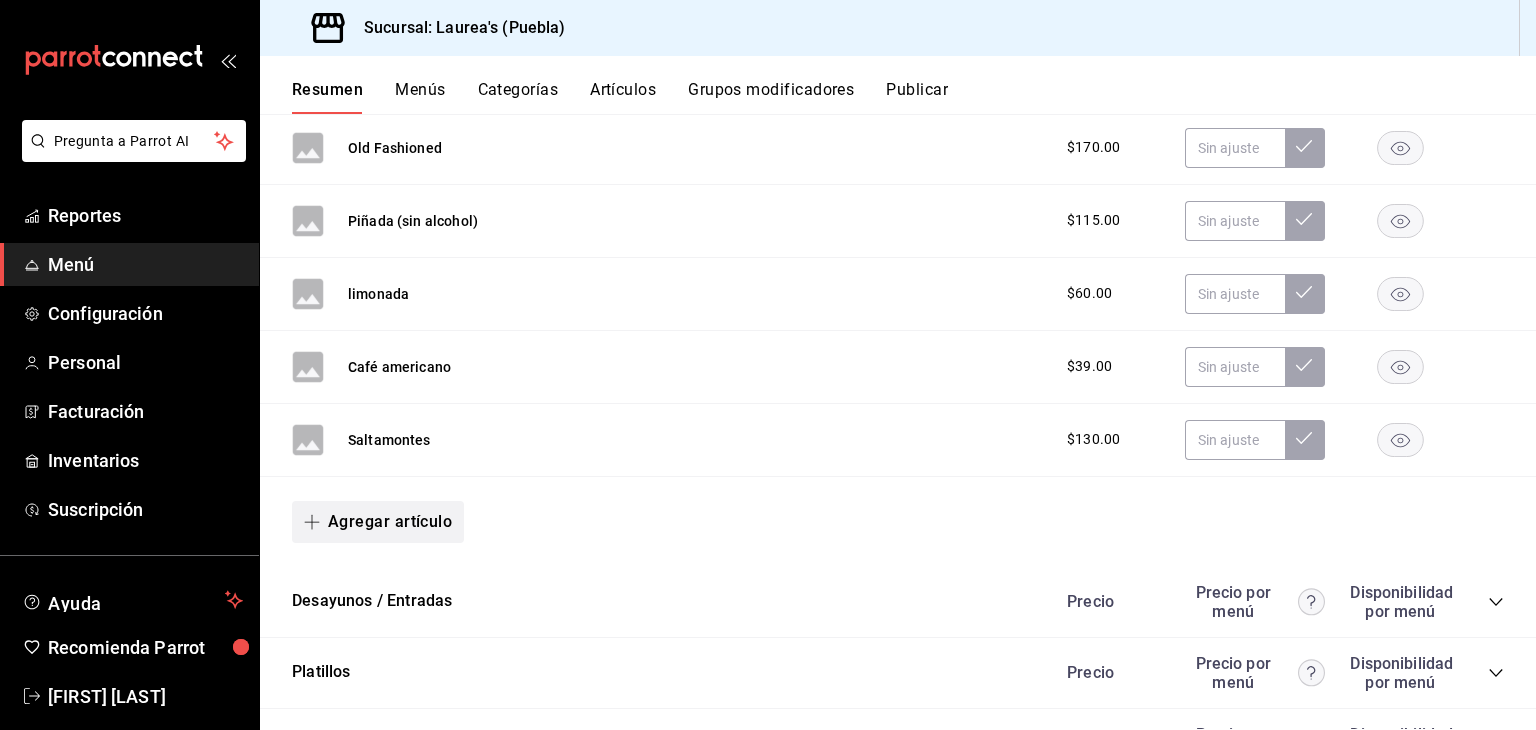 click on "Agregar artículo" at bounding box center (378, 522) 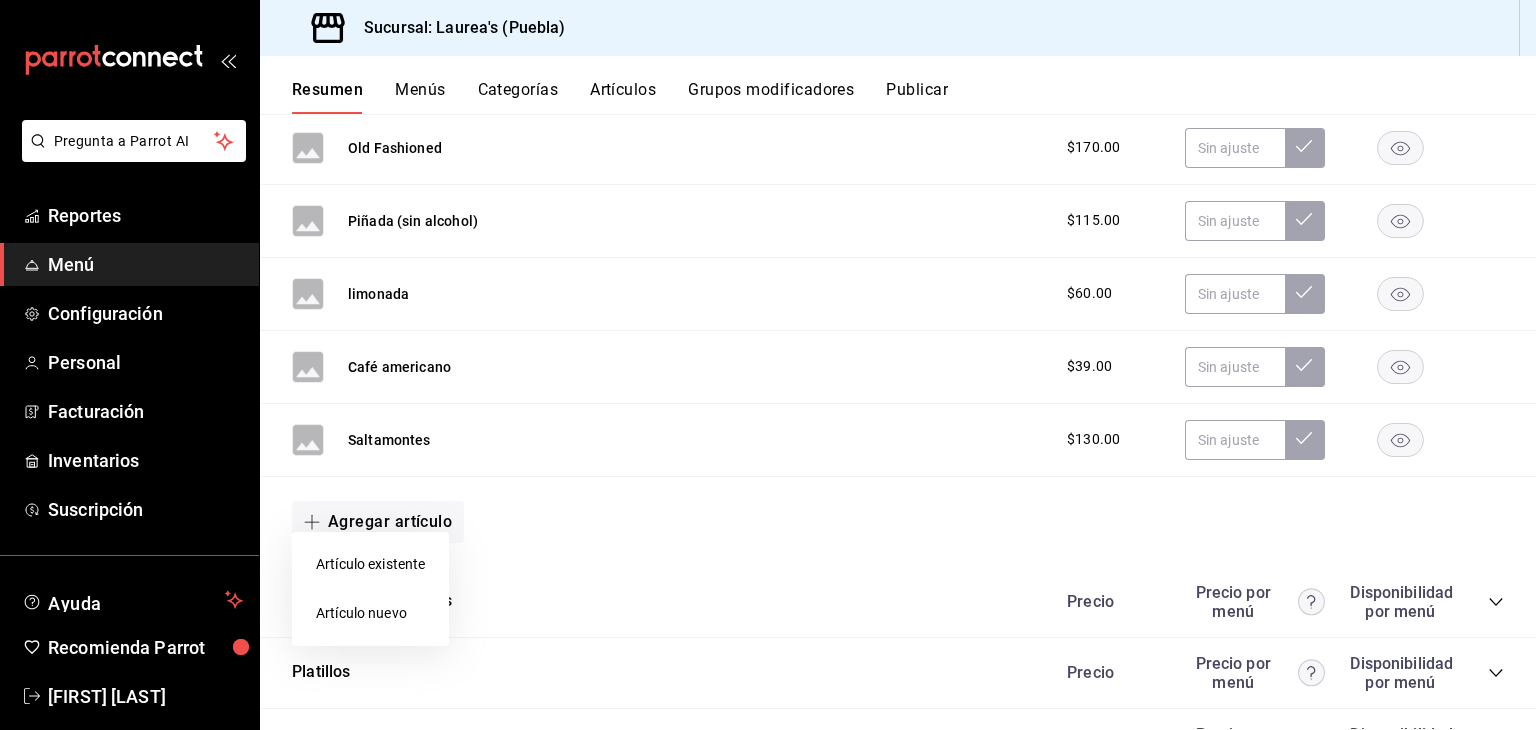 click on "Artículo nuevo" at bounding box center [370, 613] 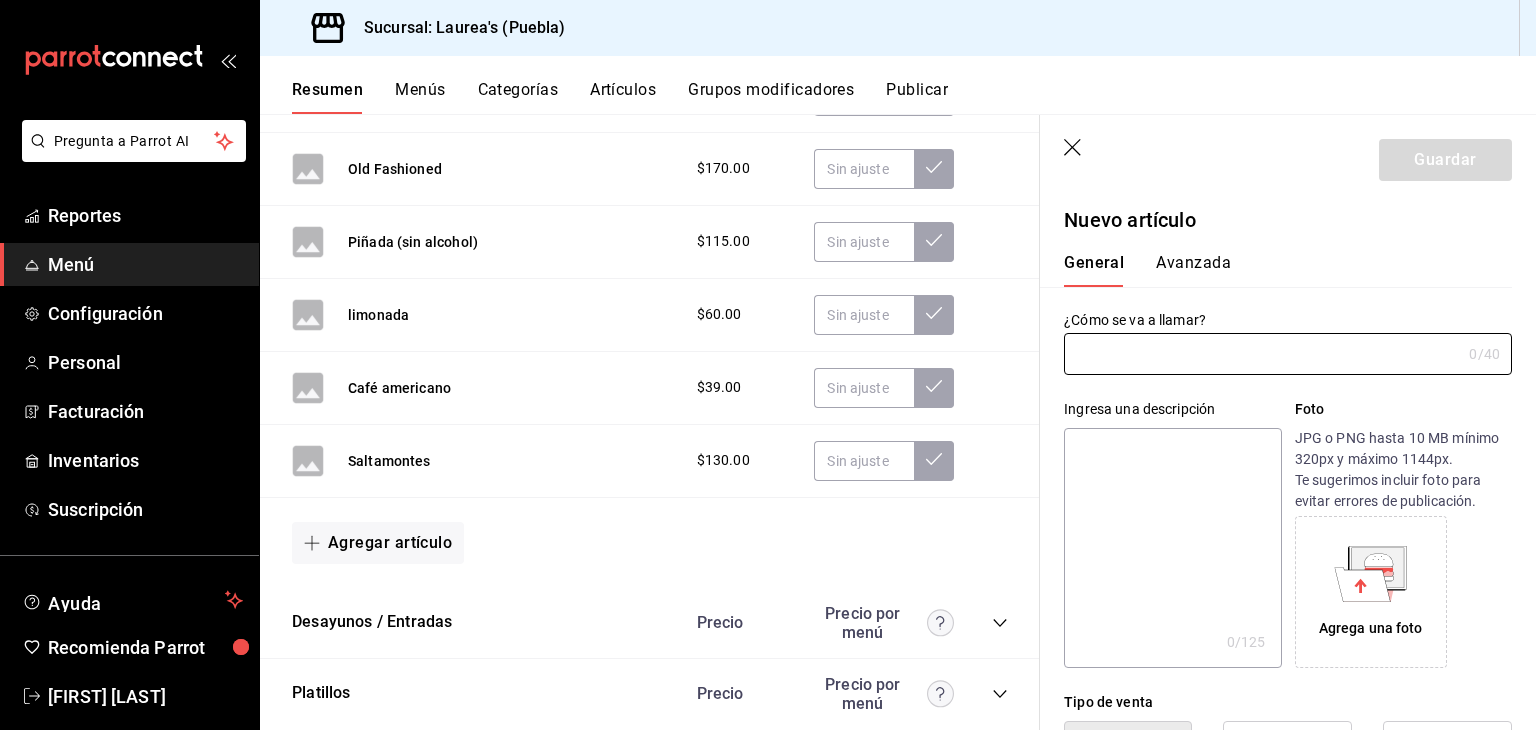 paste on "Mimosa" 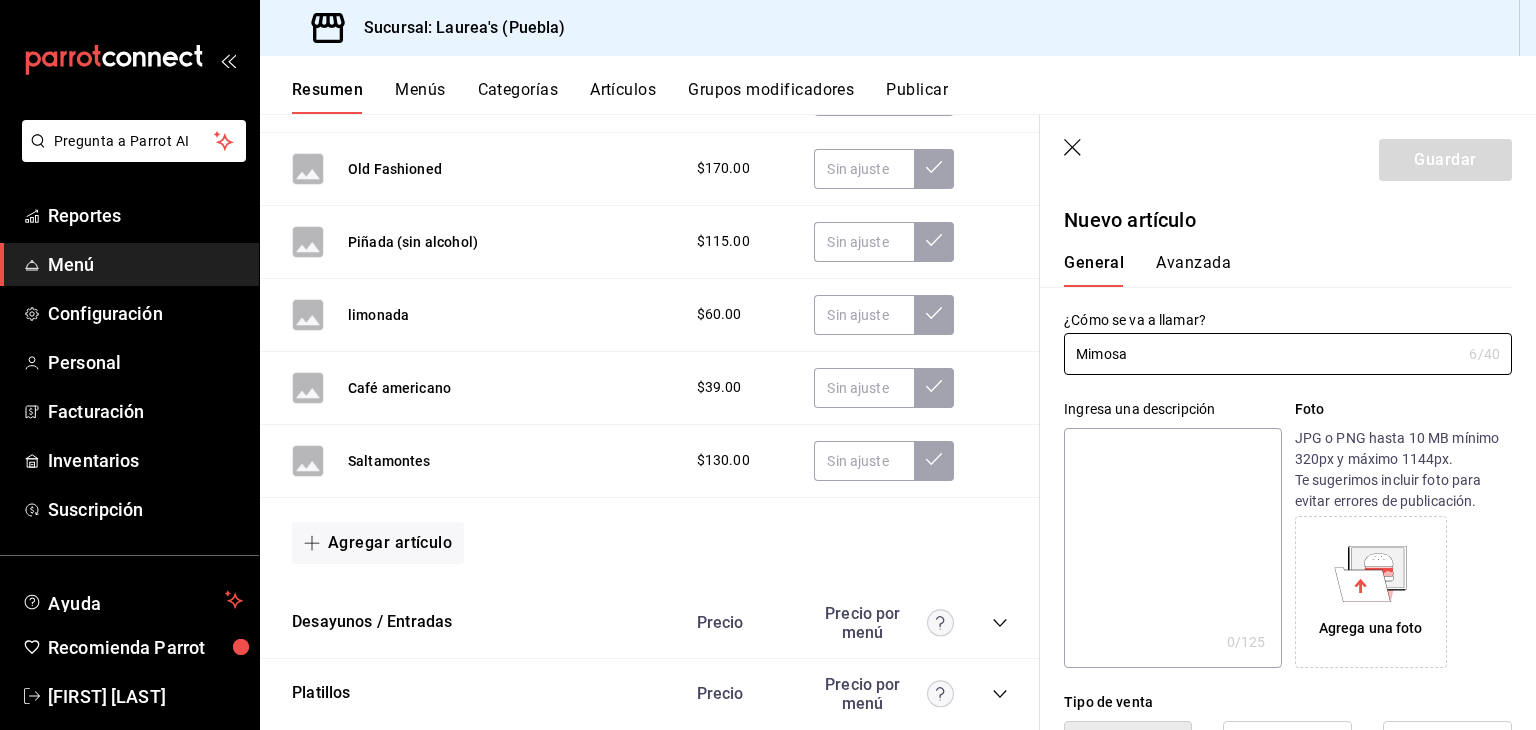 drag, startPoint x: 1136, startPoint y: 349, endPoint x: 1004, endPoint y: 356, distance: 132.18547 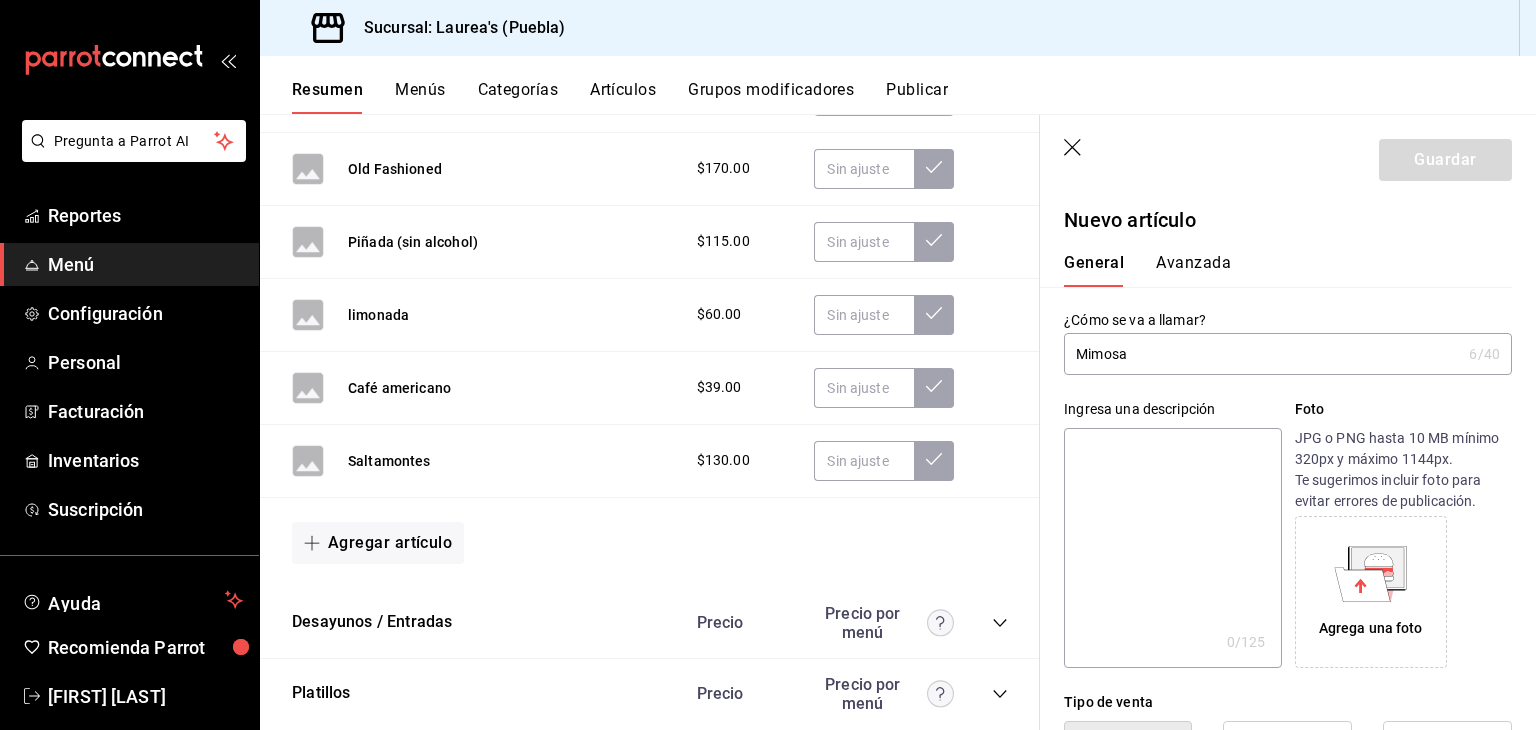 paste on "Mimosa" 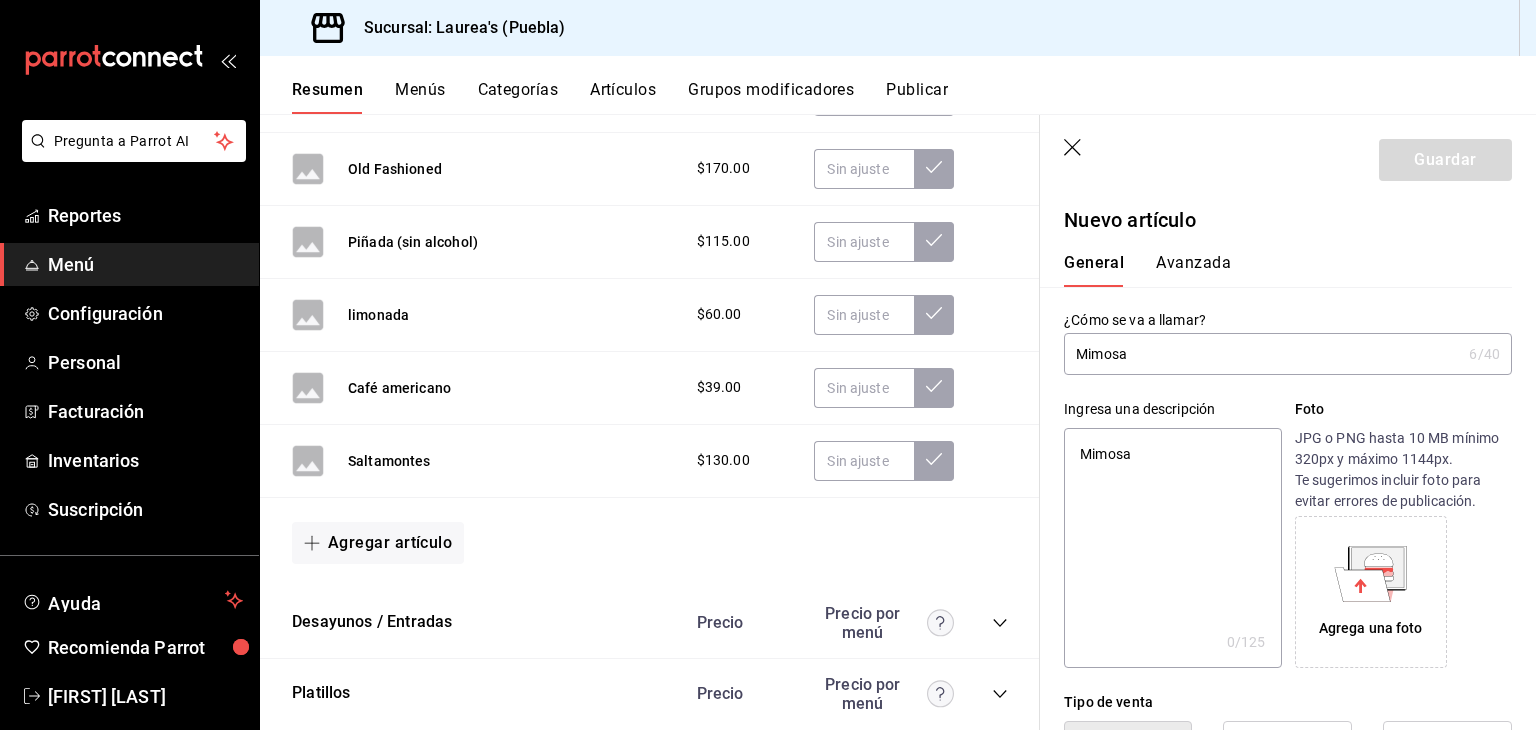 type on "x" 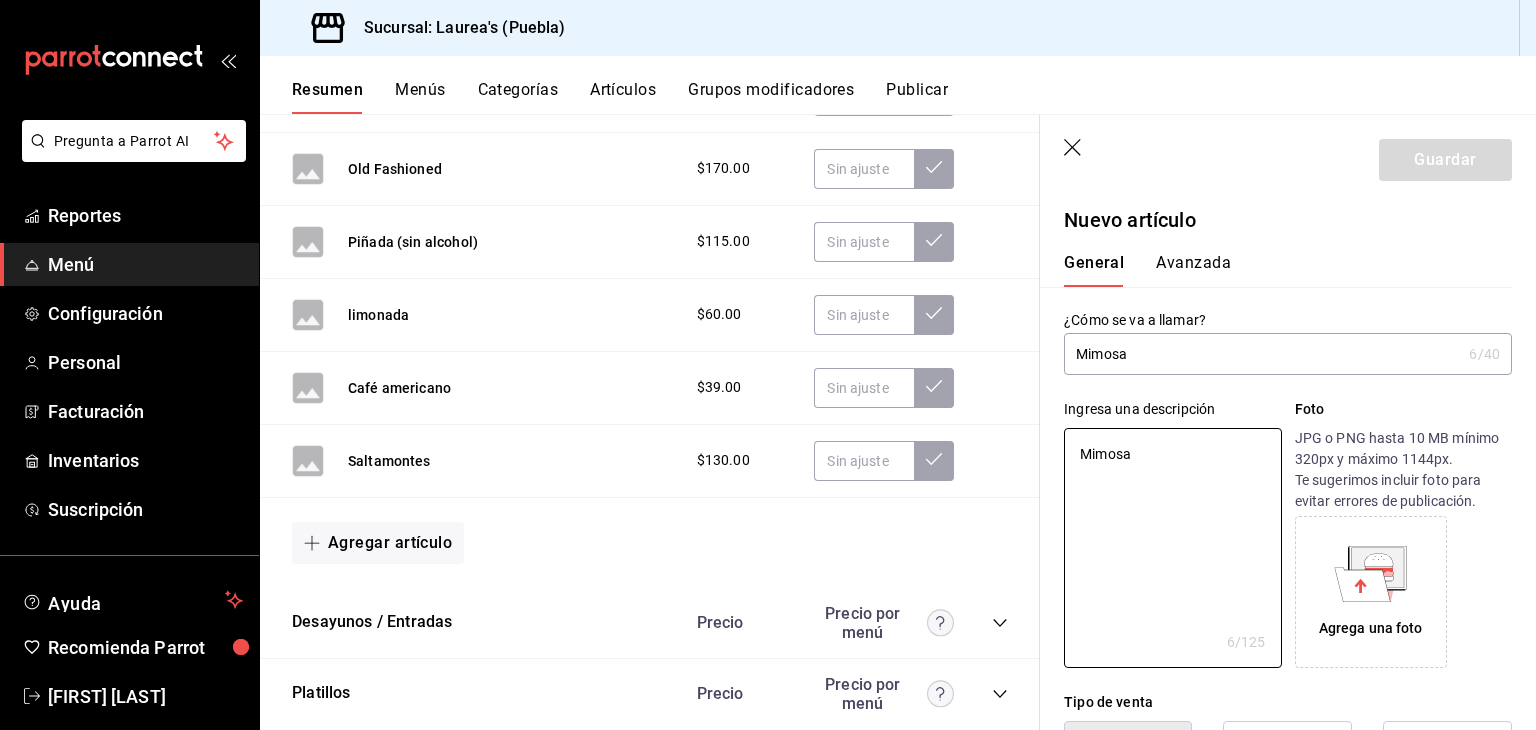 type on "Mimosa" 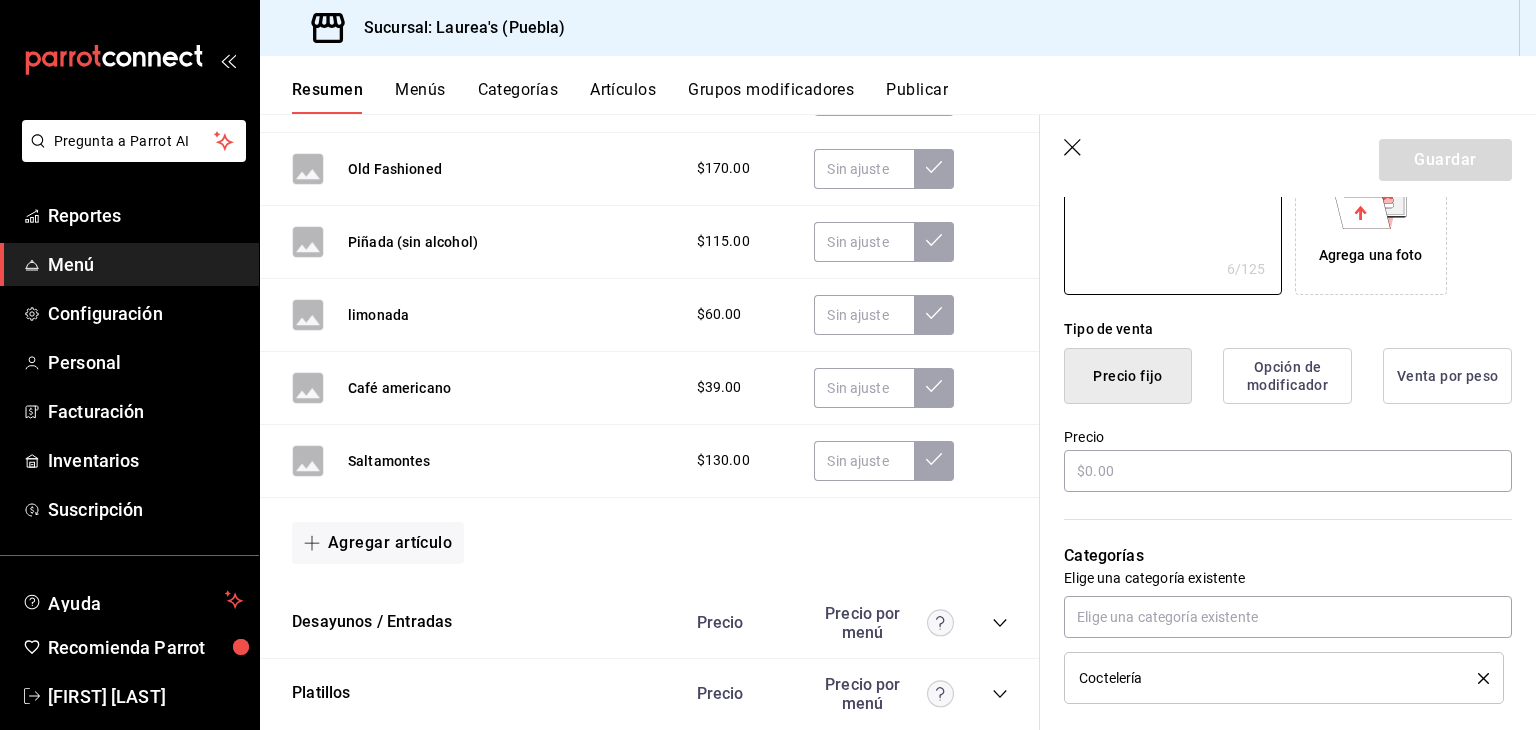 scroll, scrollTop: 400, scrollLeft: 0, axis: vertical 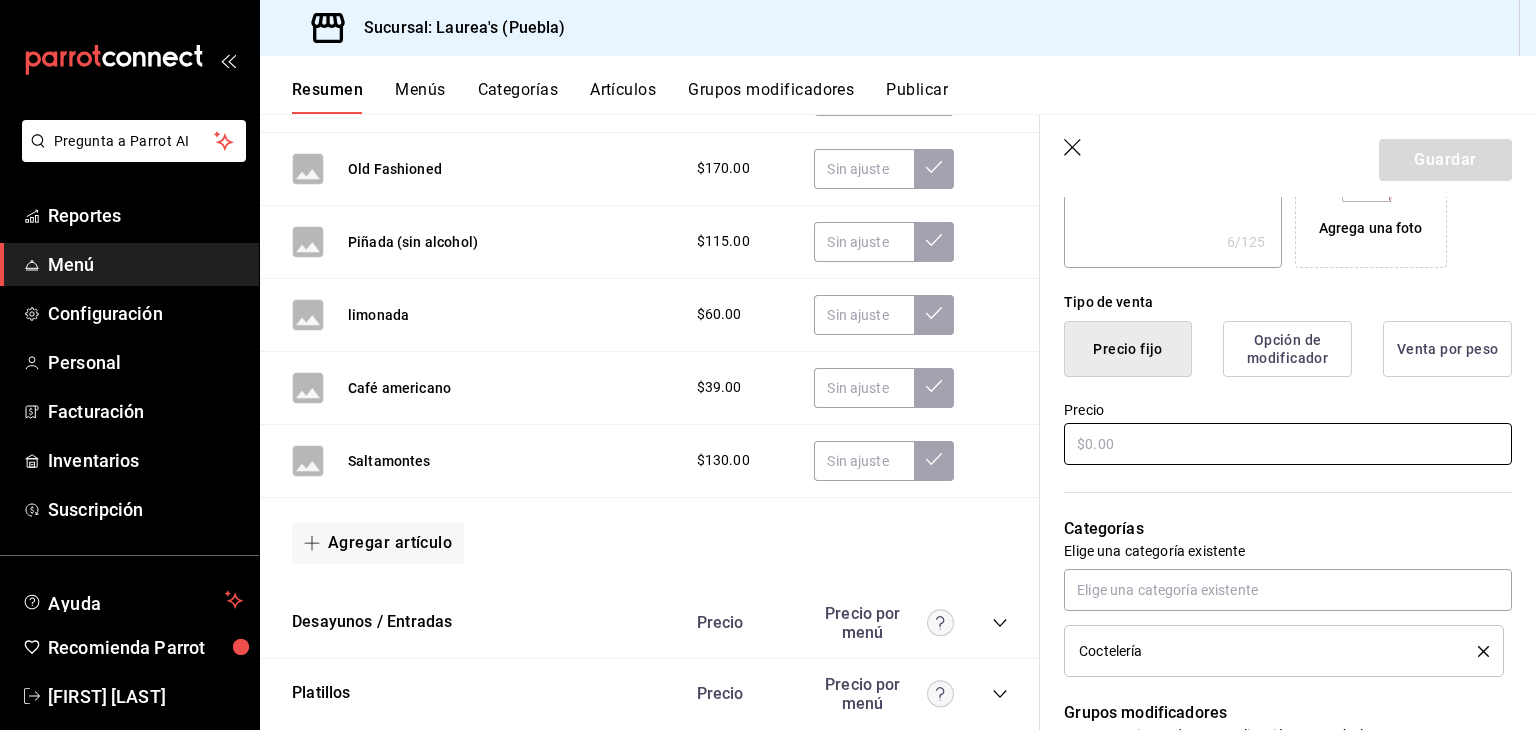 click at bounding box center (1288, 444) 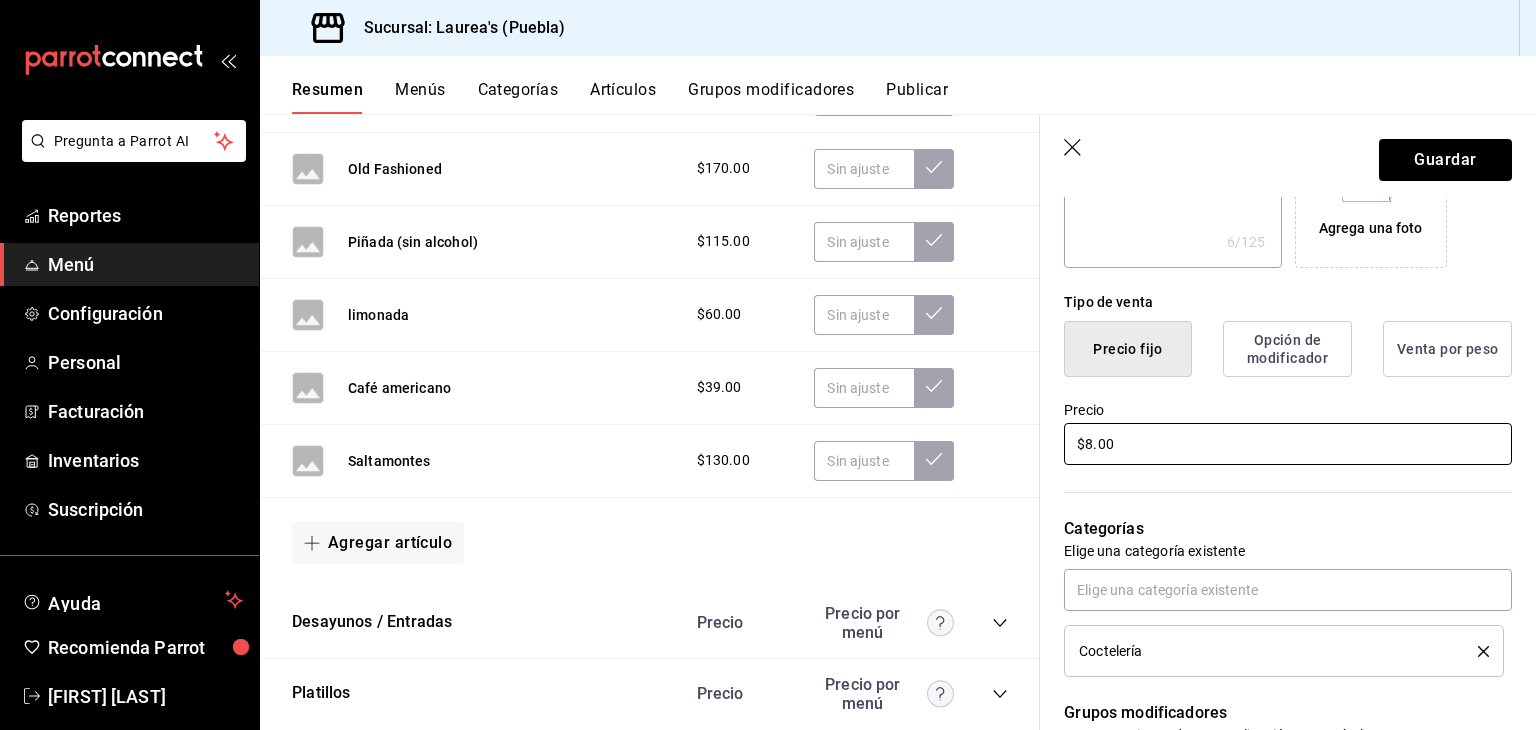 type on "x" 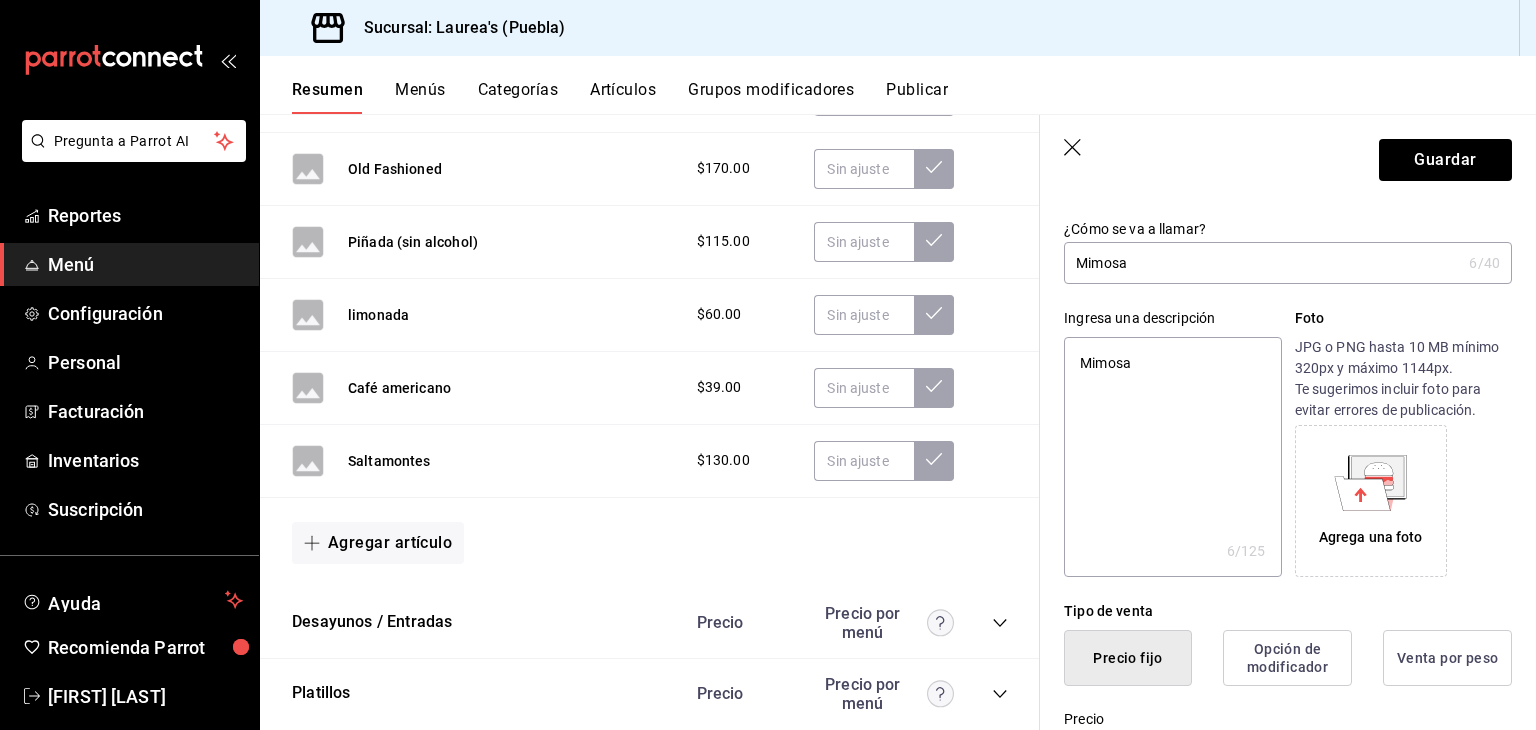 scroll, scrollTop: 0, scrollLeft: 0, axis: both 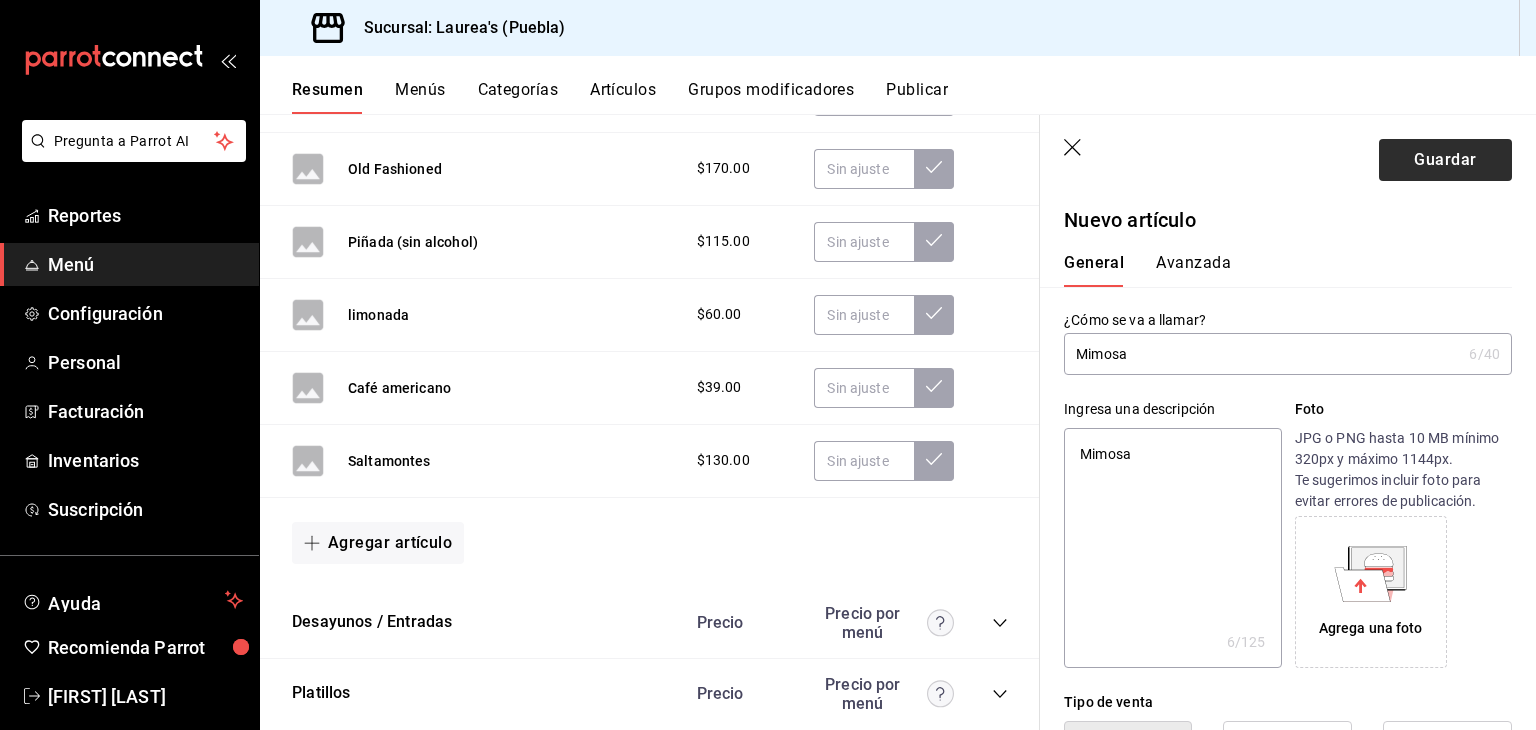type on "$80.00" 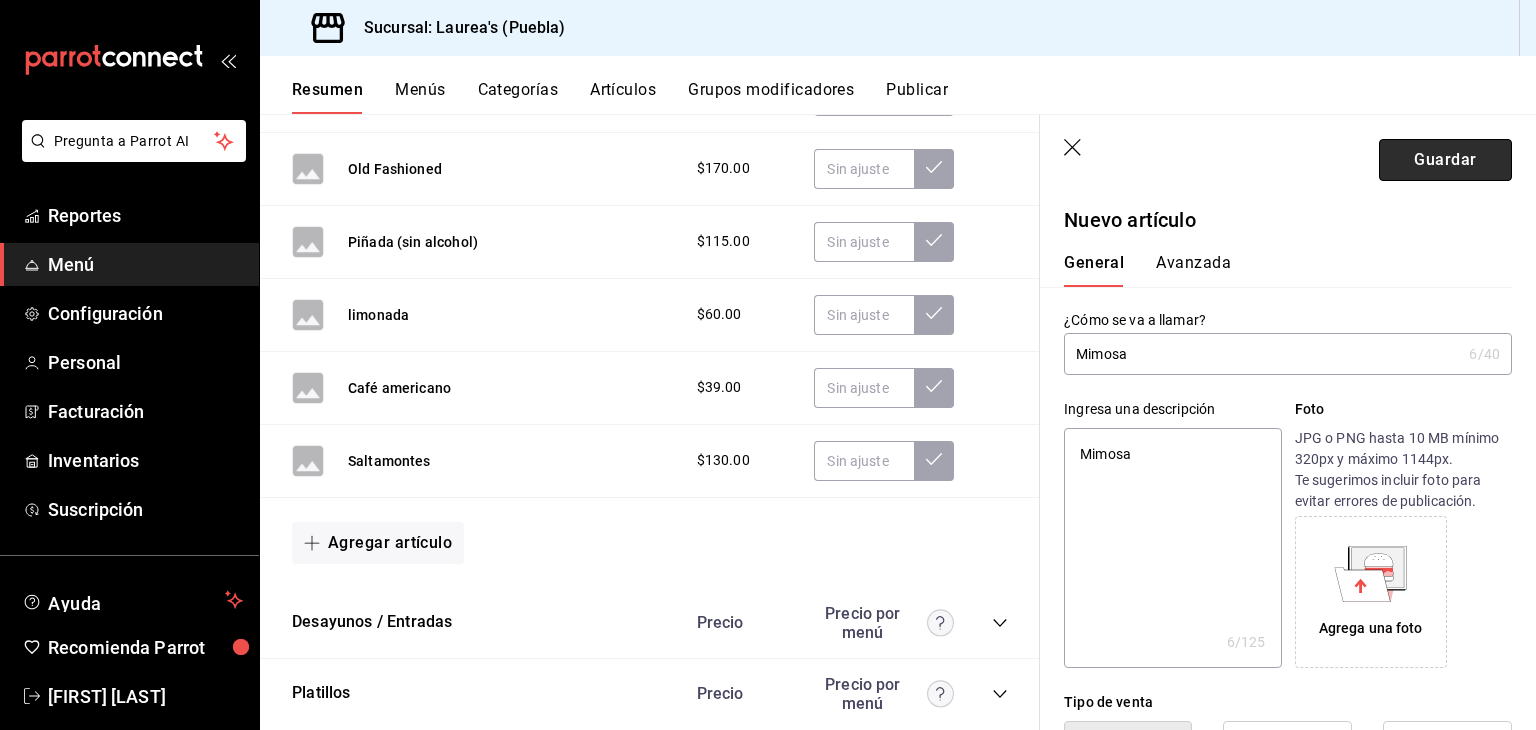 click on "Guardar" at bounding box center [1445, 160] 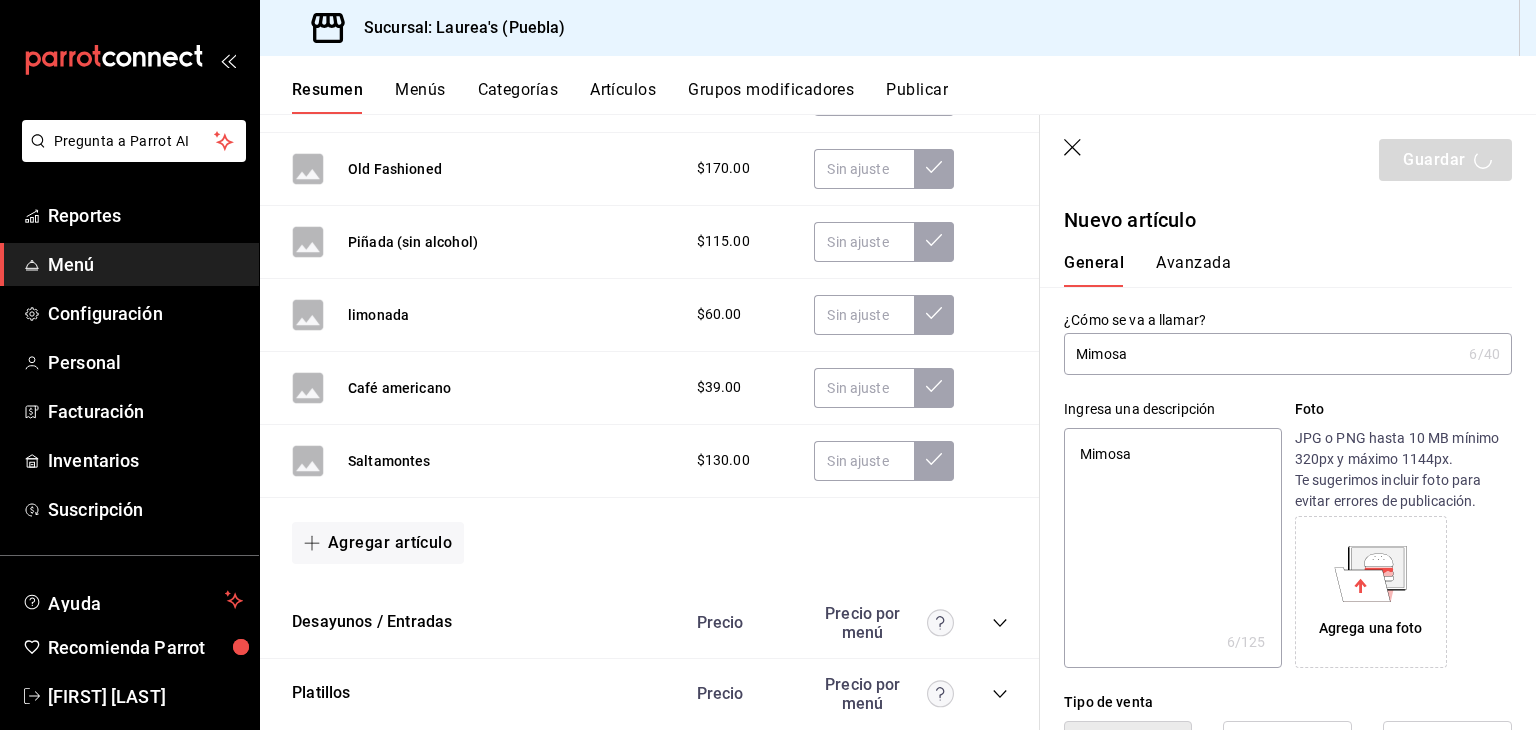 type on "x" 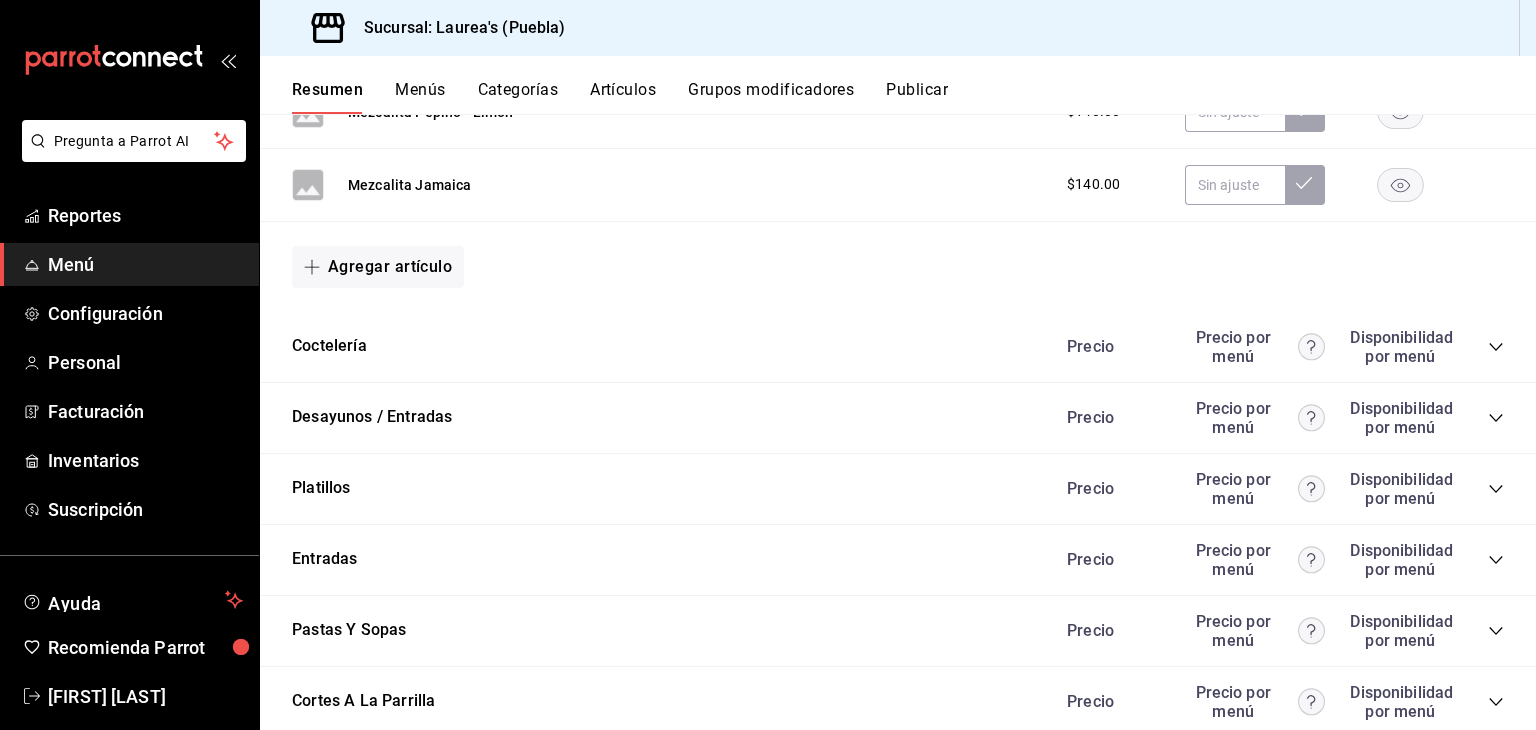 scroll, scrollTop: 2451, scrollLeft: 0, axis: vertical 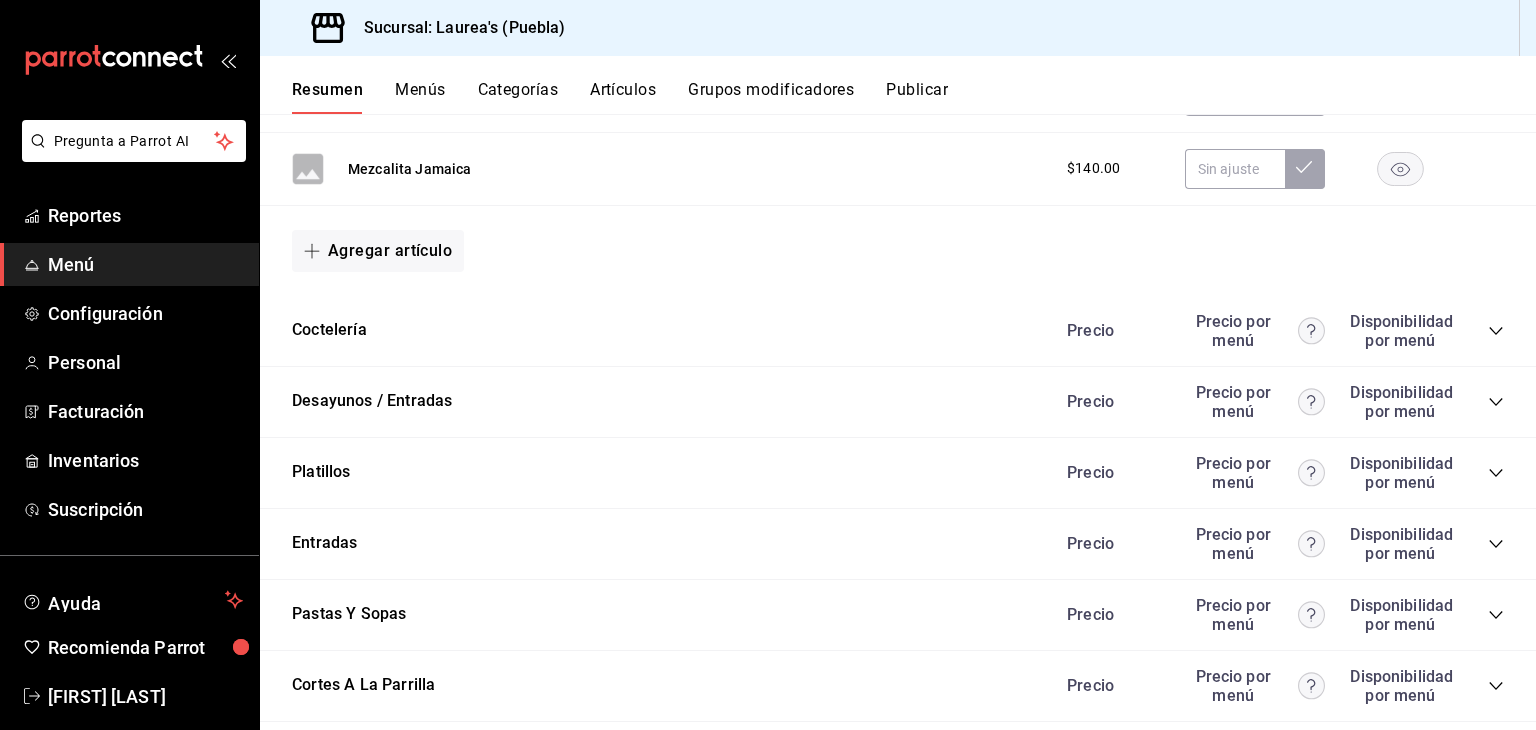 click on "Coctelería Precio Precio por menú   Disponibilidad por menú" at bounding box center (898, 331) 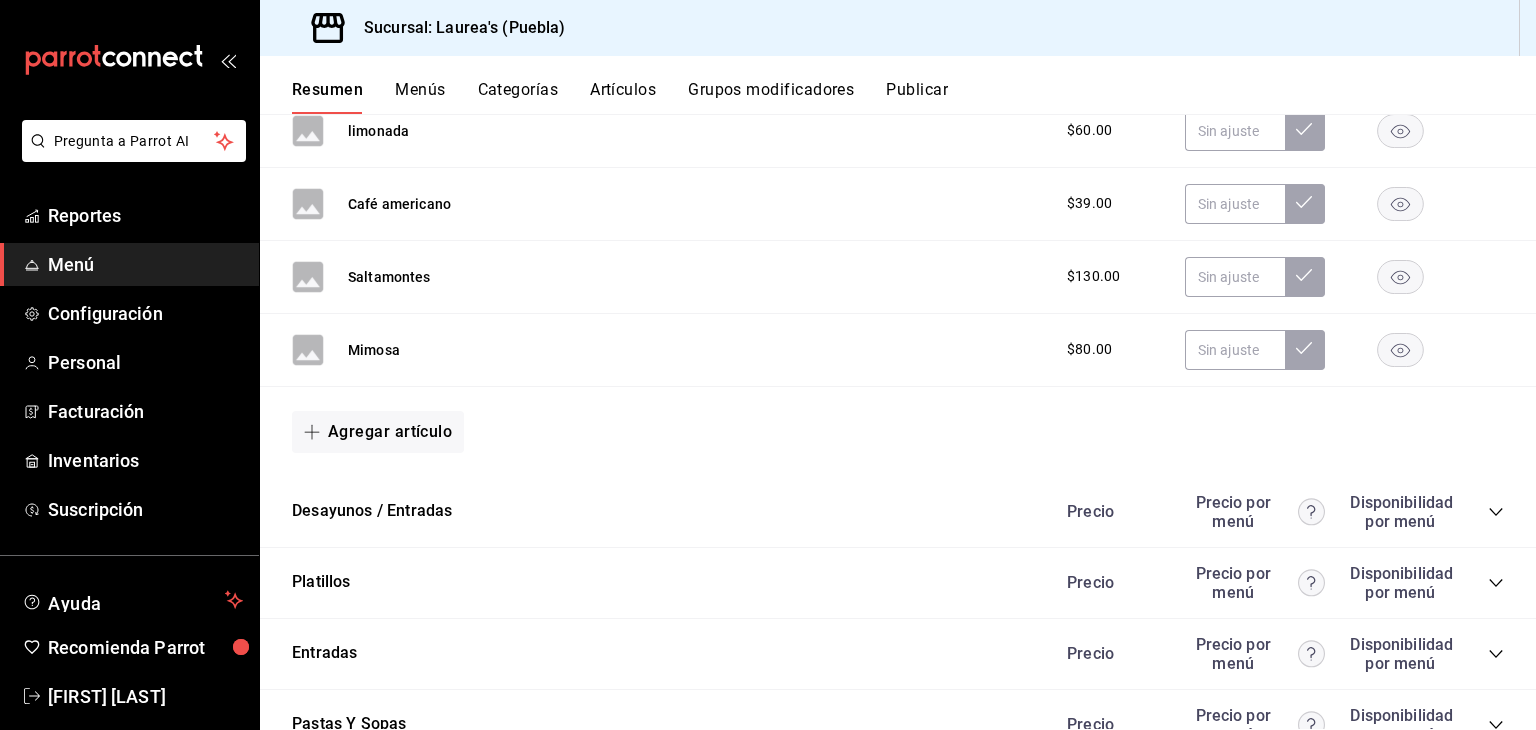 scroll, scrollTop: 4351, scrollLeft: 0, axis: vertical 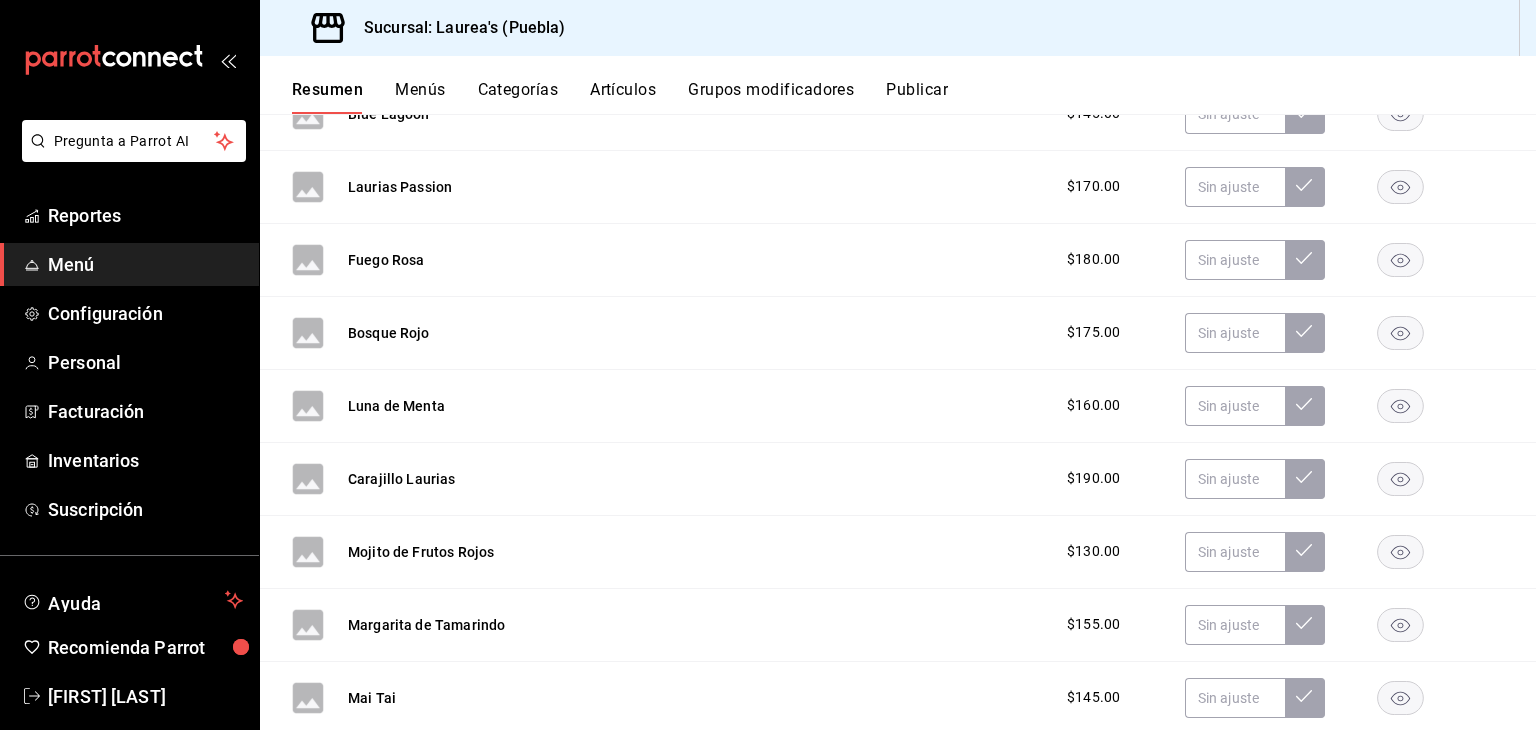 click on "Luna de Menta $160.00" at bounding box center [898, 406] 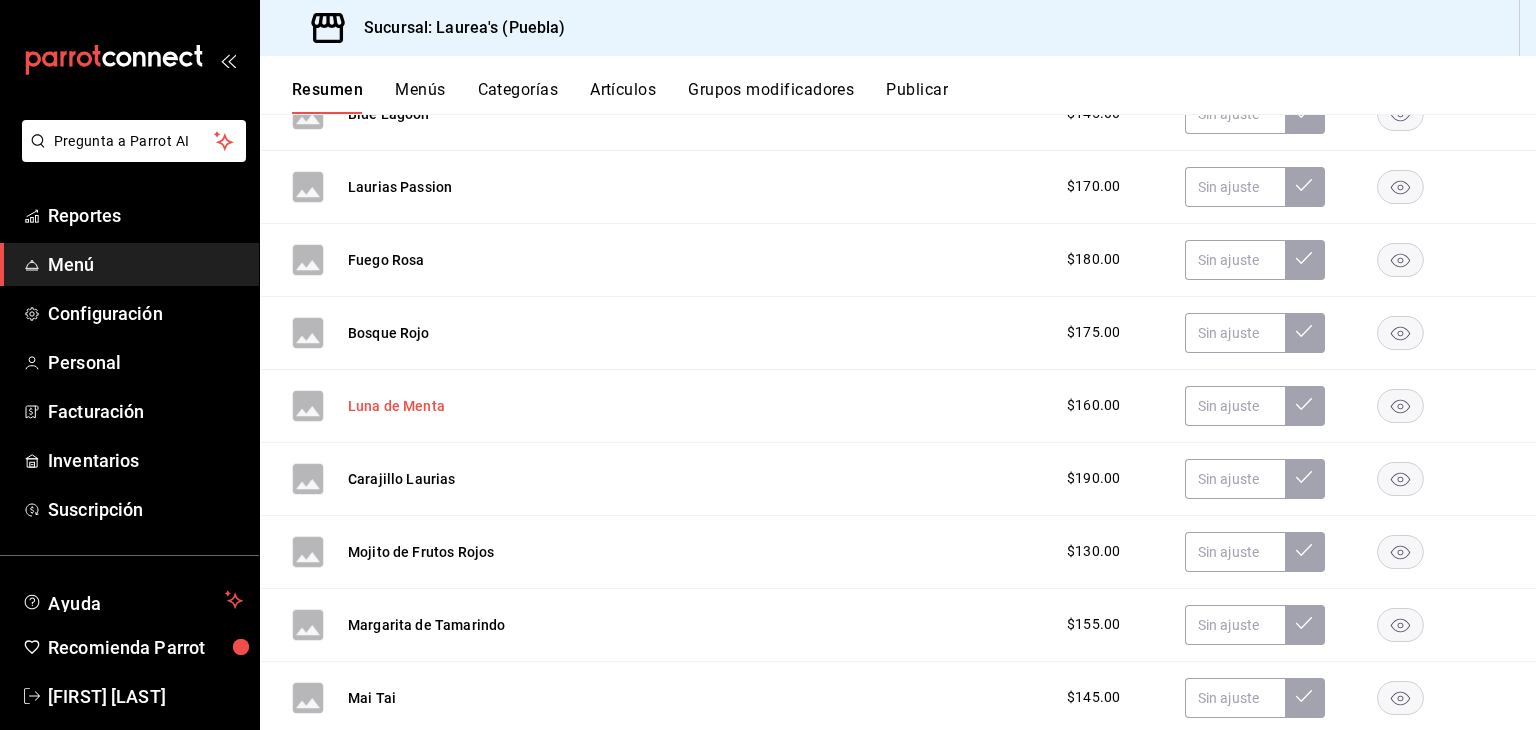 click on "Luna de Menta" at bounding box center (396, 406) 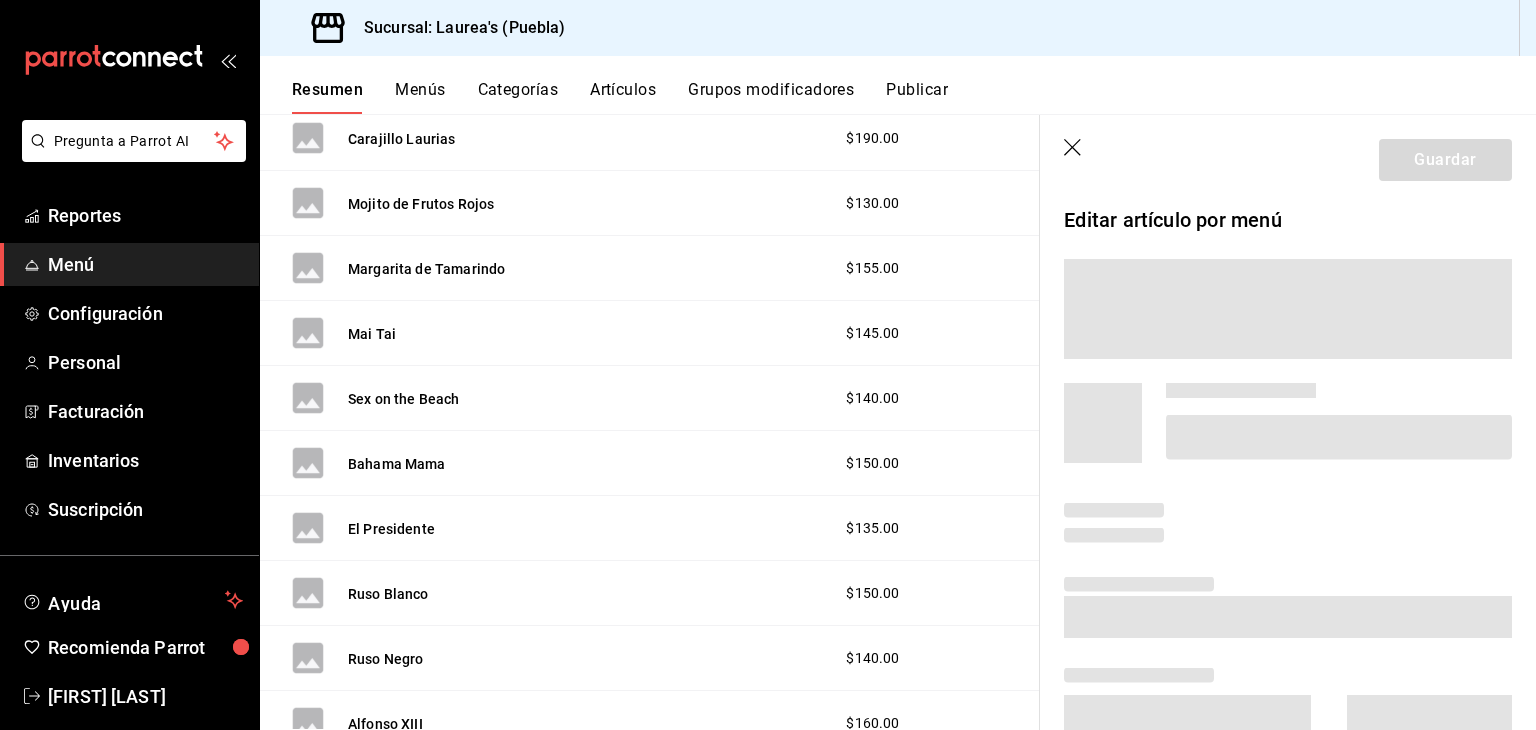 scroll, scrollTop: 2928, scrollLeft: 0, axis: vertical 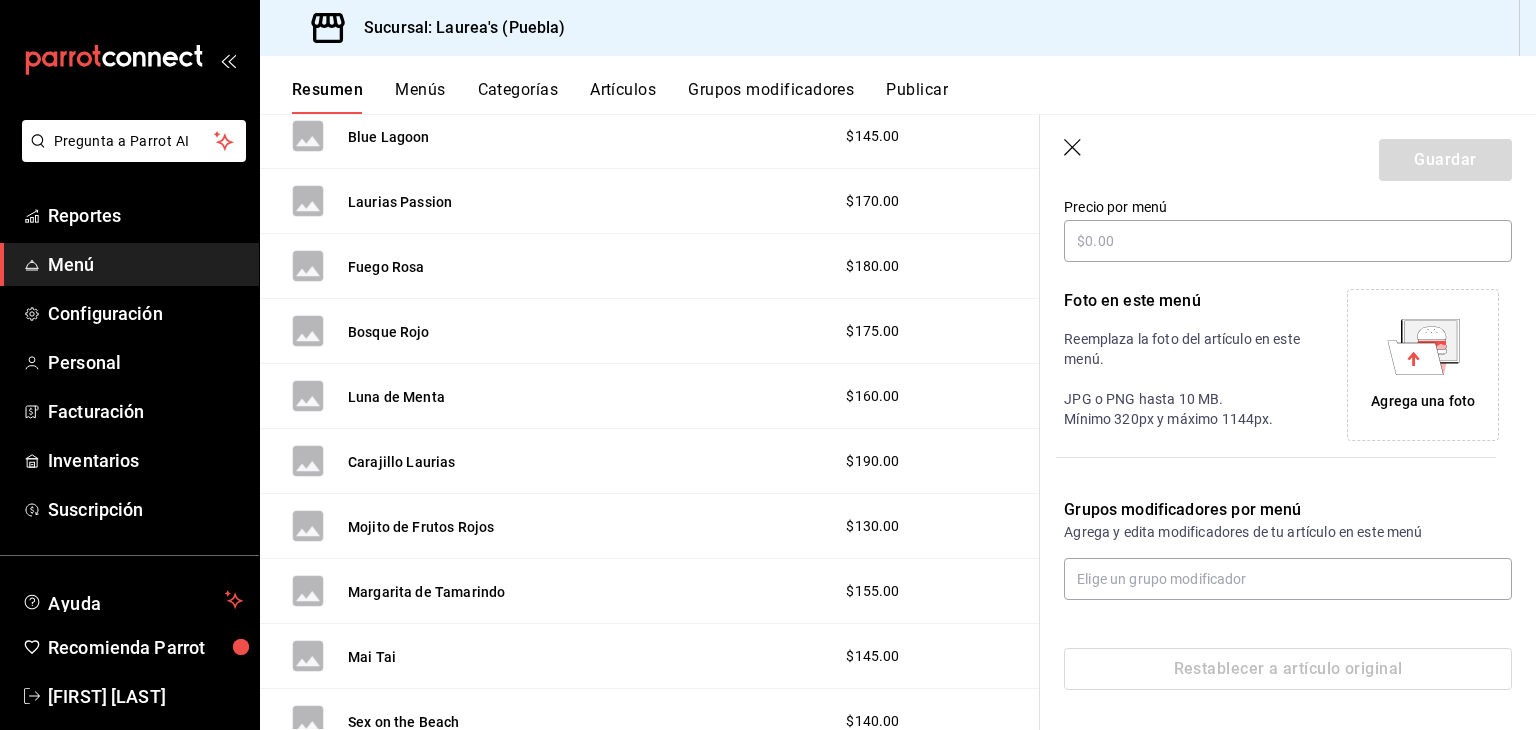 click 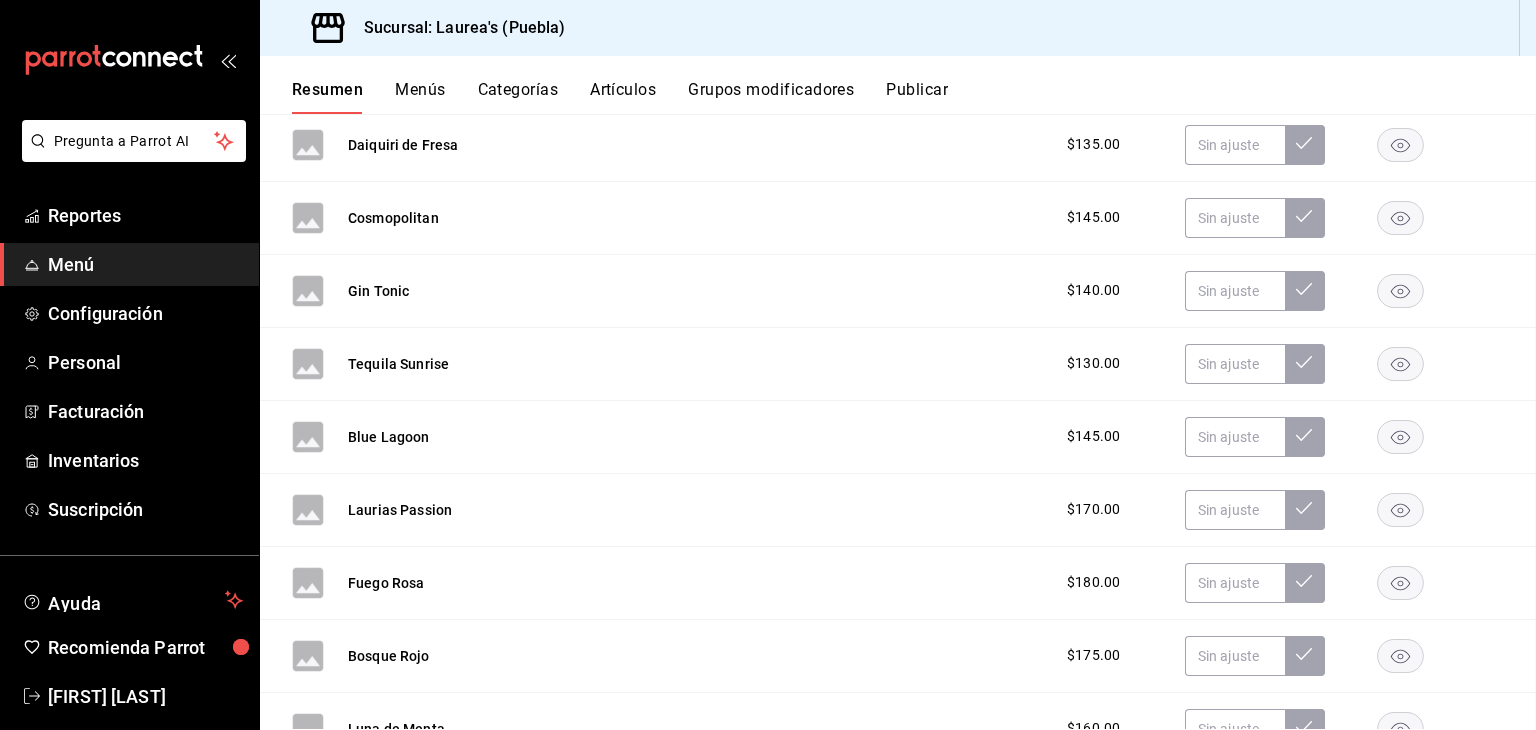 scroll, scrollTop: 3250, scrollLeft: 0, axis: vertical 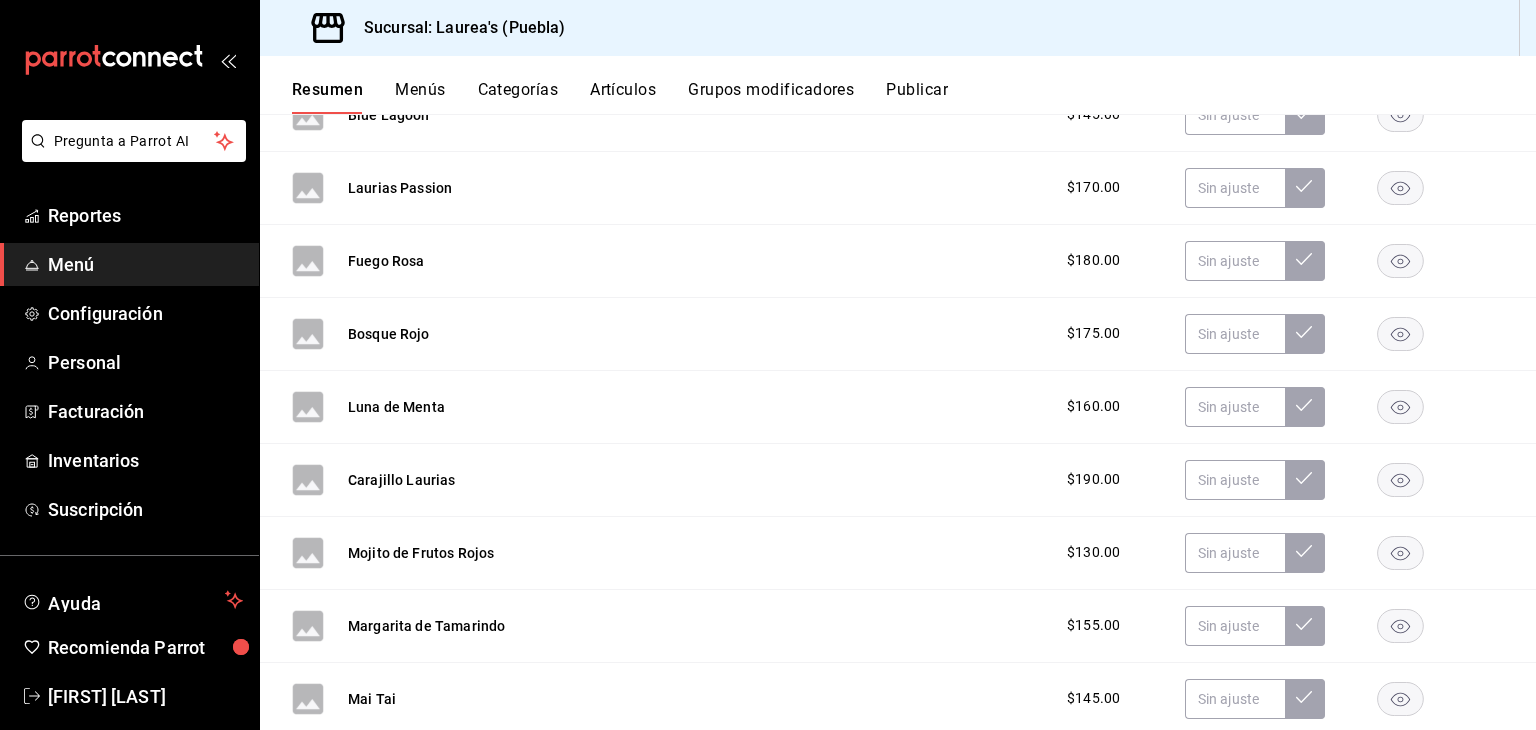 click on "Artículos" at bounding box center [623, 97] 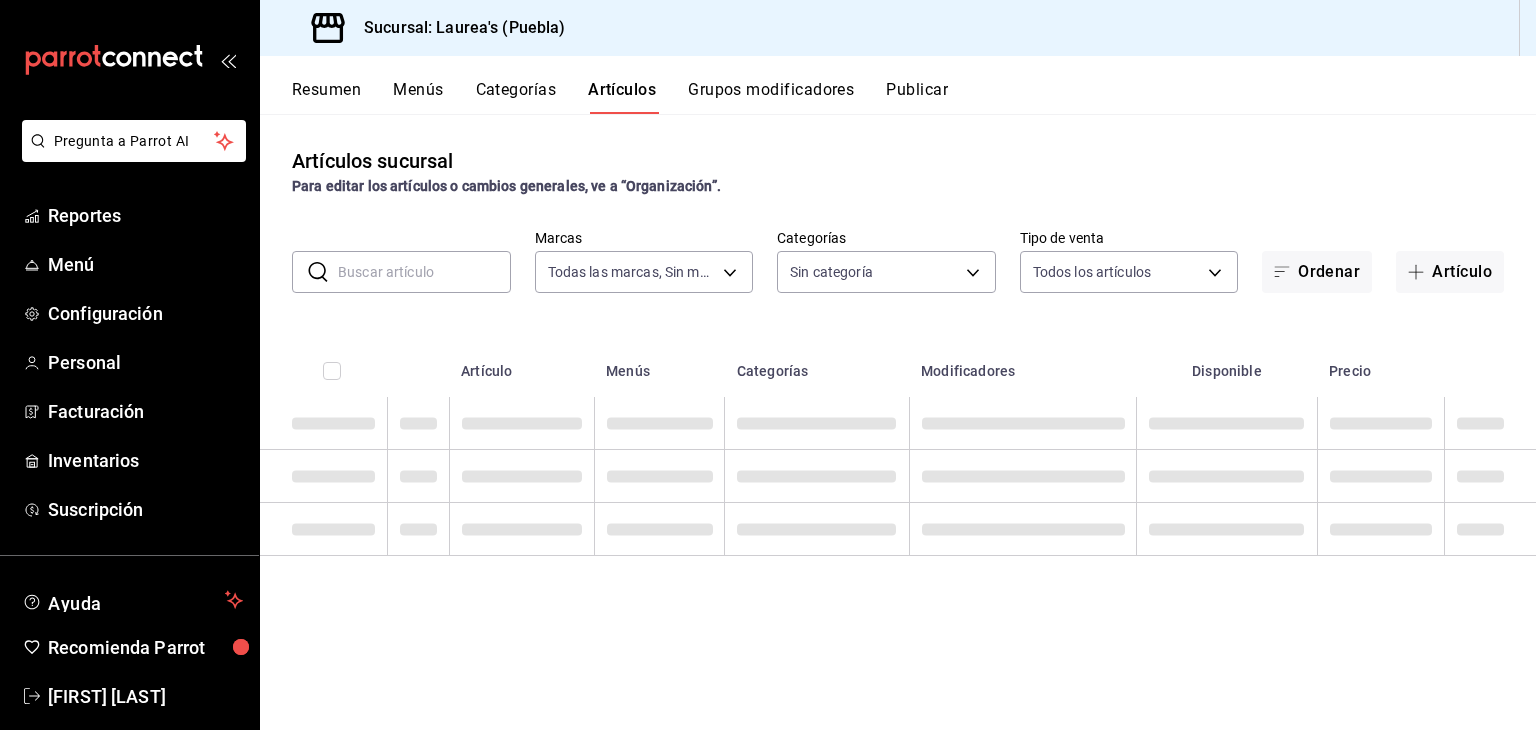 click at bounding box center [424, 272] 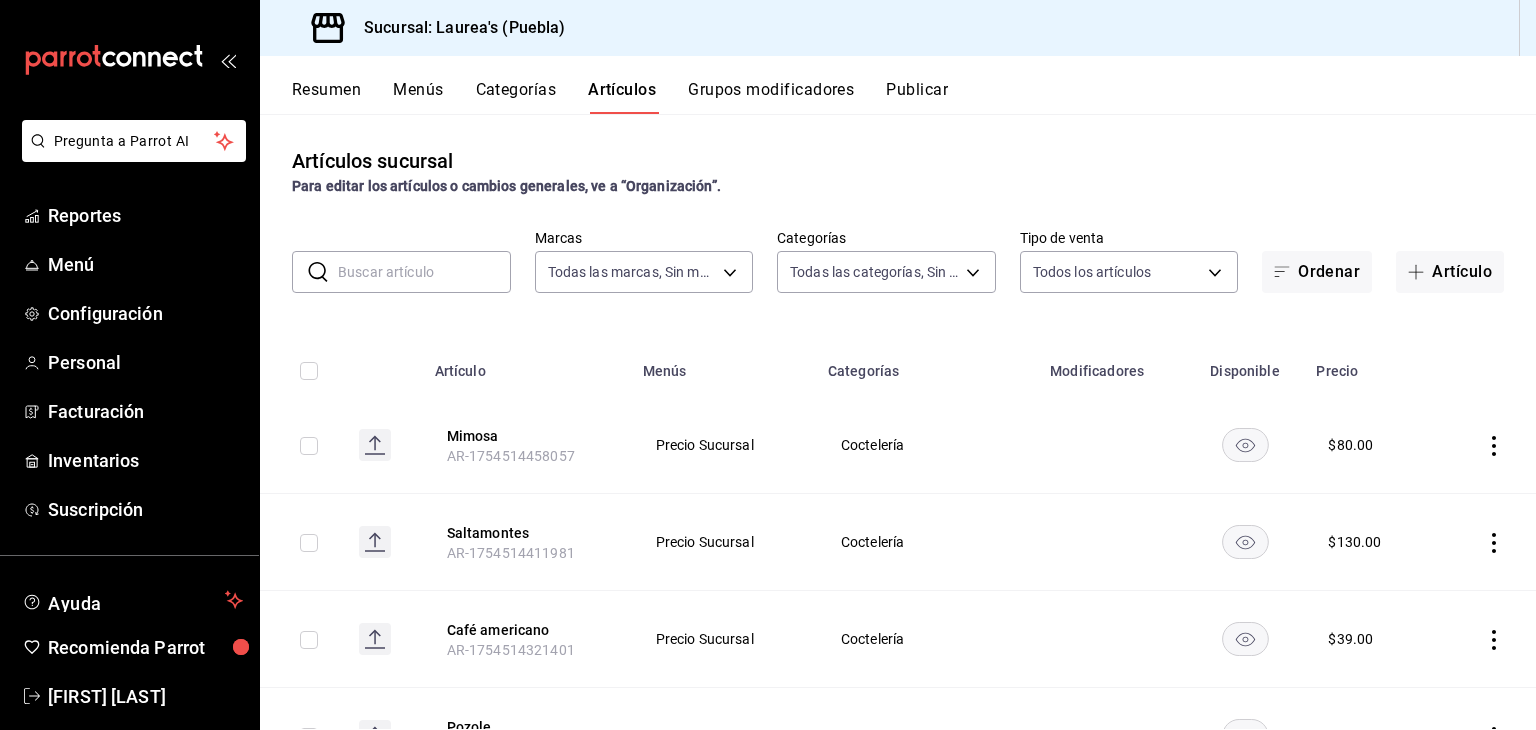 type on "63684eec-a157-4192-b5f1-ee9495547d00,edc6107f-2152-455a-a074-3301ce1945c0,5e38650b-1e6a-4397-8905-7dbd945ff1ff,d6be5238-c06b-48a0-a4a3-6e86547f25b3,dfaf750f-6111-4ef9-ada3-2b96a16cfb4c,20e1731f-0511-4676-a1a1-415e88f11c83,7a71bbca-e9ba-4a38-9191-9271796c83fa,7a8185f7-70df-4f4d-b102-c5d27ed5989c,ebfec1b6-b89d-4afc-82b5-6ab0eb71fa4e,110f46db-fcdd-491e-8a44-032418a3c4f1,11498f1f-8c2e-4fe1-817f-77f28ac16638,e871adfd-c7ec-4128-9ccb-a634e50dd84d,b043866e-0539-4408-acb0-4155bcadba23,b1d8b97f-e4a8-4527-8e06-626ba09eac35,5d13dfb4-c469-4286-a3b9-a674506255ff,e5757026-d557-4a05-bdb6-56891a8c39f8,a76b8205-e2b5-414e-b375-c55e55c88b4d,a6e73c9f-93c0-4103-97b5-96e0d298c67e,a35c5aa2-9e0a-4786-bd99-10e6153d6c13,426c1481-424b-4444-8df6-493494e90c82" 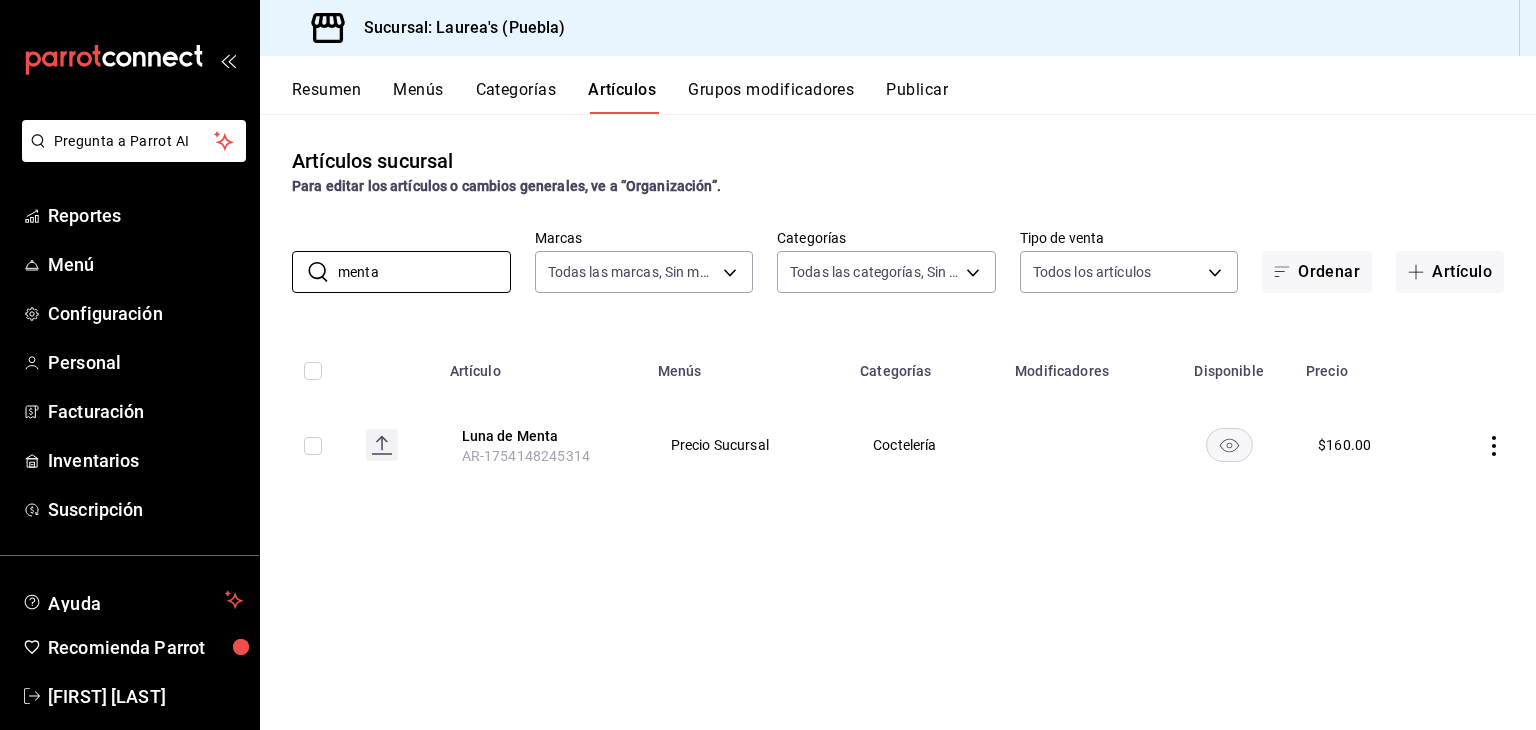type on "menta" 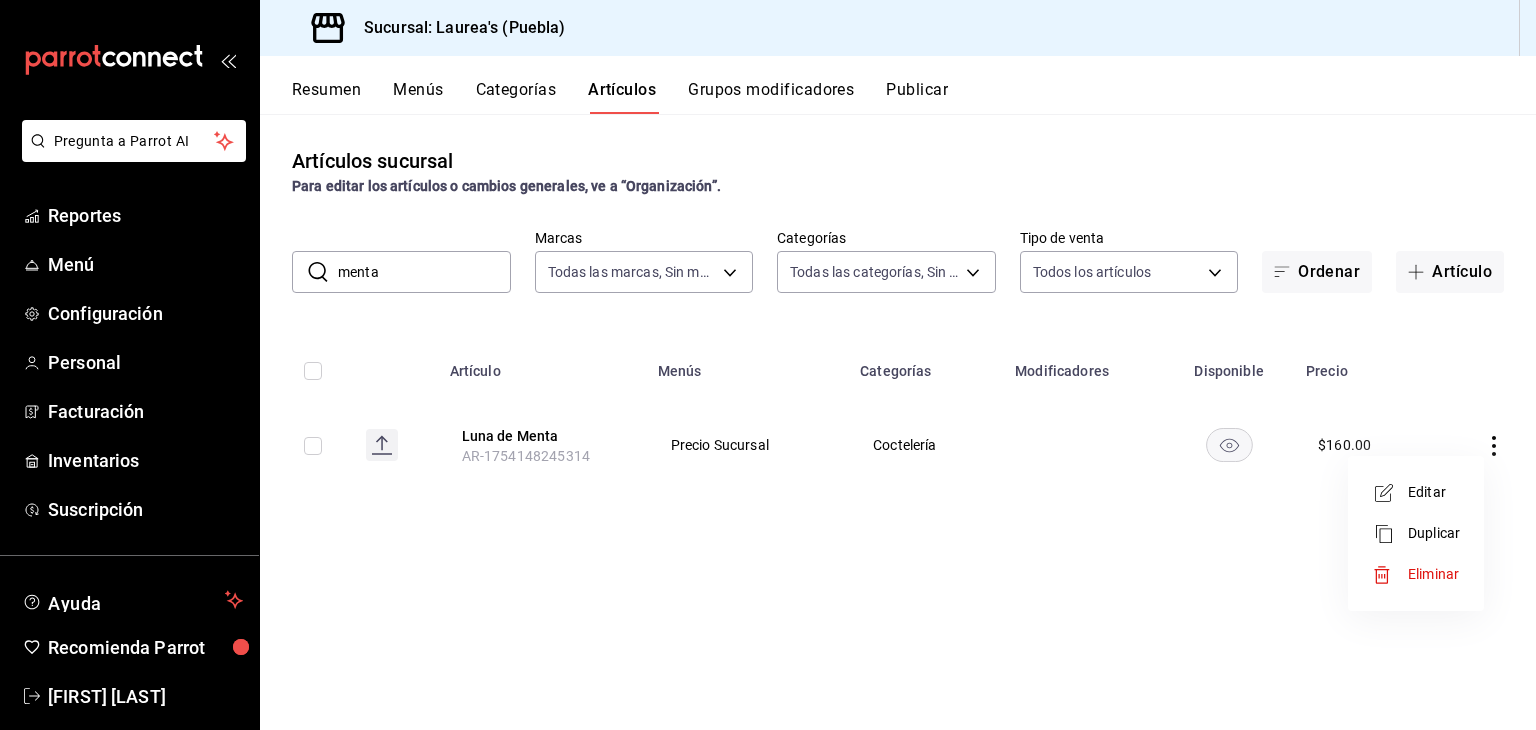 click on "Eliminar" at bounding box center (1433, 574) 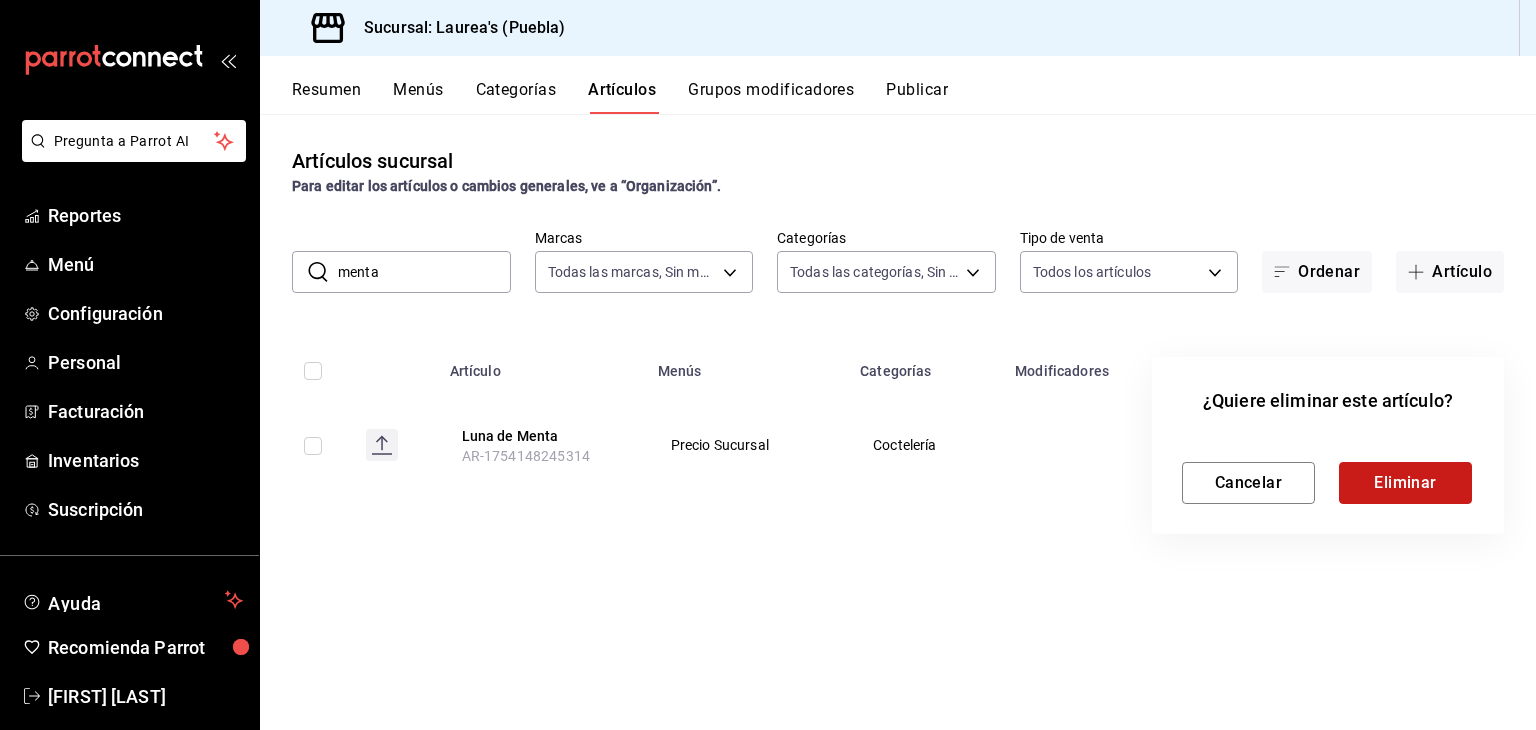 click on "Eliminar" at bounding box center [1405, 483] 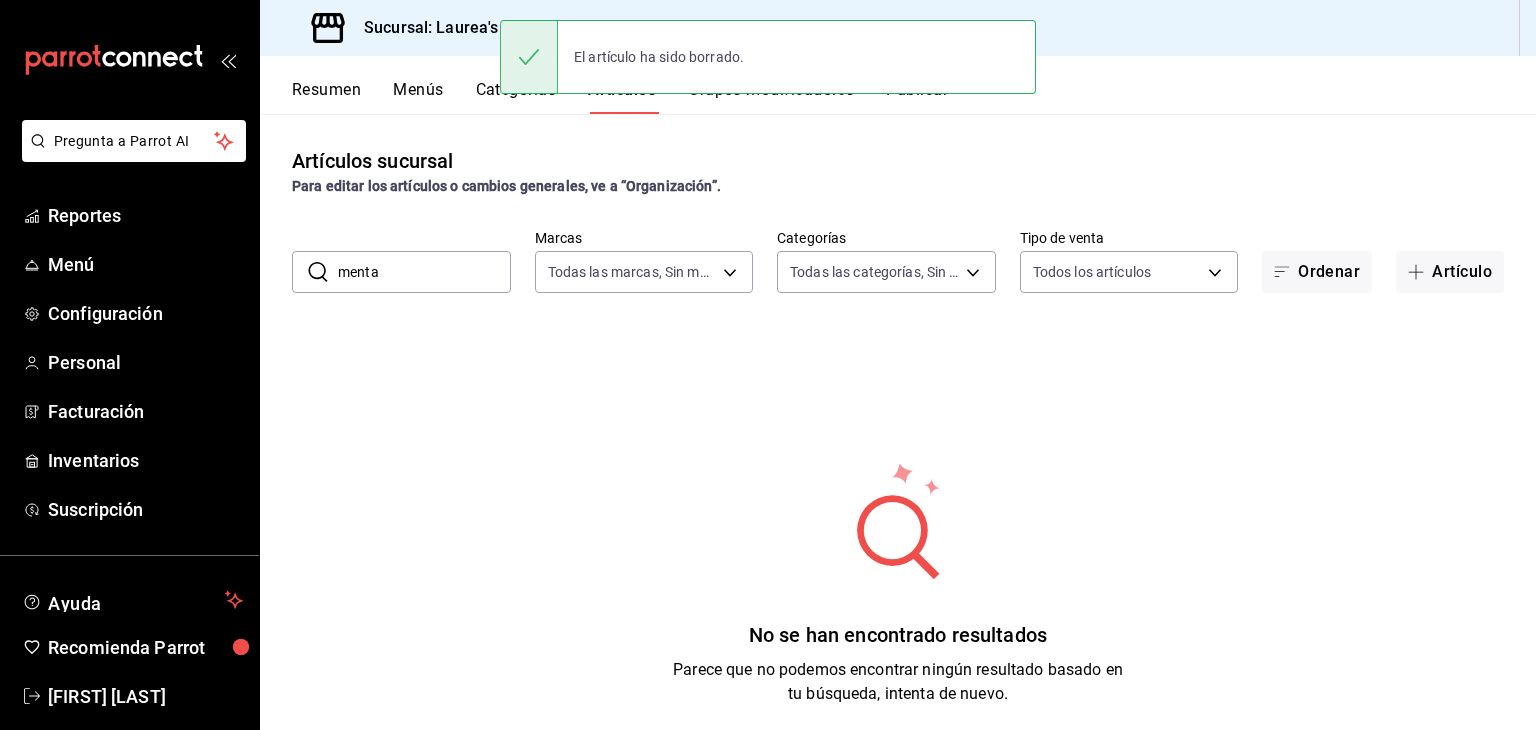 click on "El artículo ha sido borrado." at bounding box center [768, 57] 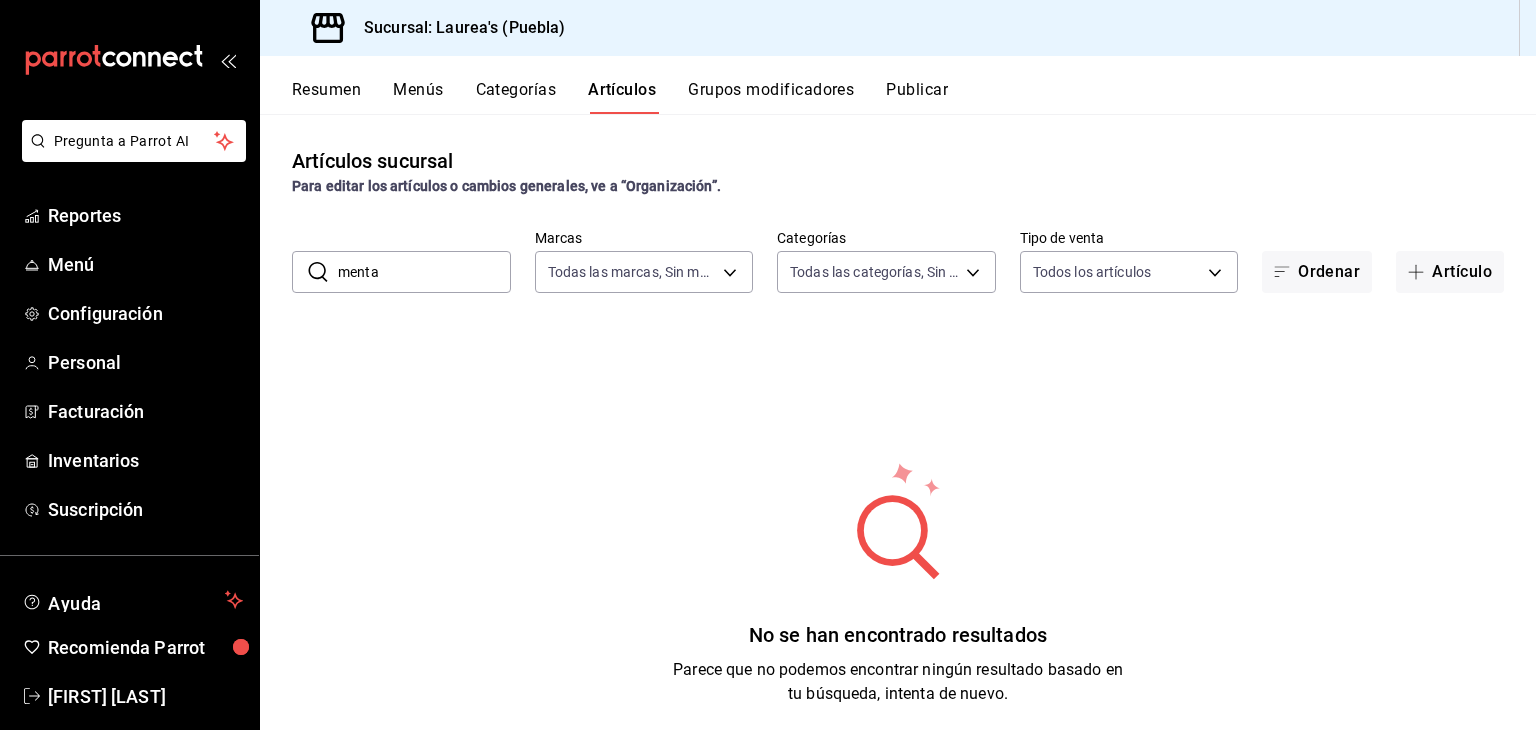 click on "Publicar" at bounding box center [917, 97] 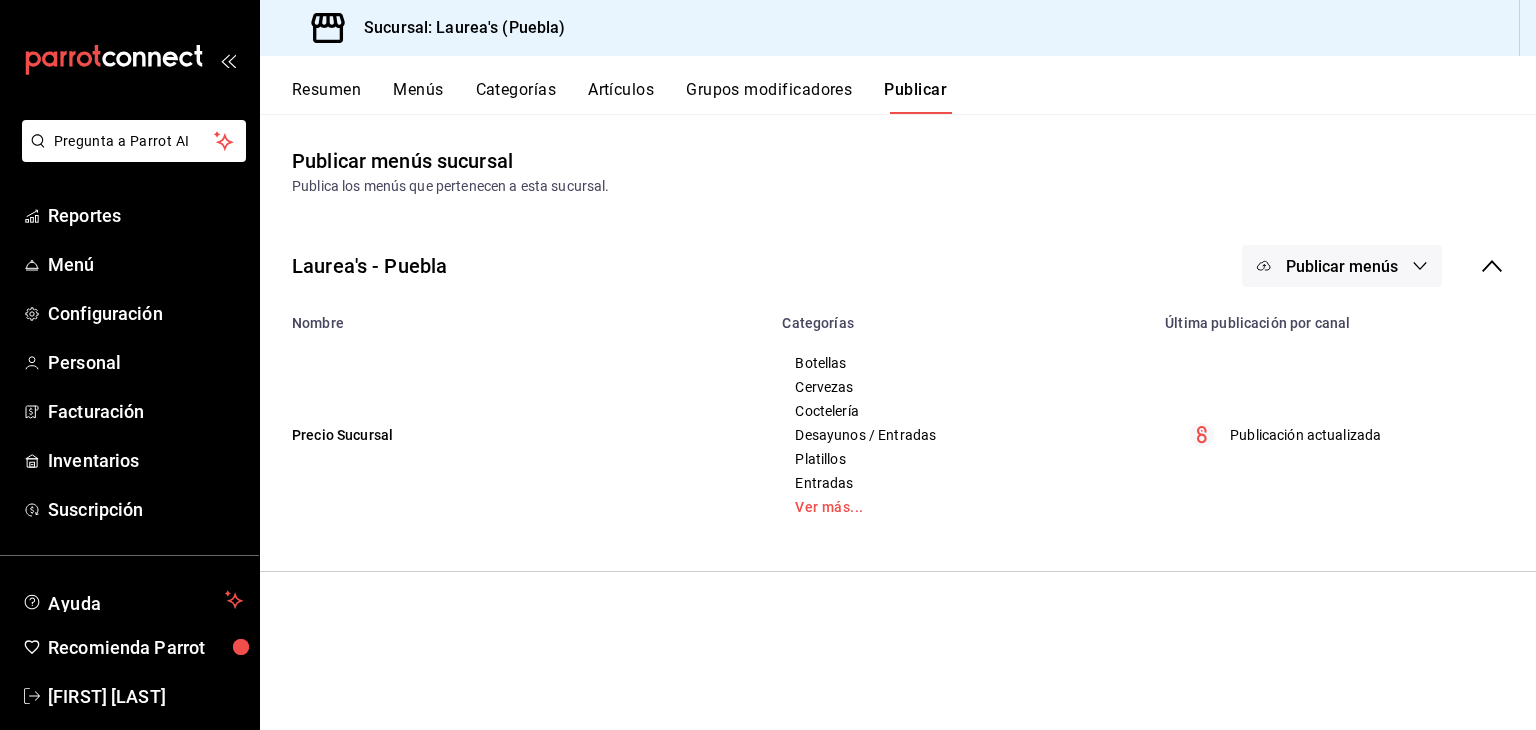 click on "Publicar menús" at bounding box center (1342, 266) 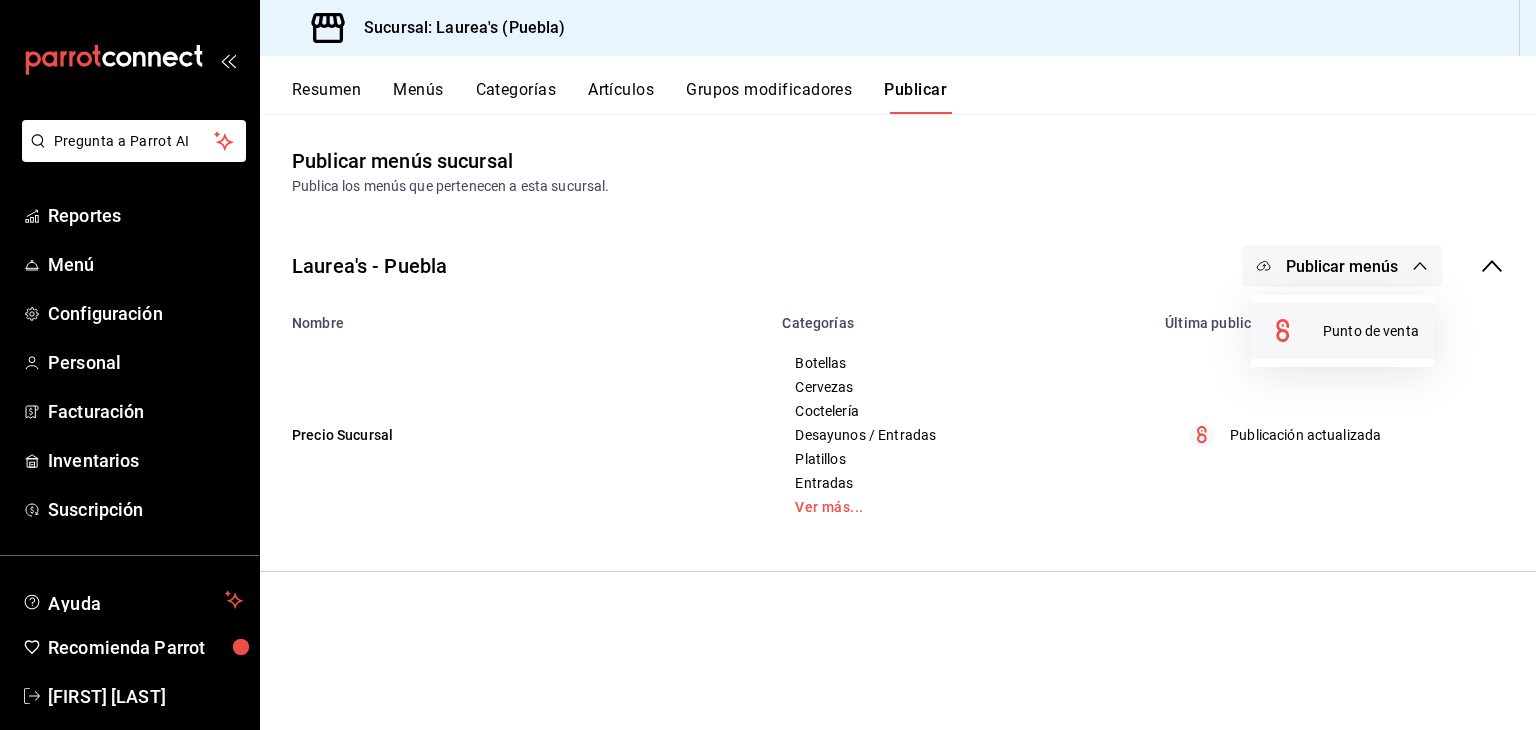 click on "Punto de venta" at bounding box center (1371, 331) 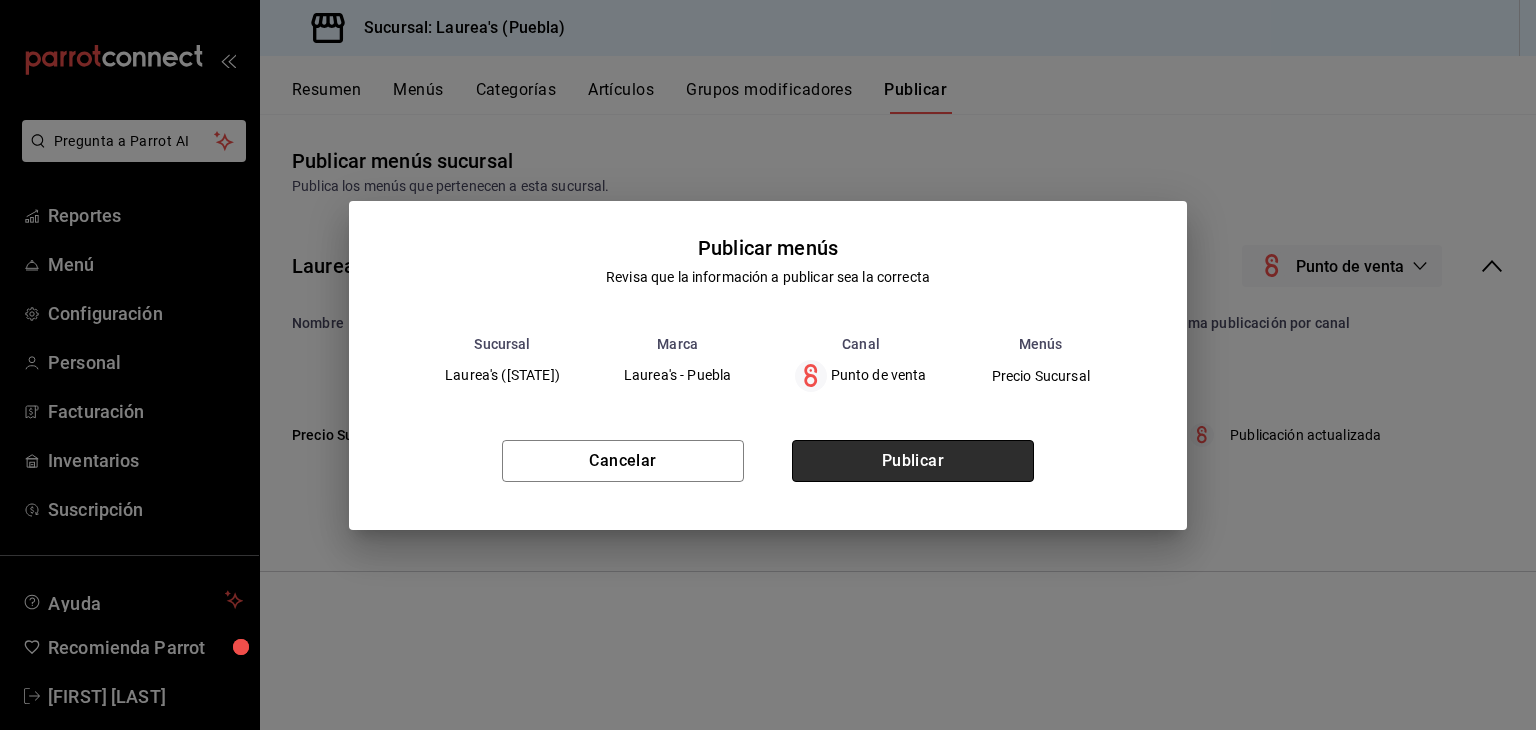 click on "Publicar" at bounding box center [913, 461] 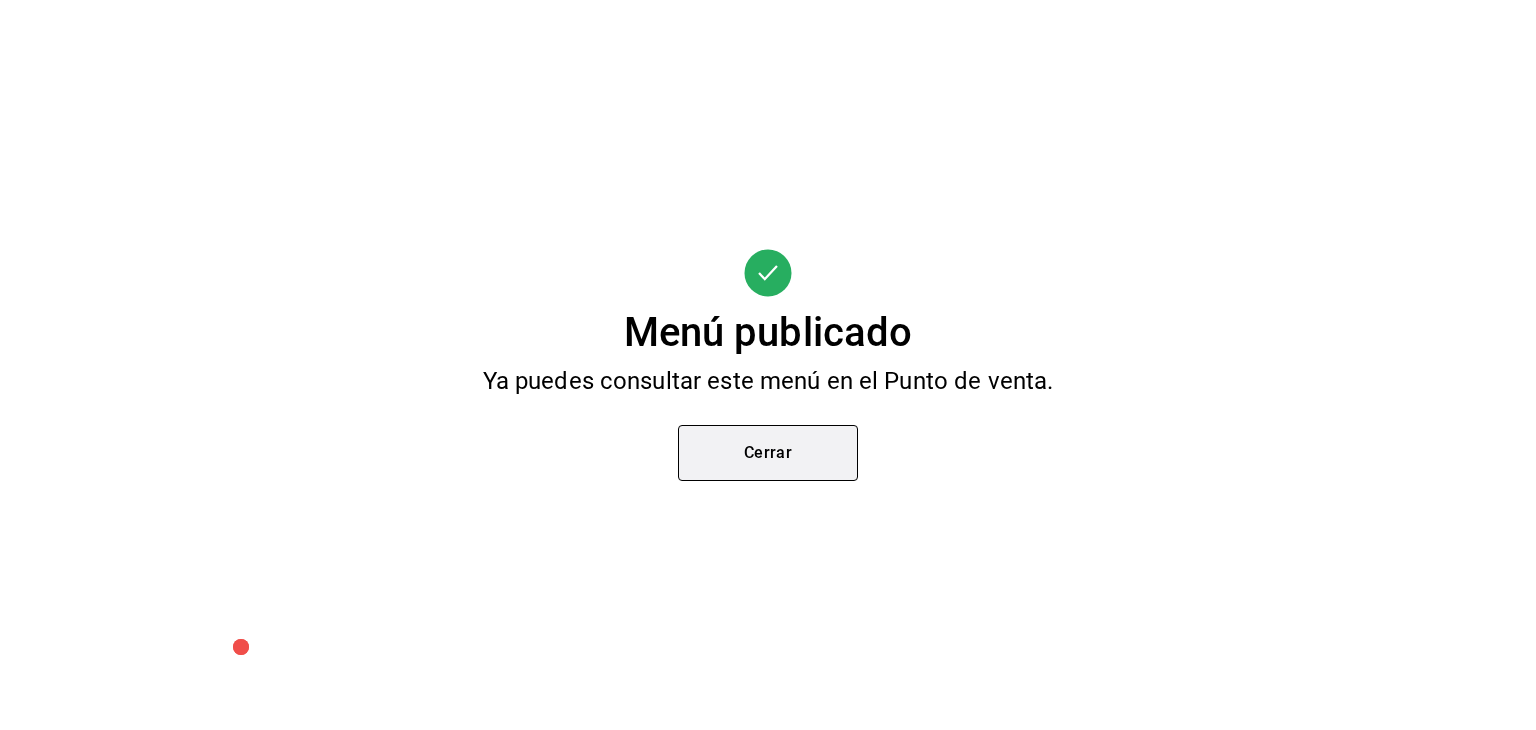 click on "Cerrar" at bounding box center (768, 453) 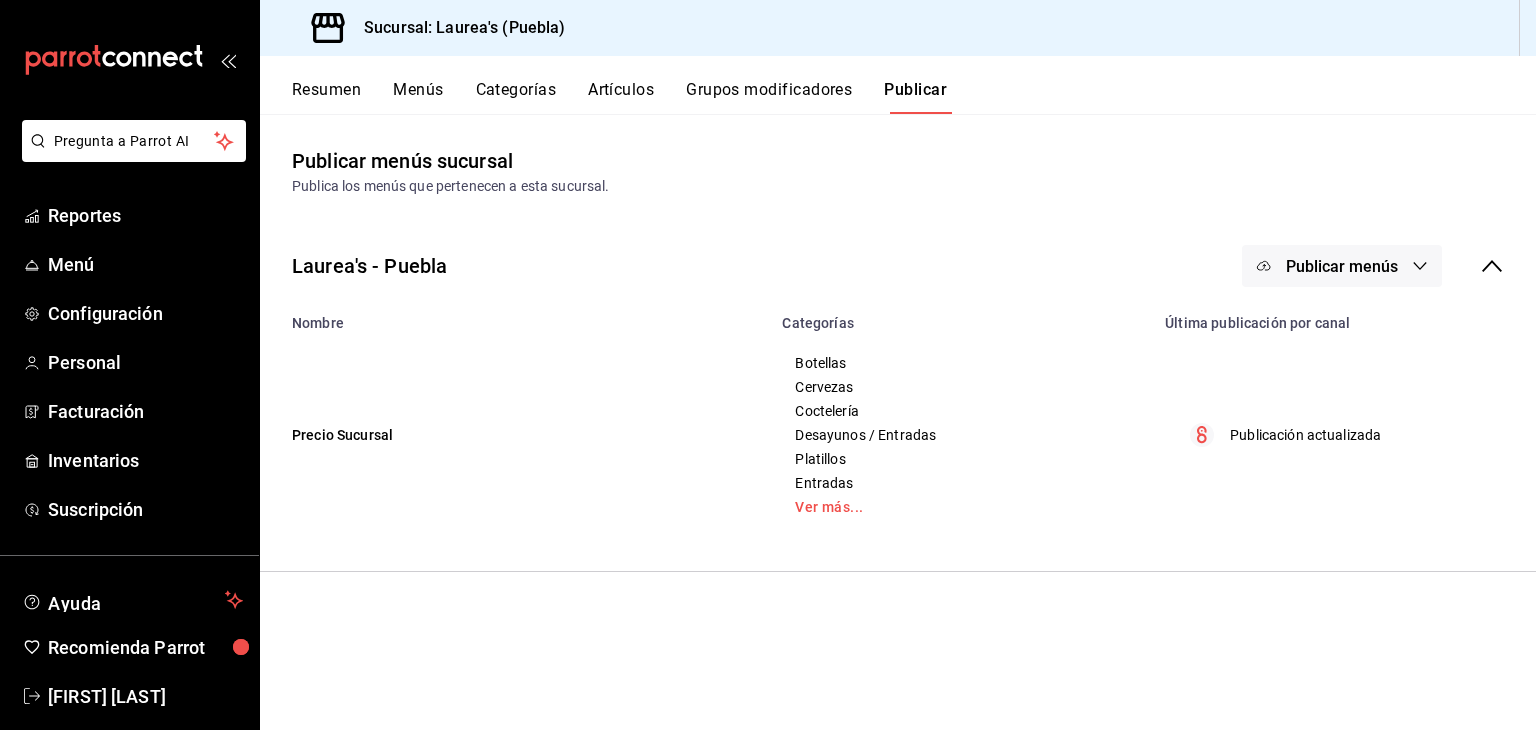 click on "Resumen Menús Categorías Artículos Grupos modificadores Publicar" at bounding box center [898, 85] 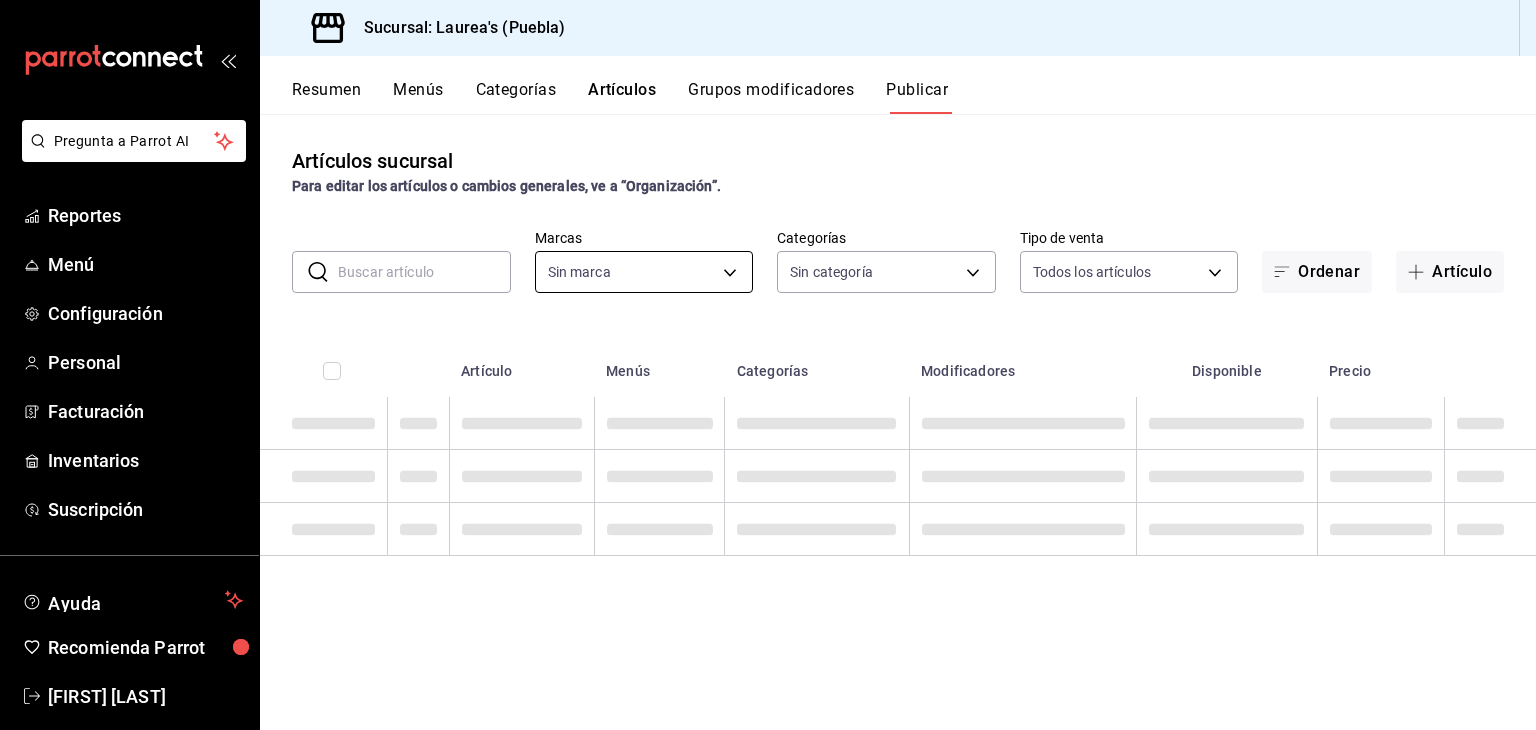 type on "7c749ec0-a870-4e3d-81e1-acde17211e35" 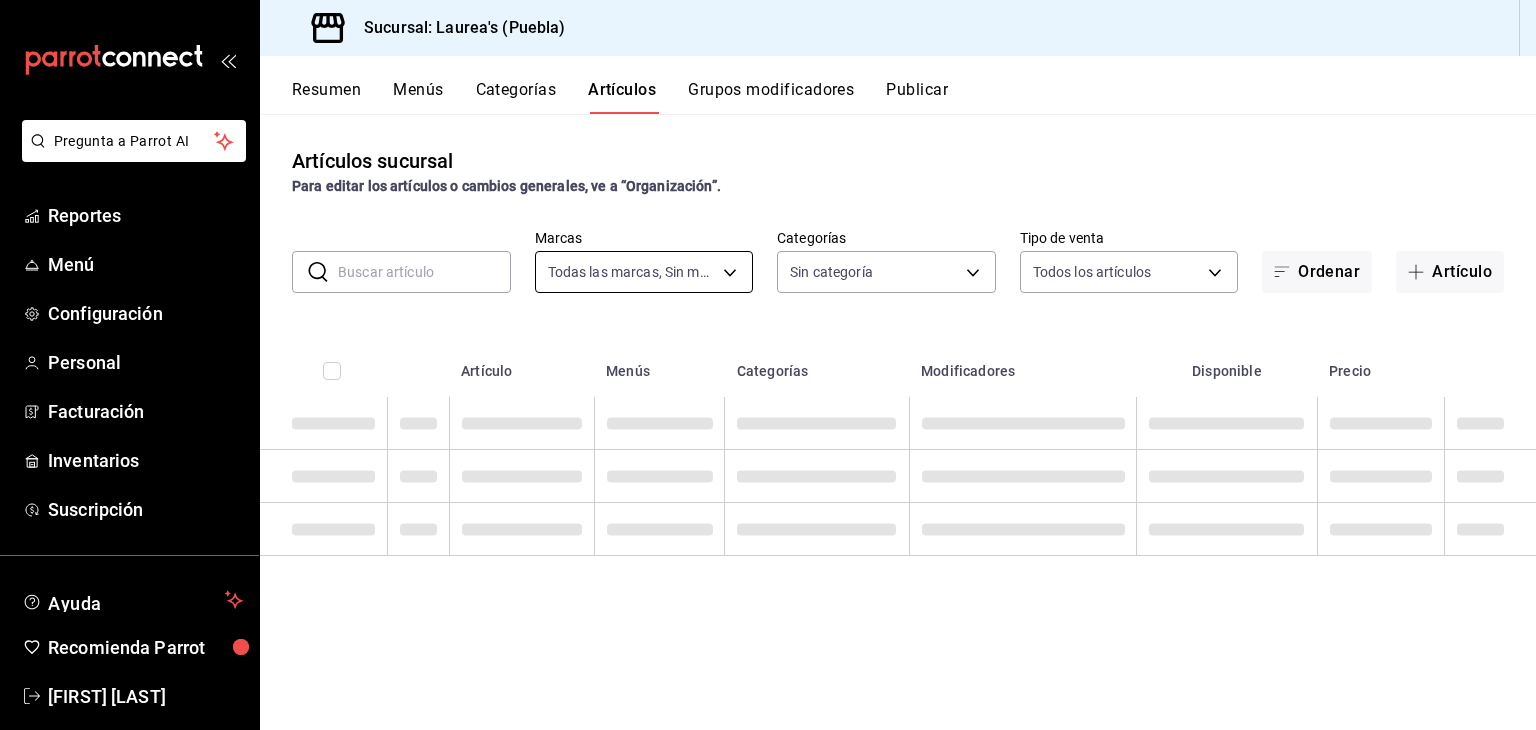 type on "7c749ec0-a870-4e3d-81e1-acde17211e35" 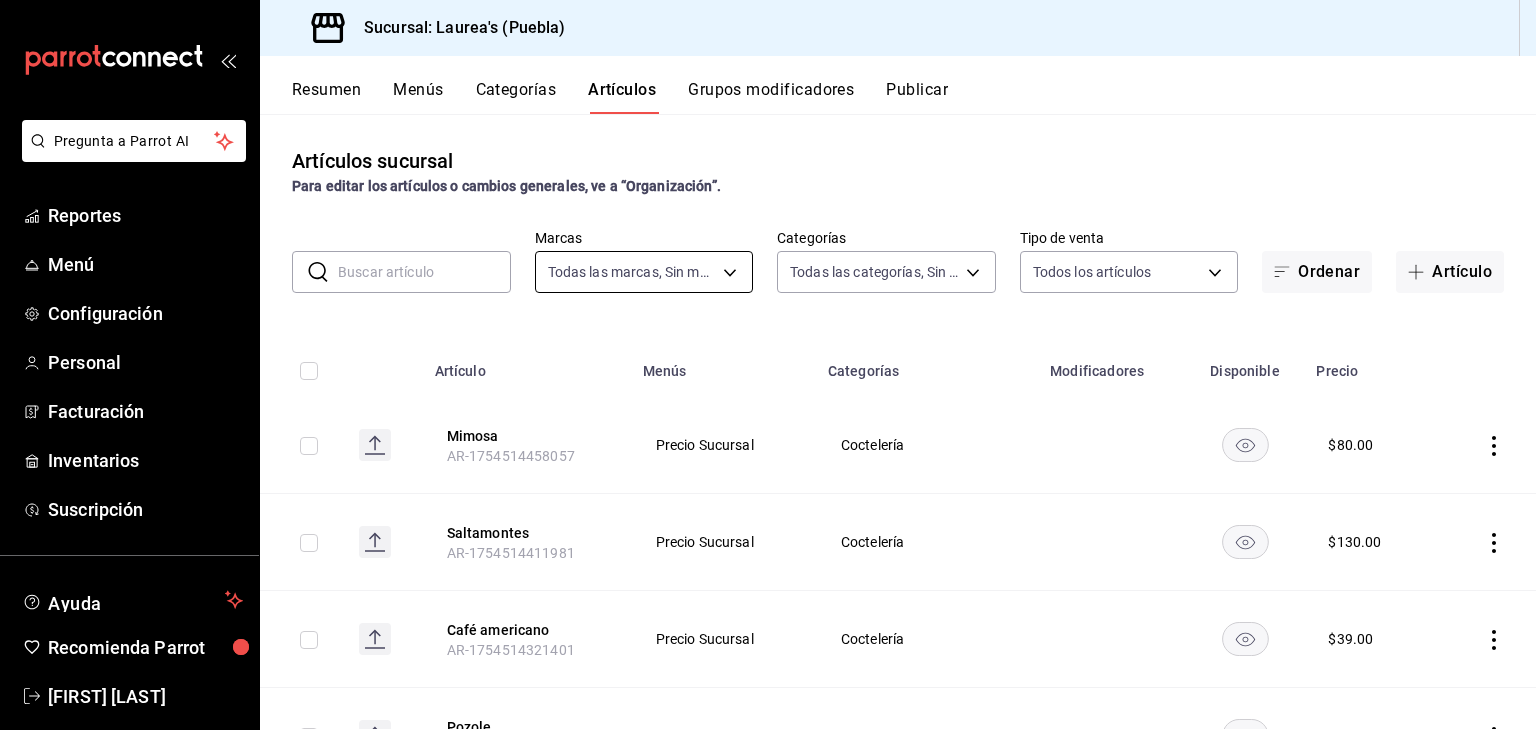 type on "63684eec-a157-4192-b5f1-ee9495547d00,edc6107f-2152-455a-a074-3301ce1945c0,5e38650b-1e6a-4397-8905-7dbd945ff1ff,d6be5238-c06b-48a0-a4a3-6e86547f25b3,dfaf750f-6111-4ef9-ada3-2b96a16cfb4c,20e1731f-0511-4676-a1a1-415e88f11c83,7a71bbca-e9ba-4a38-9191-9271796c83fa,7a8185f7-70df-4f4d-b102-c5d27ed5989c,ebfec1b6-b89d-4afc-82b5-6ab0eb71fa4e,110f46db-fcdd-491e-8a44-032418a3c4f1,11498f1f-8c2e-4fe1-817f-77f28ac16638,e871adfd-c7ec-4128-9ccb-a634e50dd84d,b043866e-0539-4408-acb0-4155bcadba23,b1d8b97f-e4a8-4527-8e06-626ba09eac35,5d13dfb4-c469-4286-a3b9-a674506255ff,e5757026-d557-4a05-bdb6-56891a8c39f8,a76b8205-e2b5-414e-b375-c55e55c88b4d,a6e73c9f-93c0-4103-97b5-96e0d298c67e,a35c5aa2-9e0a-4786-bd99-10e6153d6c13,426c1481-424b-4444-8df6-493494e90c82" 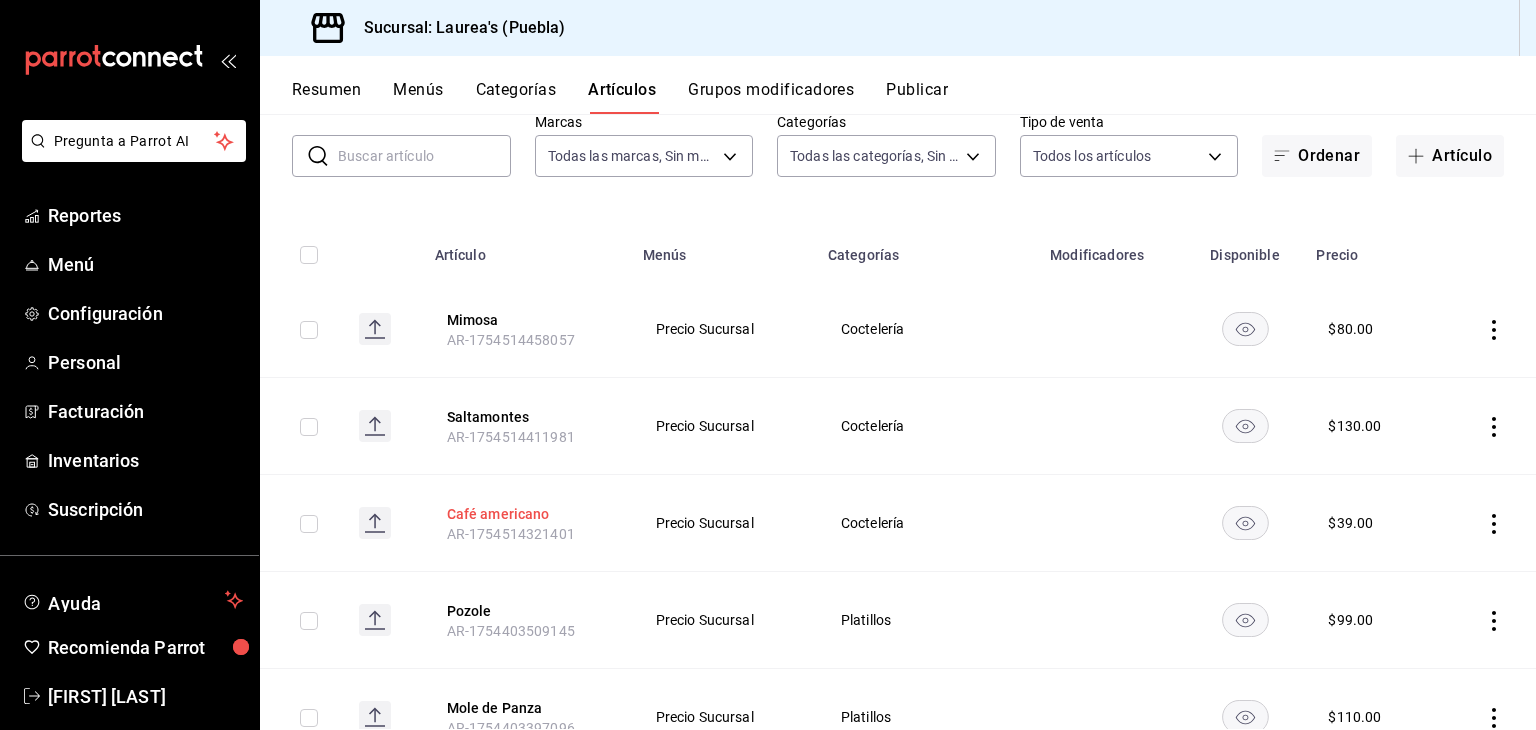 scroll, scrollTop: 100, scrollLeft: 0, axis: vertical 